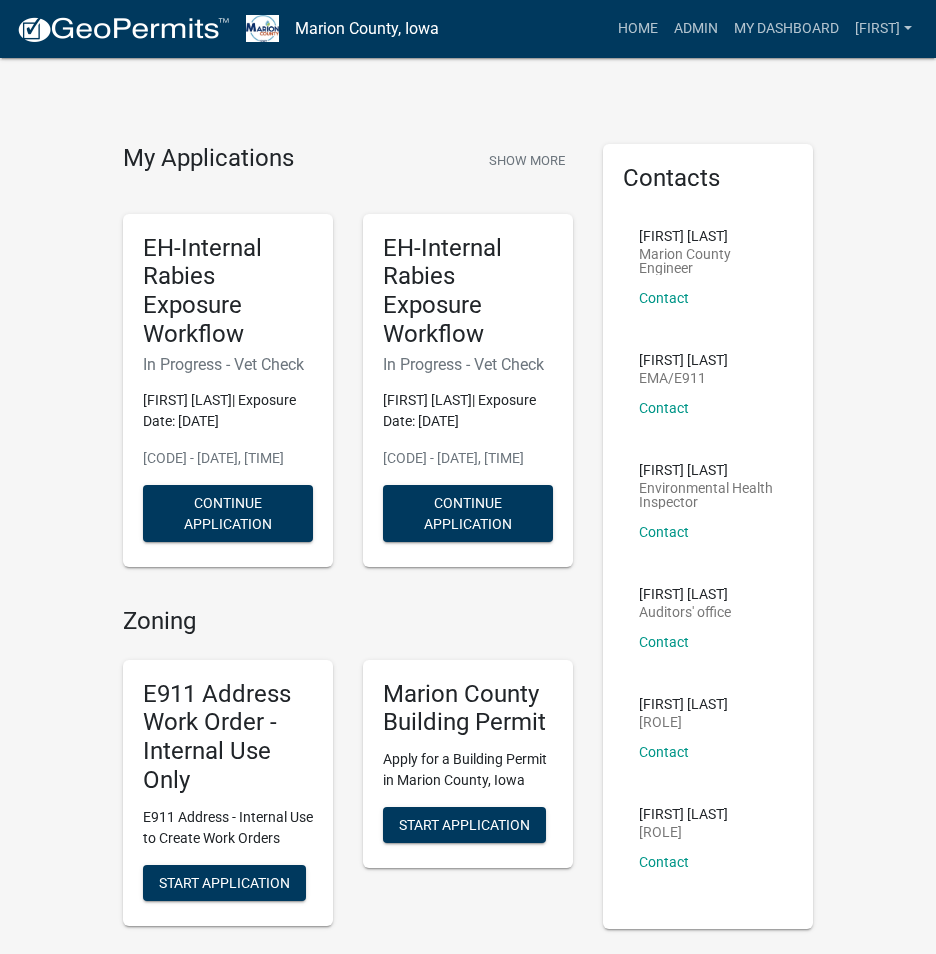 scroll, scrollTop: 600, scrollLeft: 0, axis: vertical 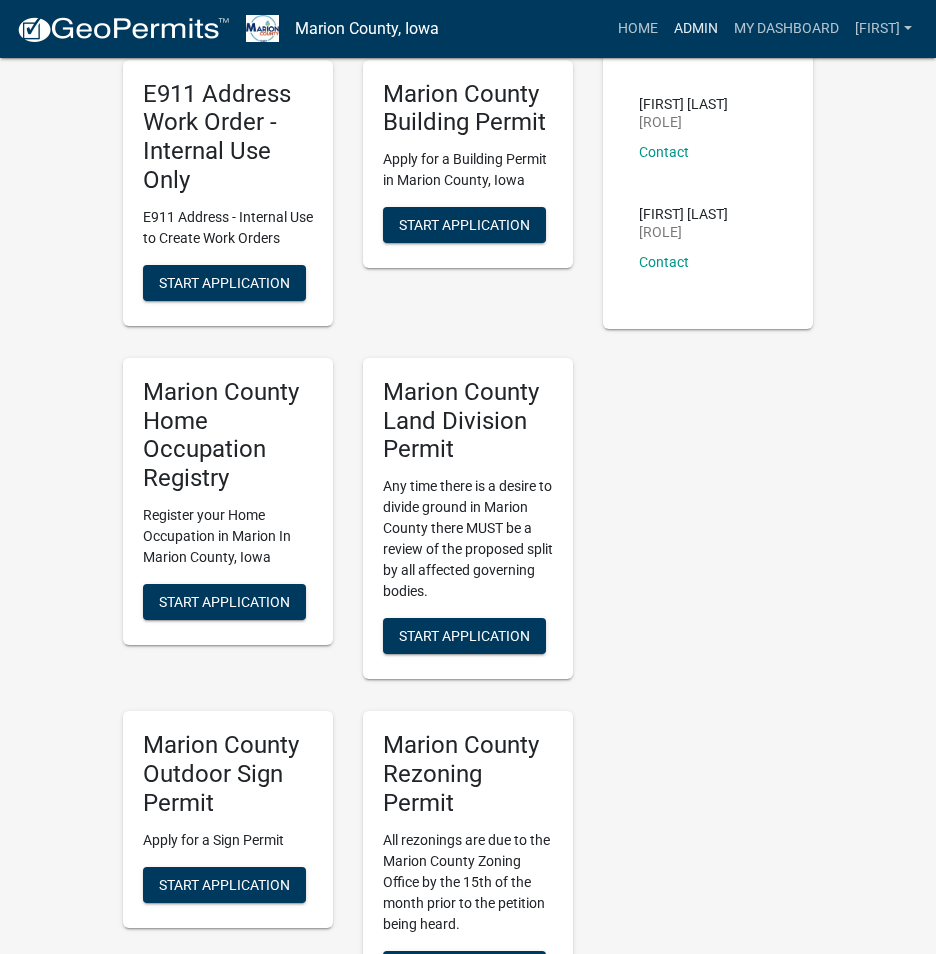 click on "Admin" at bounding box center [696, 29] 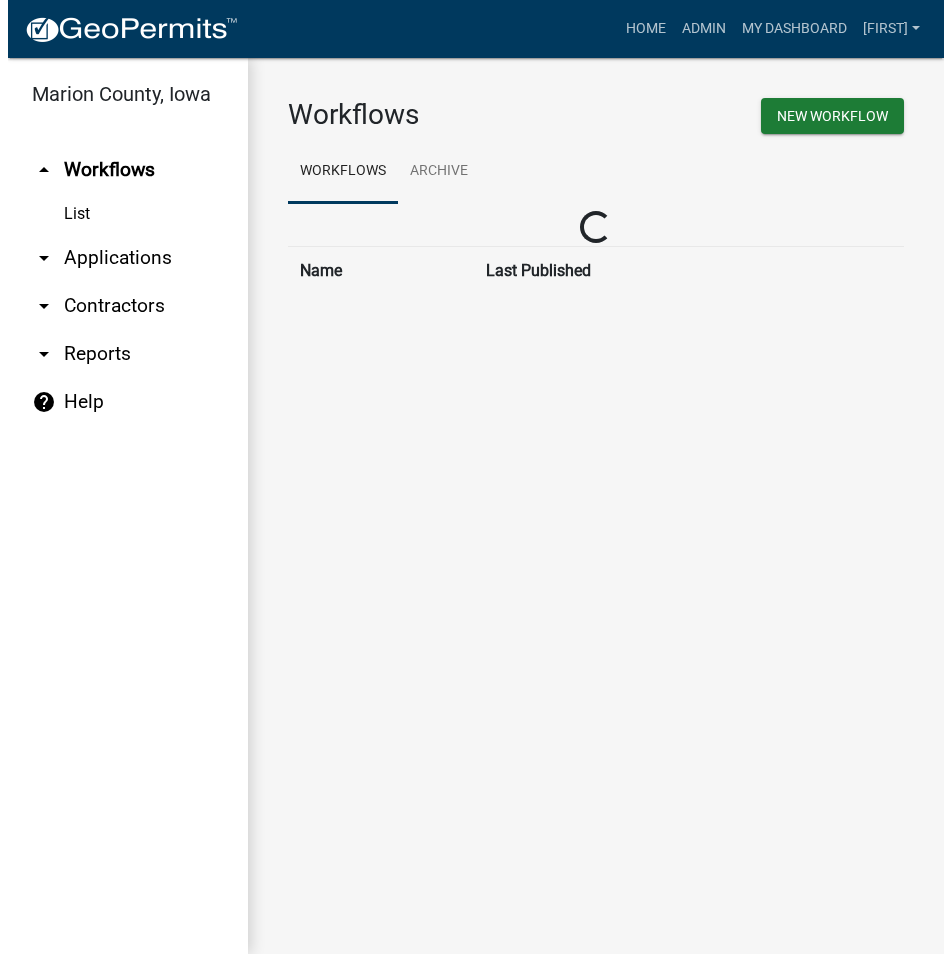 scroll, scrollTop: 0, scrollLeft: 0, axis: both 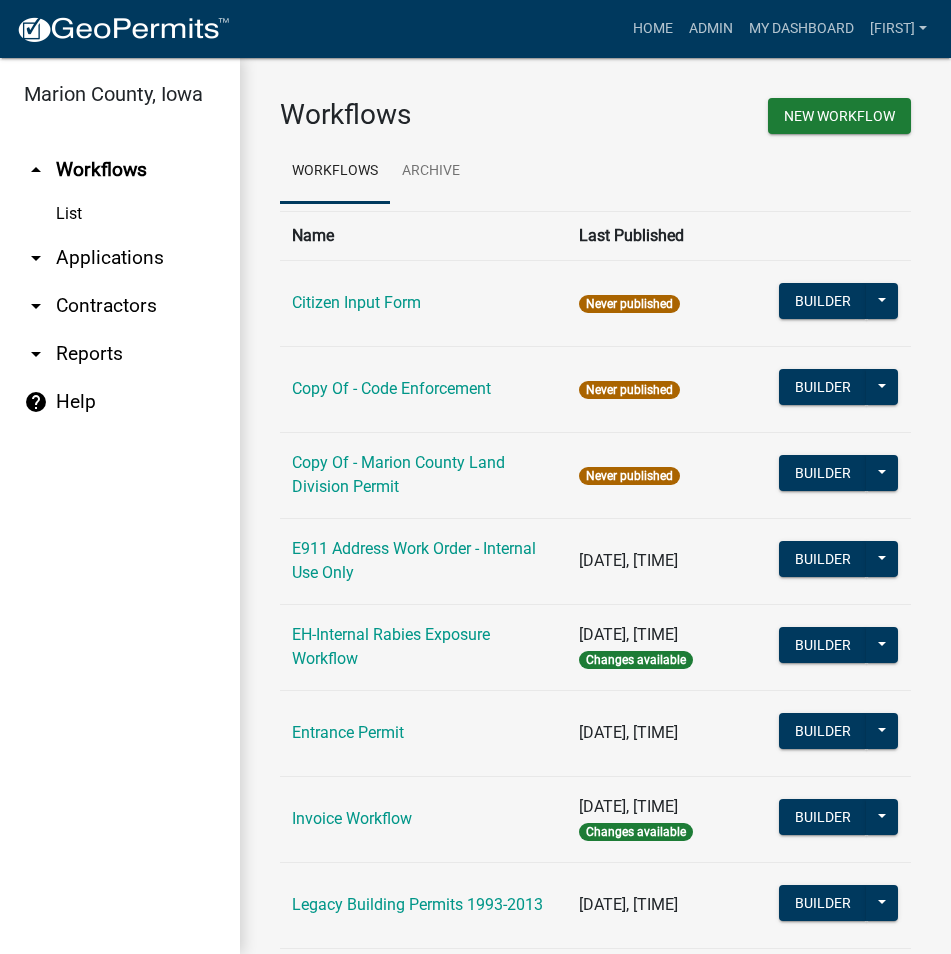 click on "List" at bounding box center (120, 214) 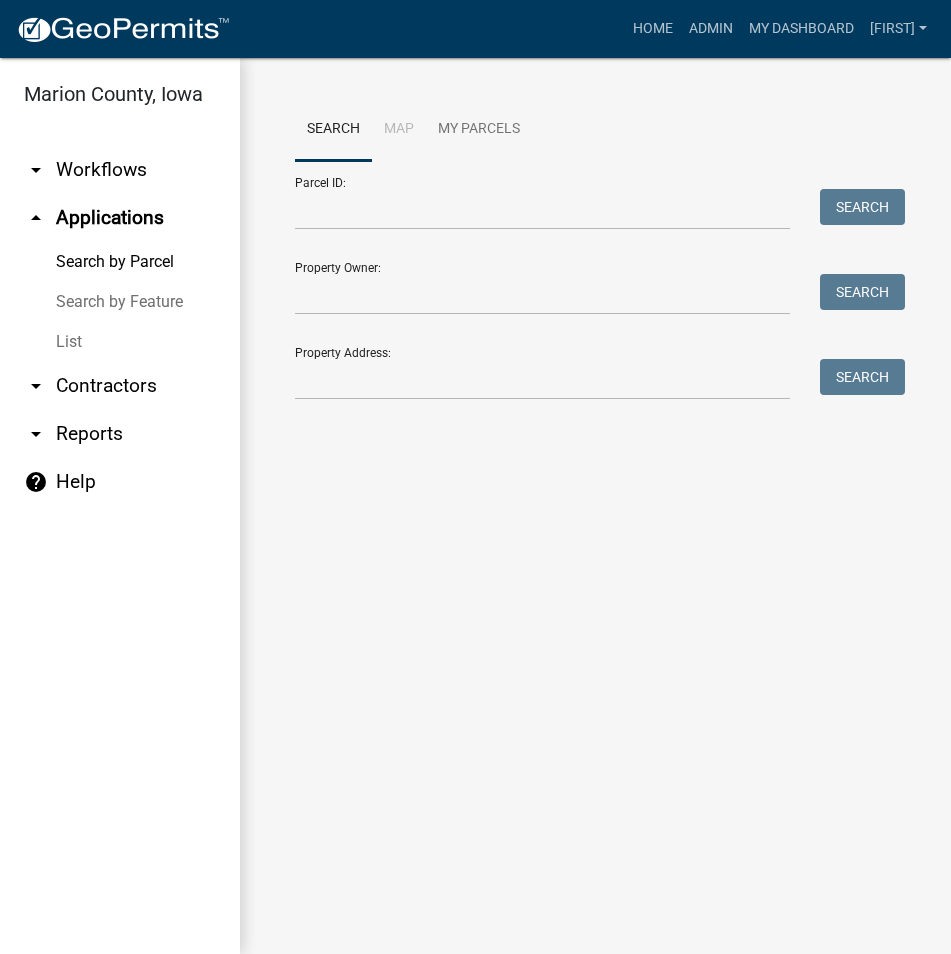 click on "List" at bounding box center (120, 342) 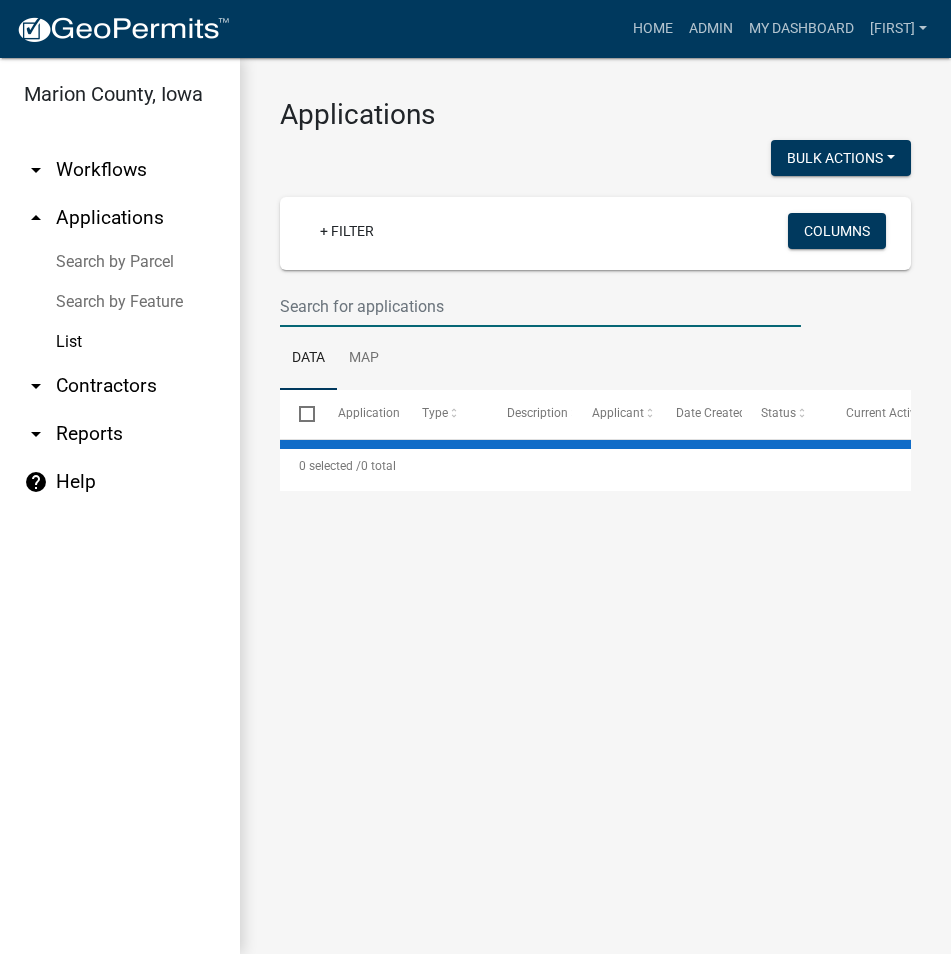 click at bounding box center (540, 306) 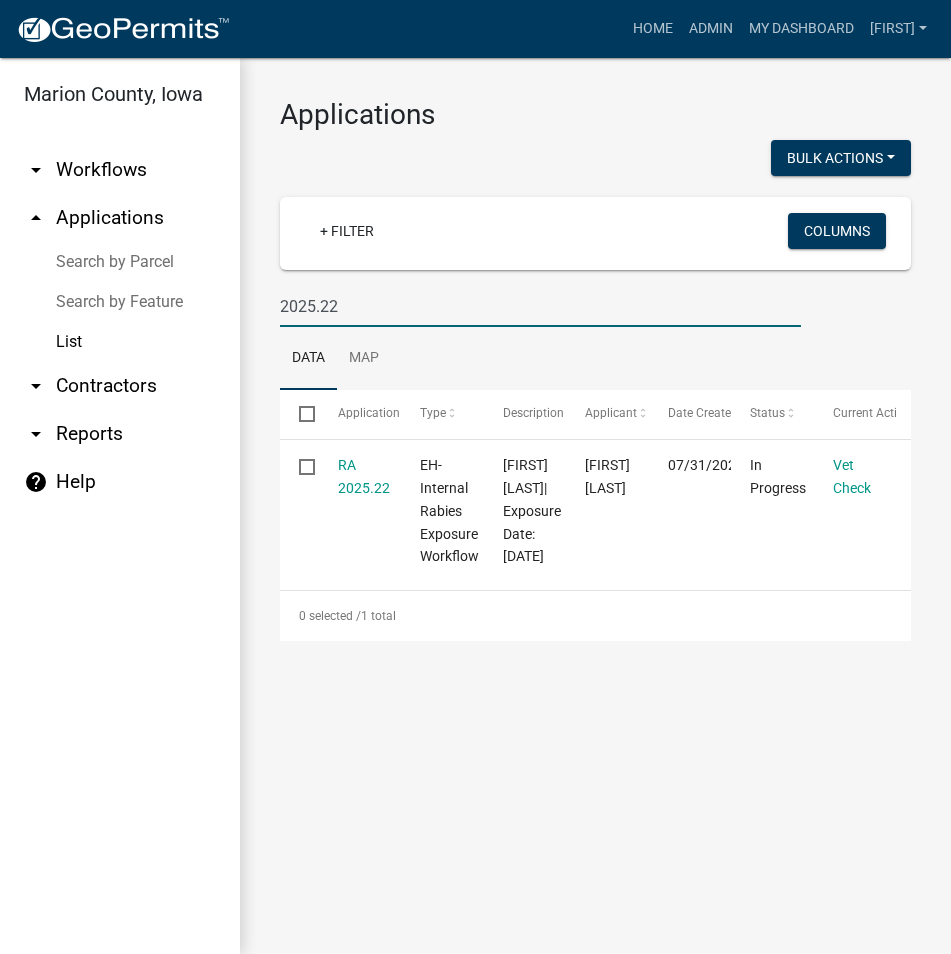 click on "2025.22" at bounding box center (540, 306) 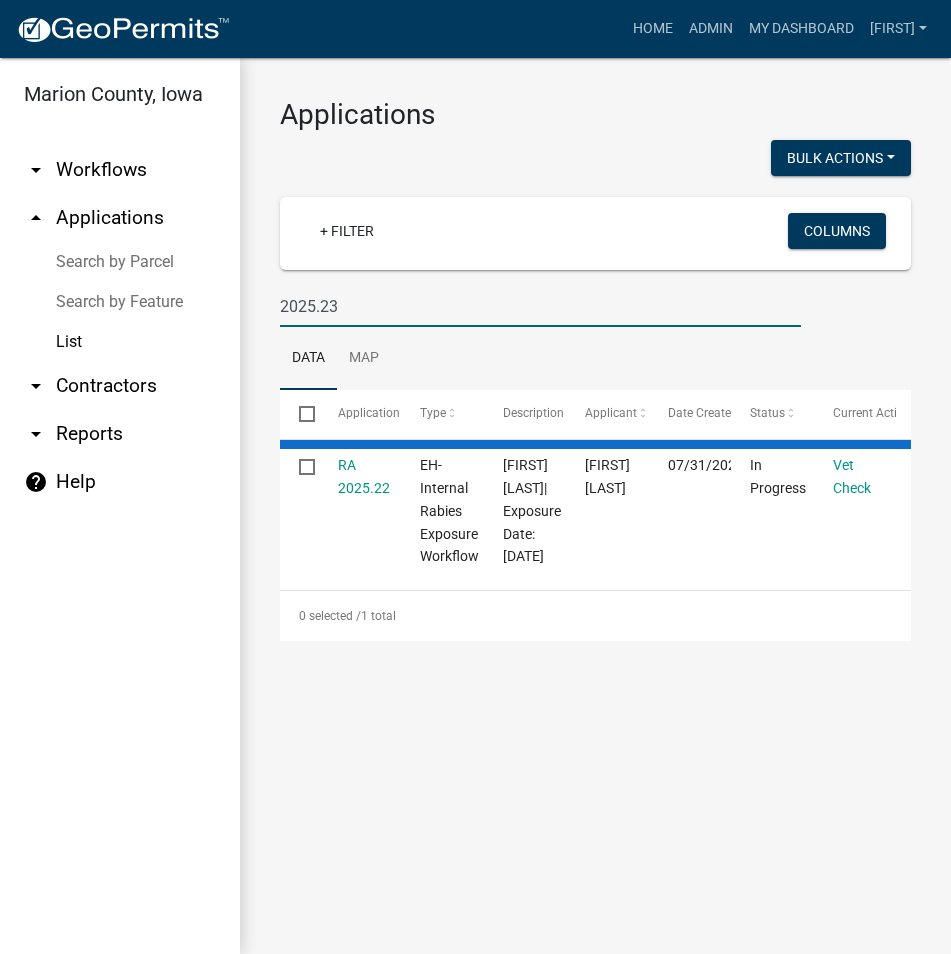 type on "2025.23" 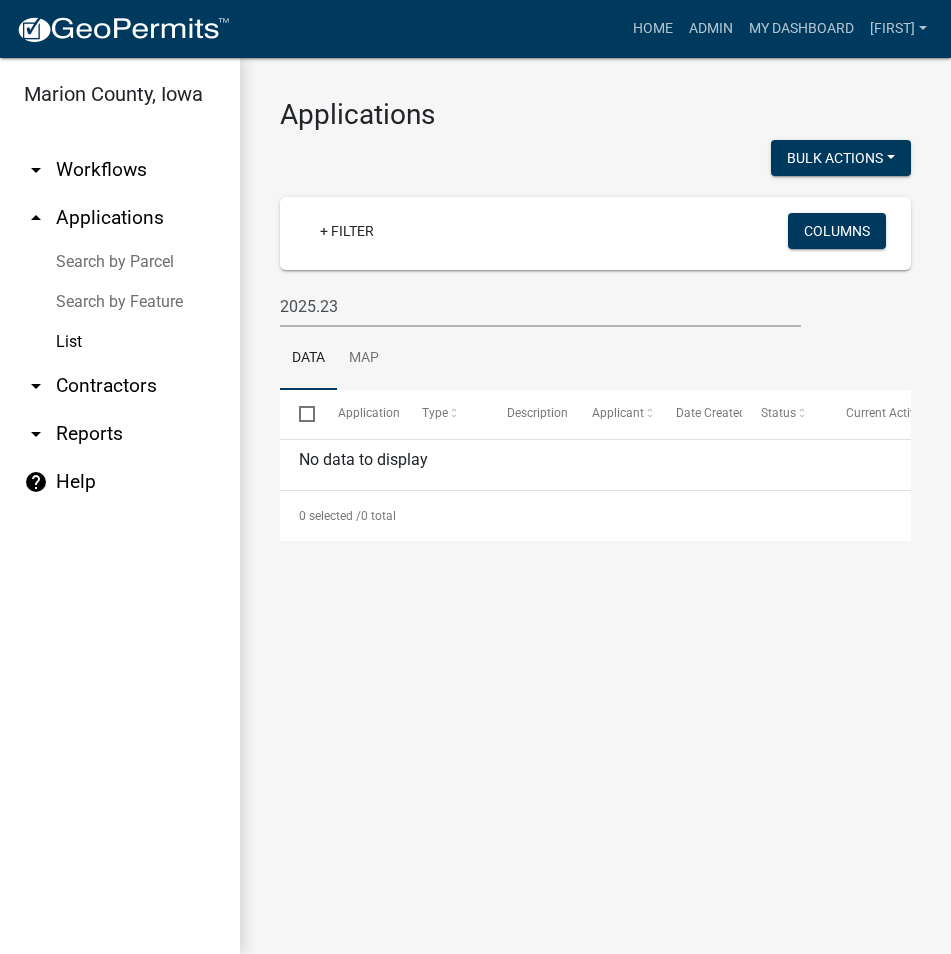 click on "Search by Parcel" at bounding box center (120, 262) 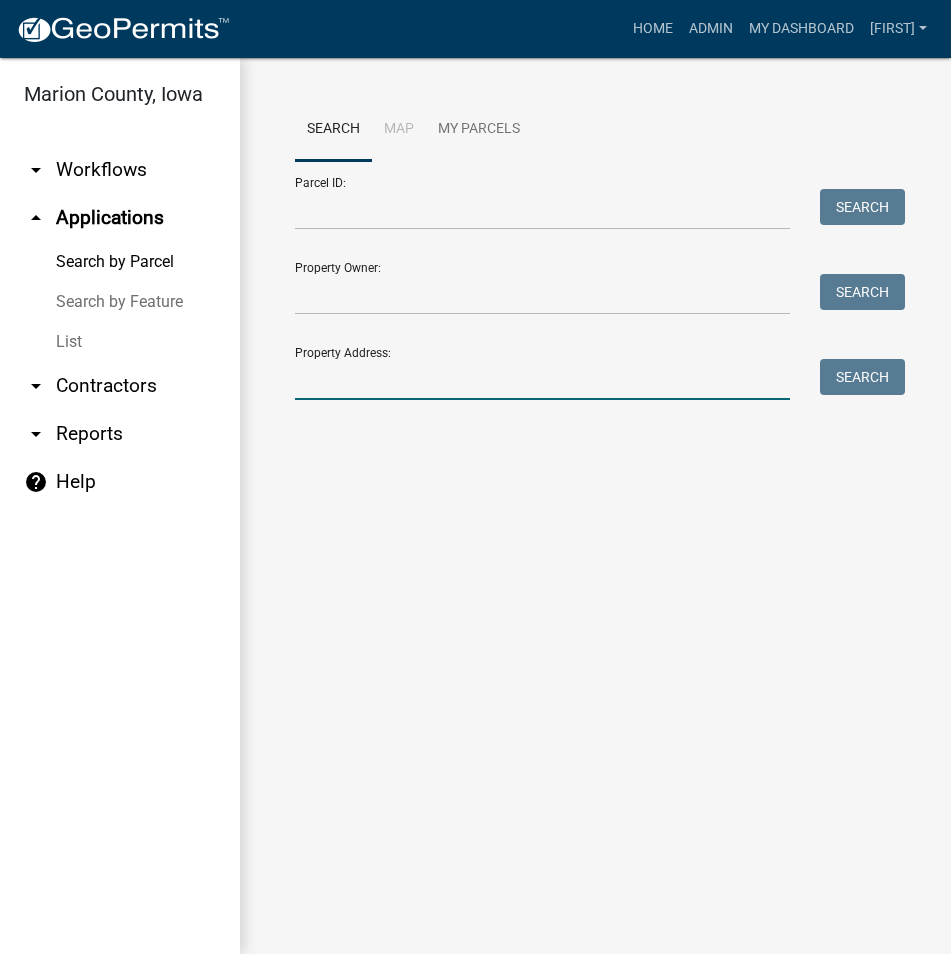 click on "Property Address:" at bounding box center [542, 379] 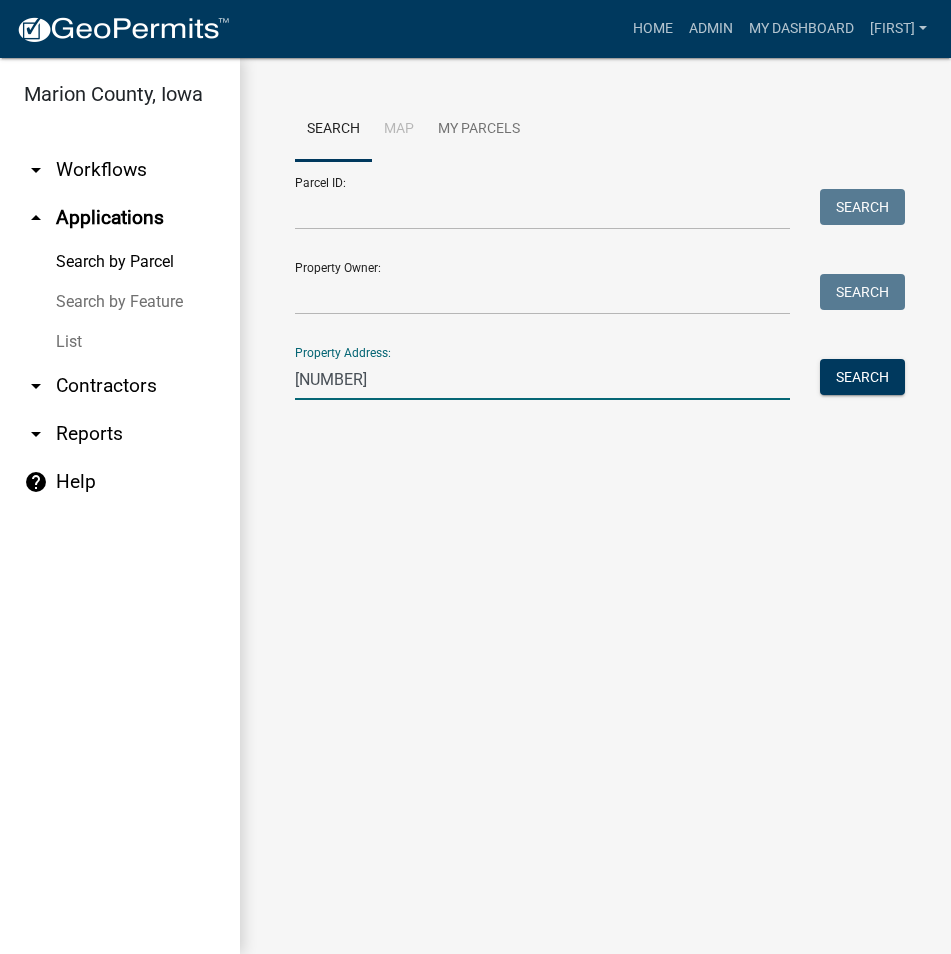 type on "[NUMBER] [WORD]" 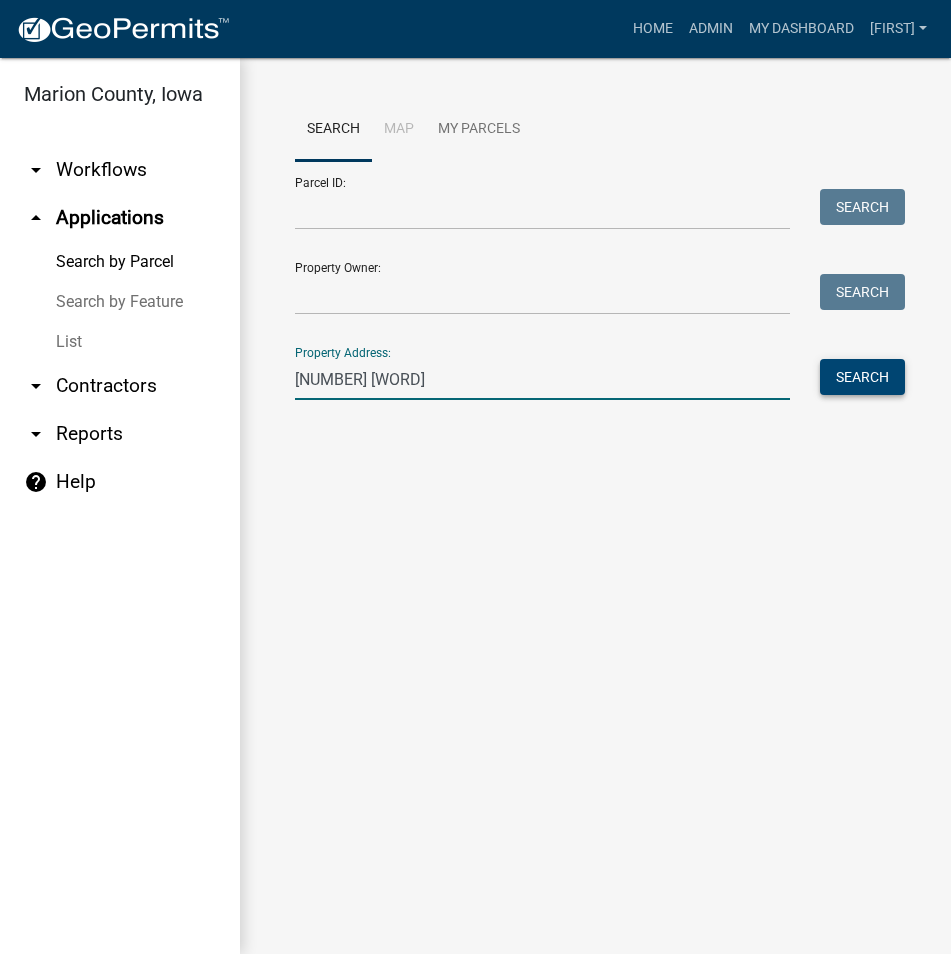click on "Search" at bounding box center (862, 377) 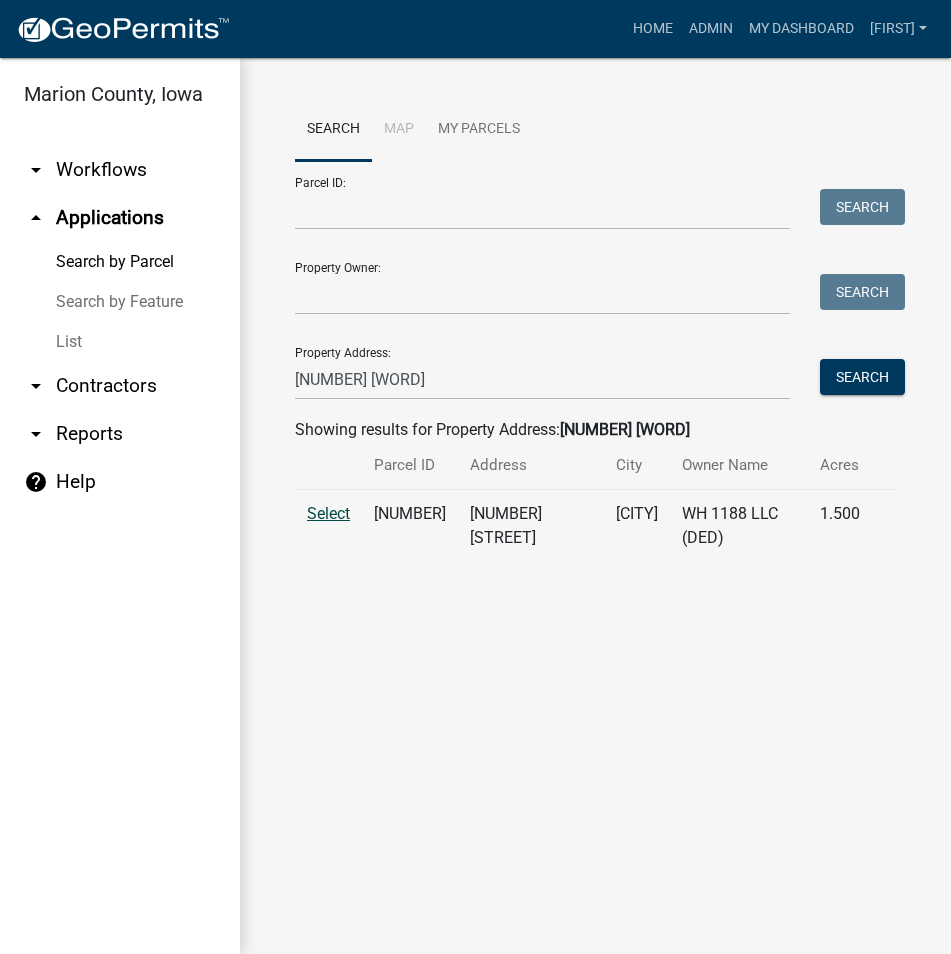 click on "Select" at bounding box center [328, 513] 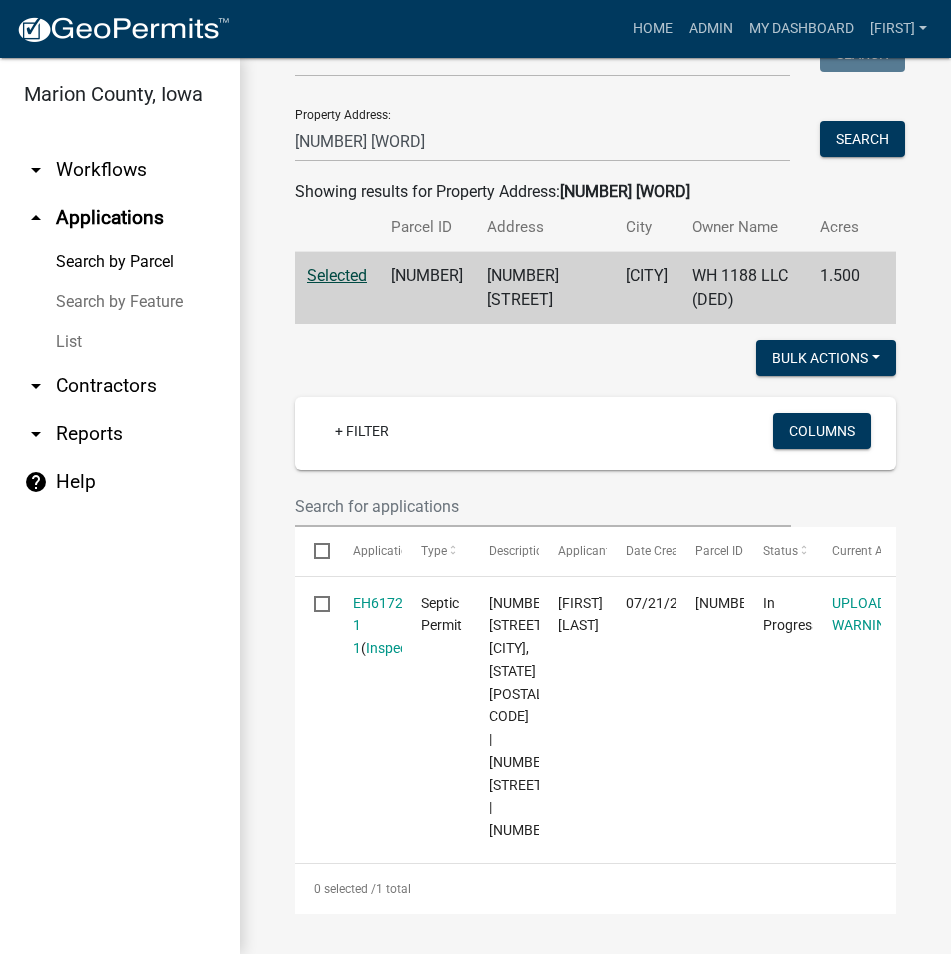 scroll, scrollTop: 300, scrollLeft: 0, axis: vertical 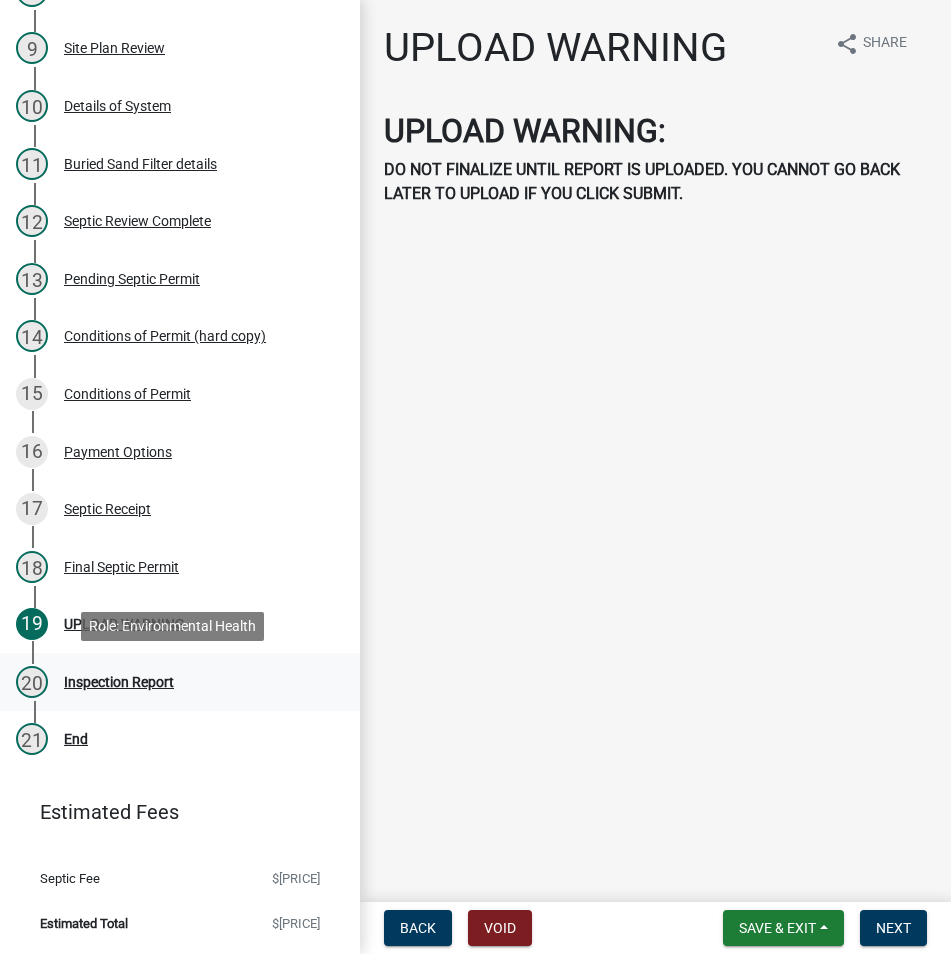 drag, startPoint x: 143, startPoint y: 681, endPoint x: 107, endPoint y: 686, distance: 36.345562 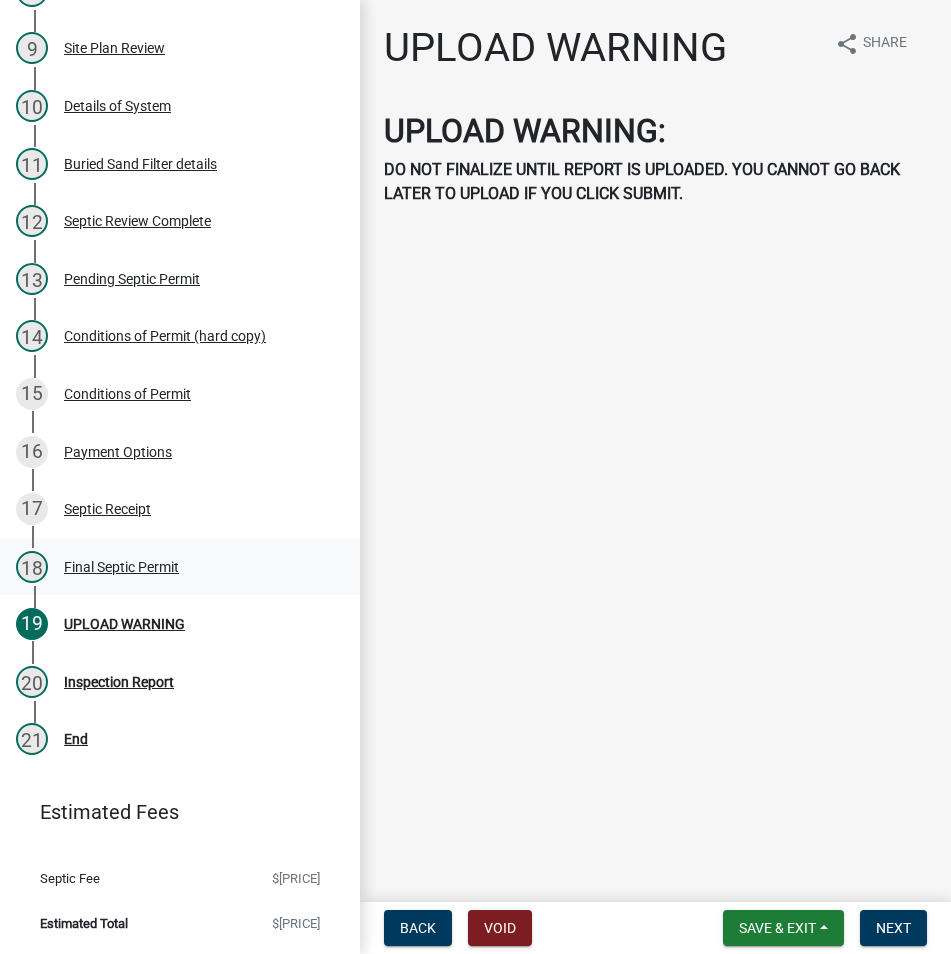 click on "18     Final Septic Permit" at bounding box center [172, 567] 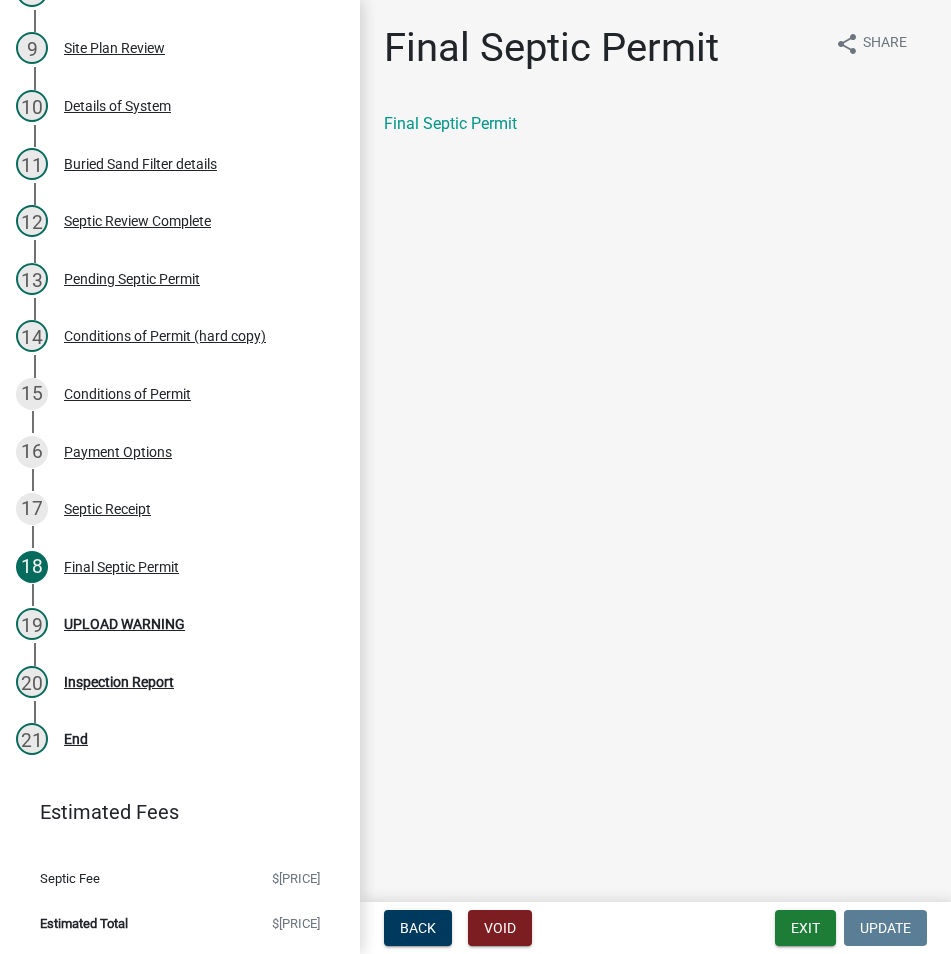 click on "Final Septic Permit share Share Final Septic Permit" 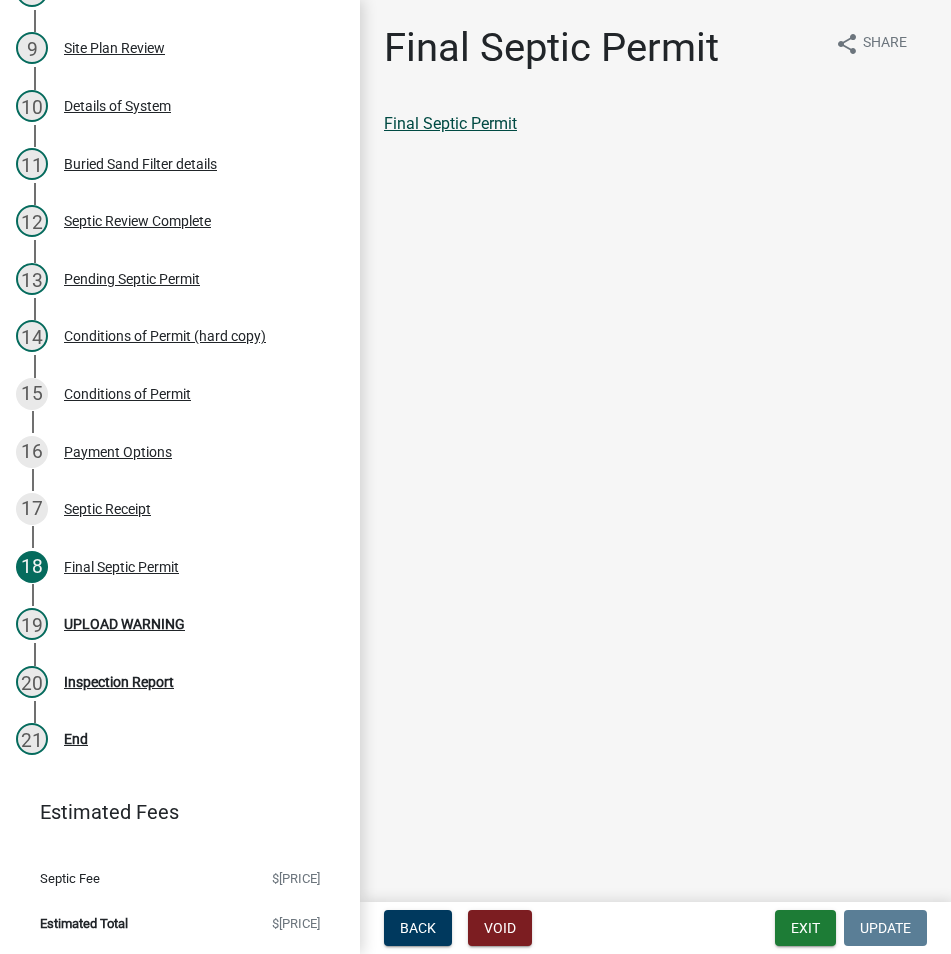 click on "Final Septic Permit" 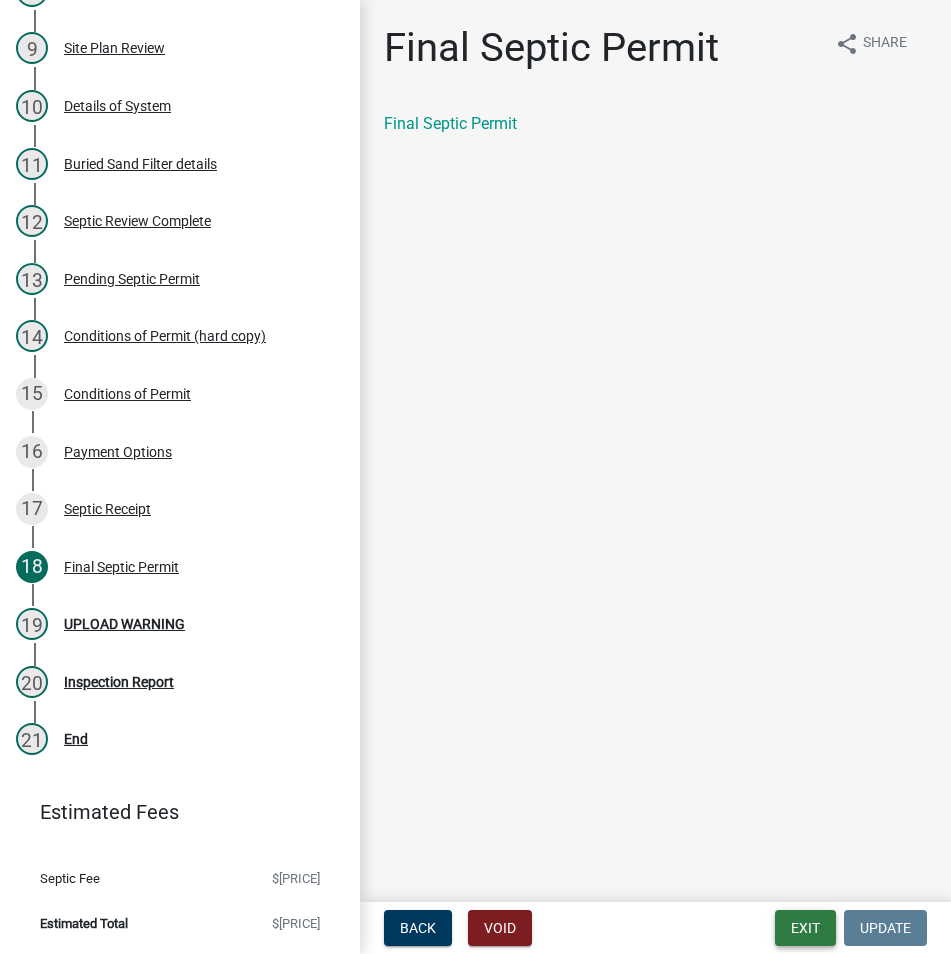 click on "Exit" at bounding box center [805, 928] 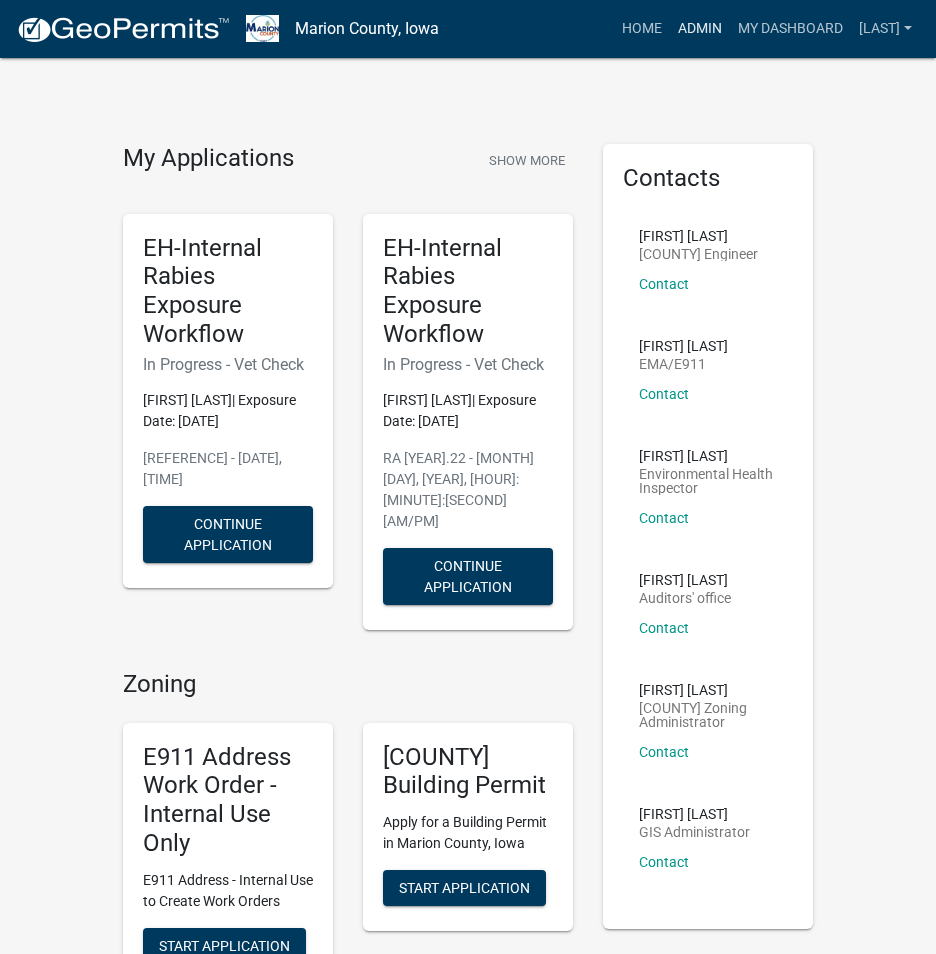 click on "Admin" at bounding box center (700, 29) 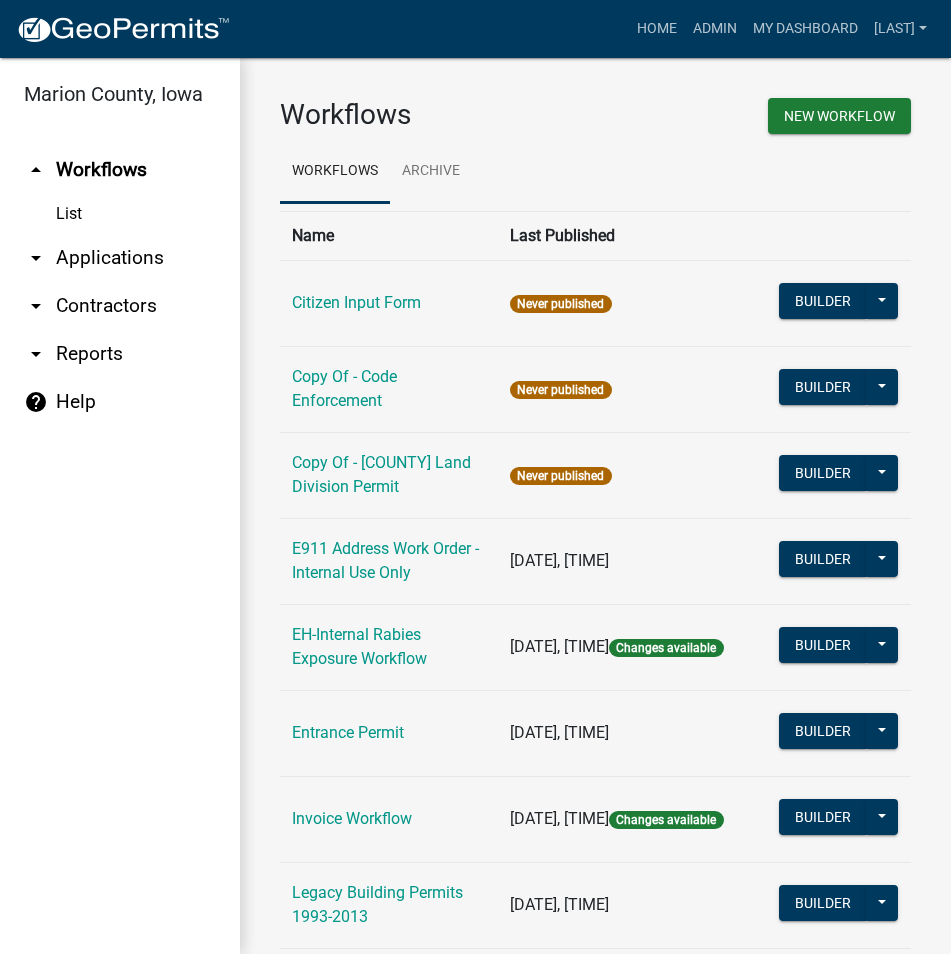 click on "arrow_drop_down   Applications" at bounding box center (120, 258) 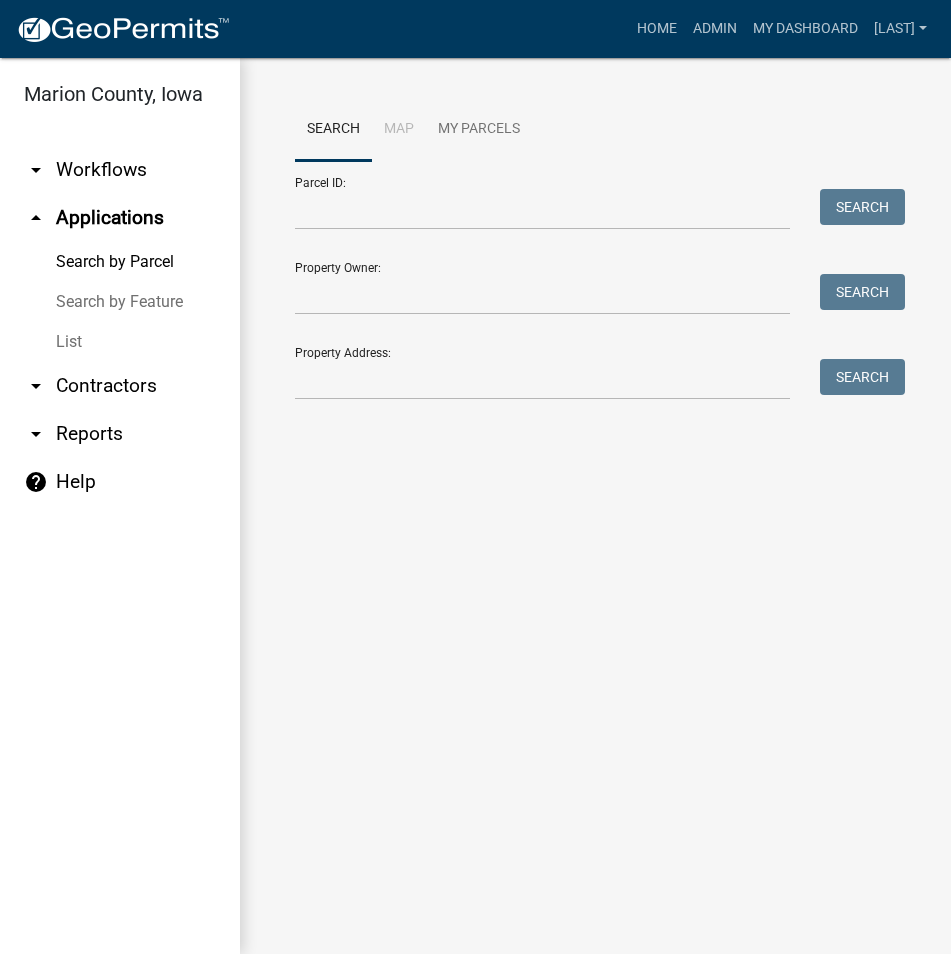 click on "List" at bounding box center (120, 342) 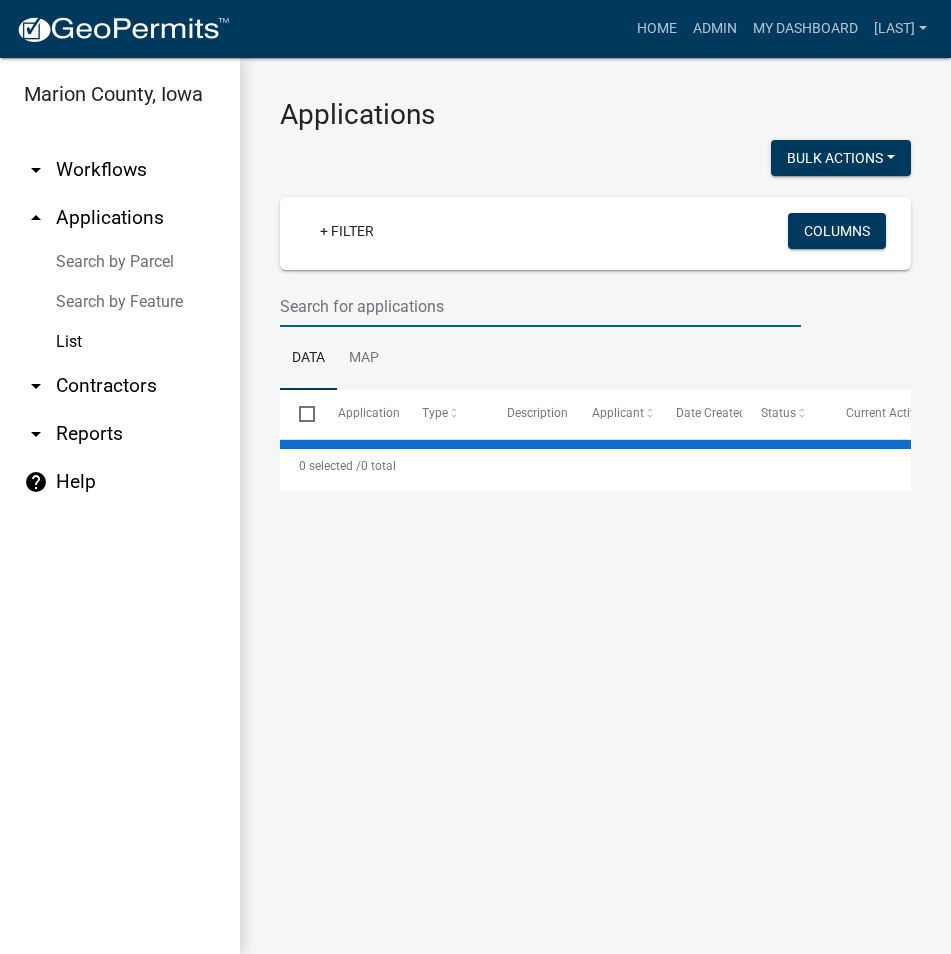 click at bounding box center (540, 306) 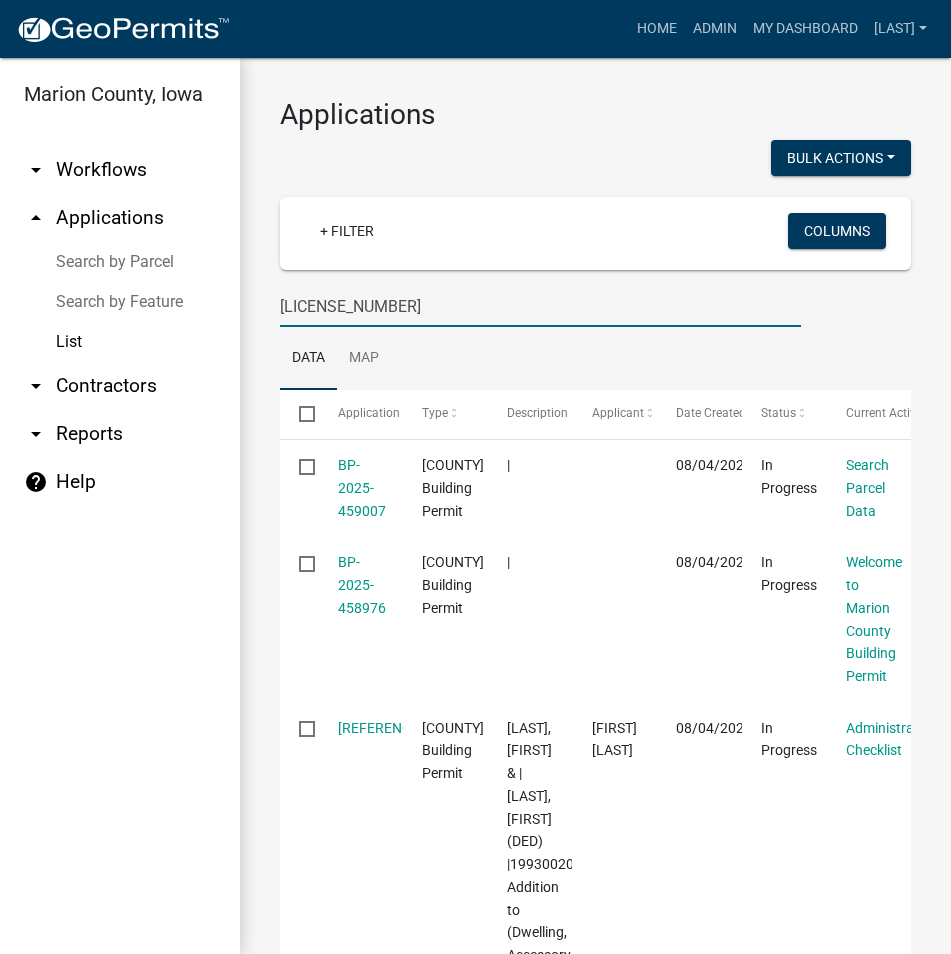 type on "[LICENSE_NUMBER]" 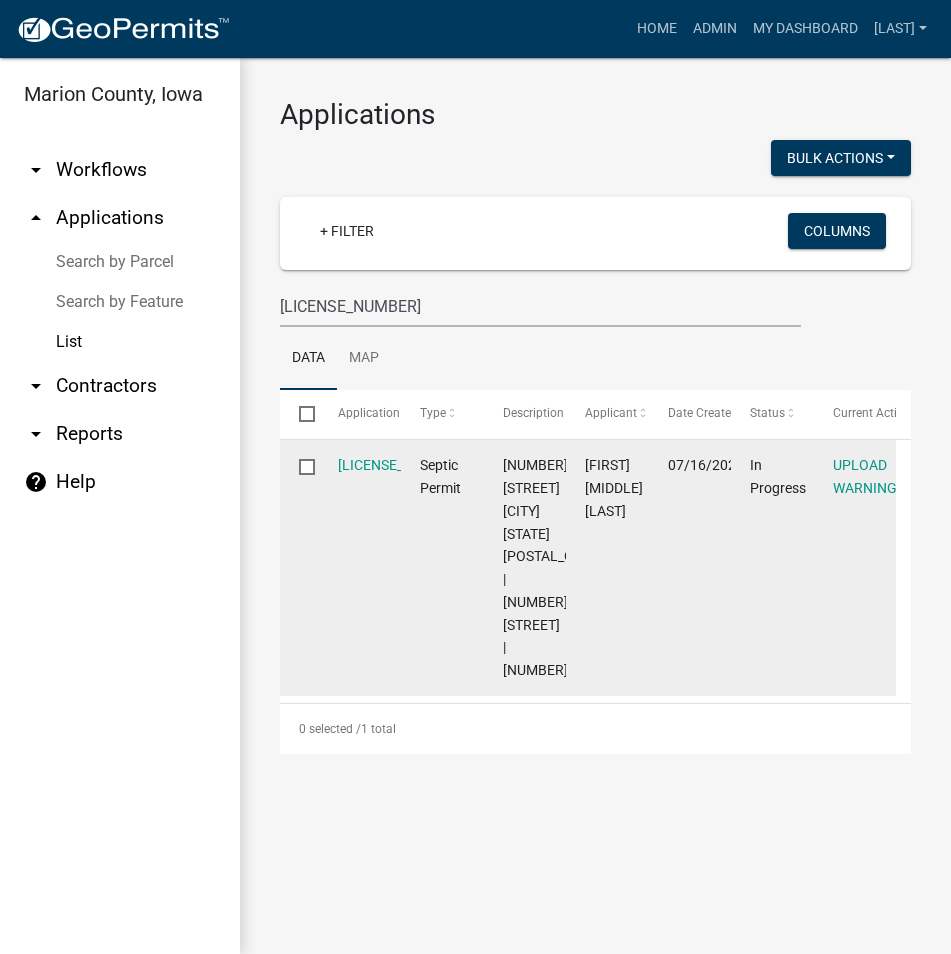 click on "[LICENSE_NUMBER]" 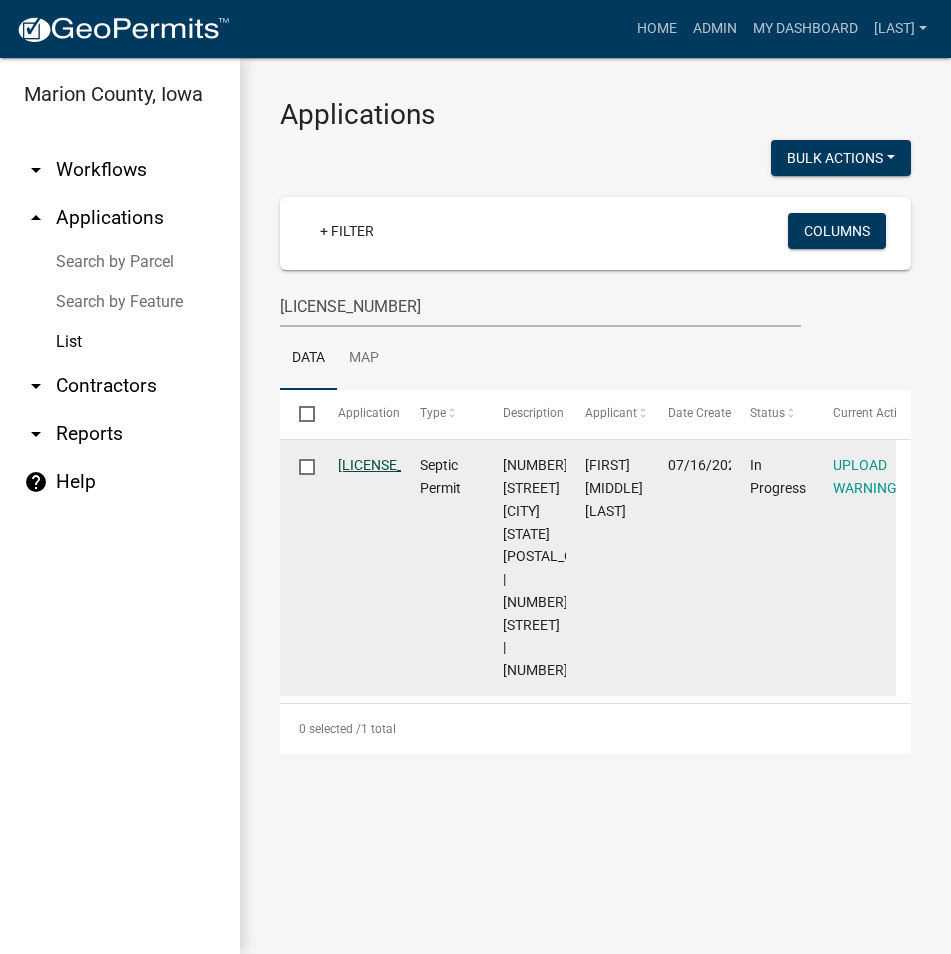 click on "[LICENSE_NUMBER]" 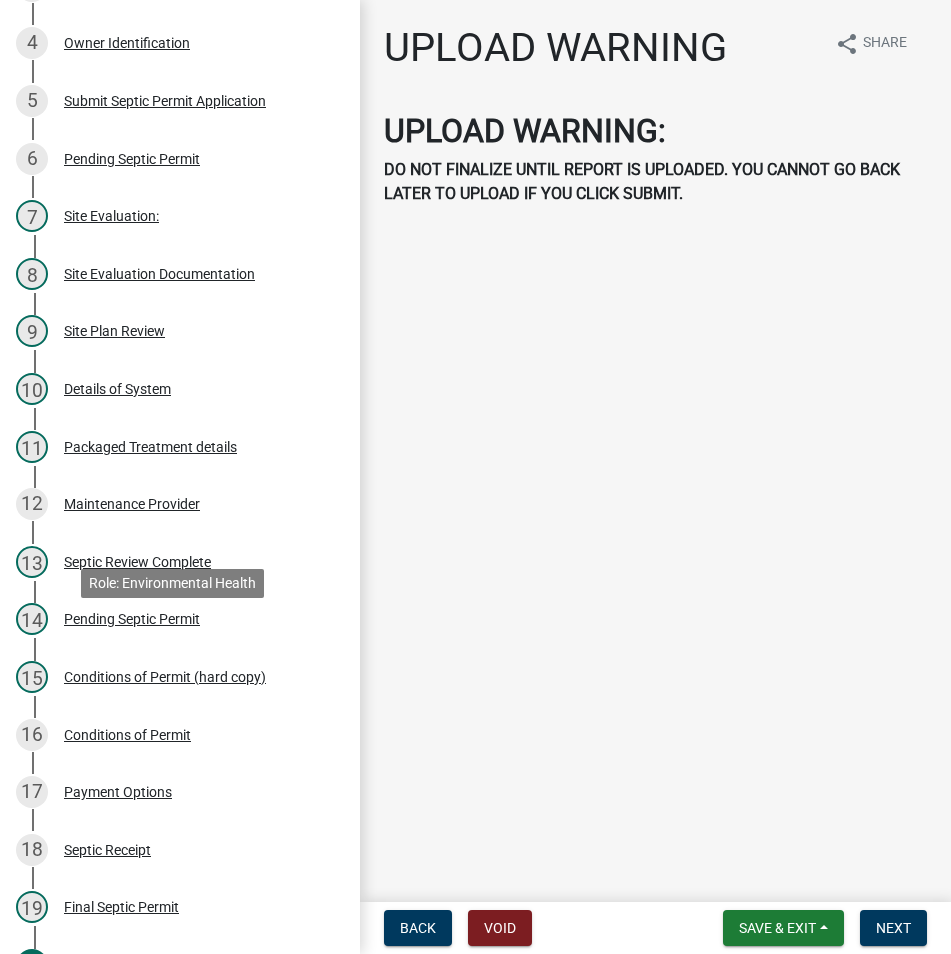 scroll, scrollTop: 800, scrollLeft: 0, axis: vertical 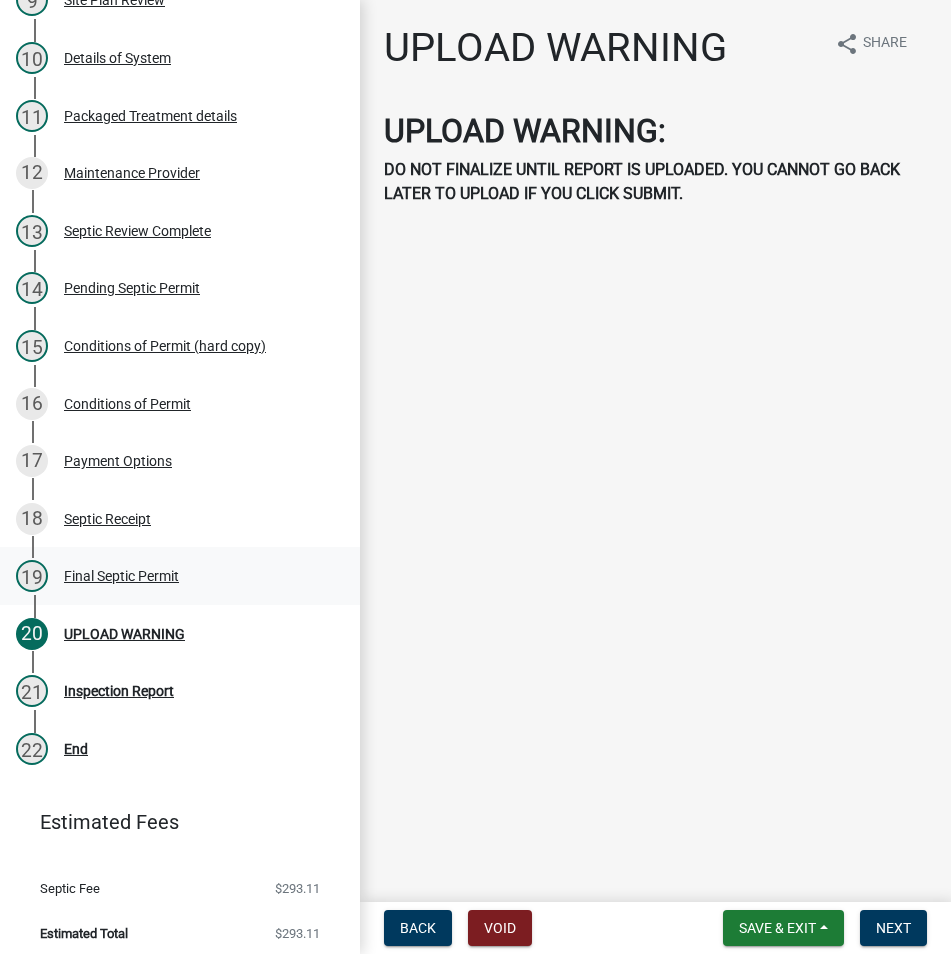 click on "Final Septic Permit" at bounding box center [121, 576] 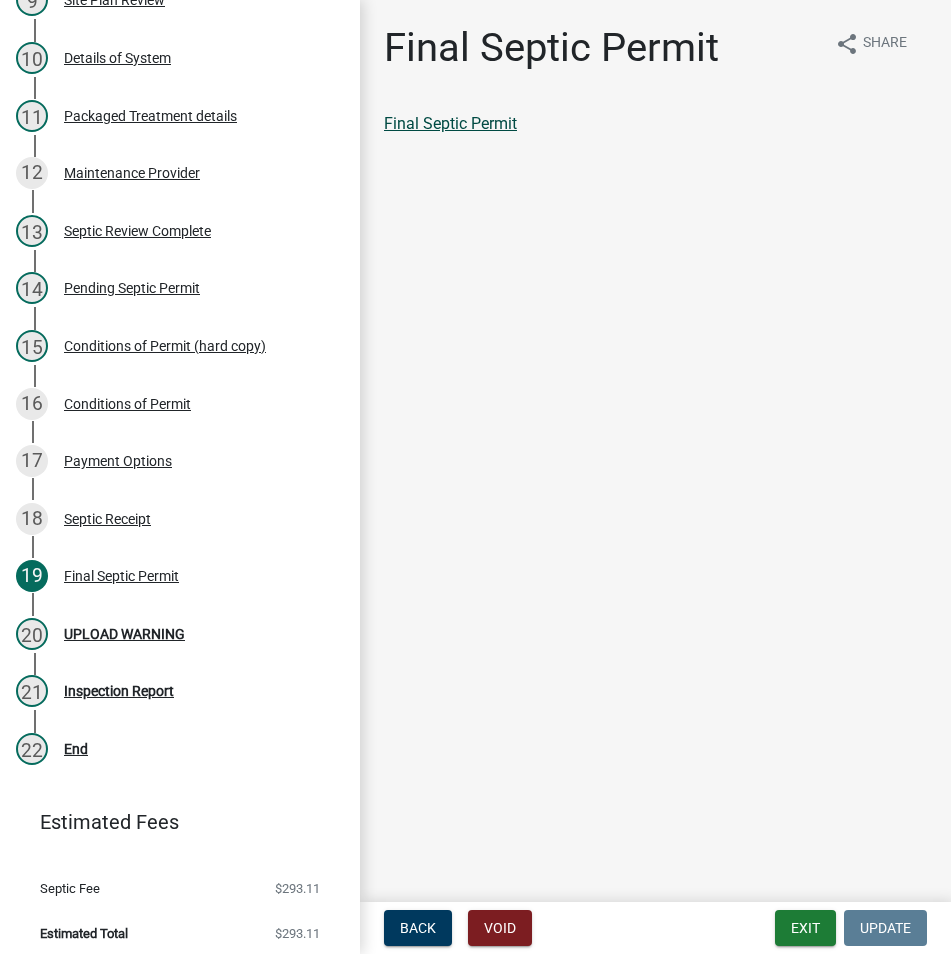 click on "Final Septic Permit" 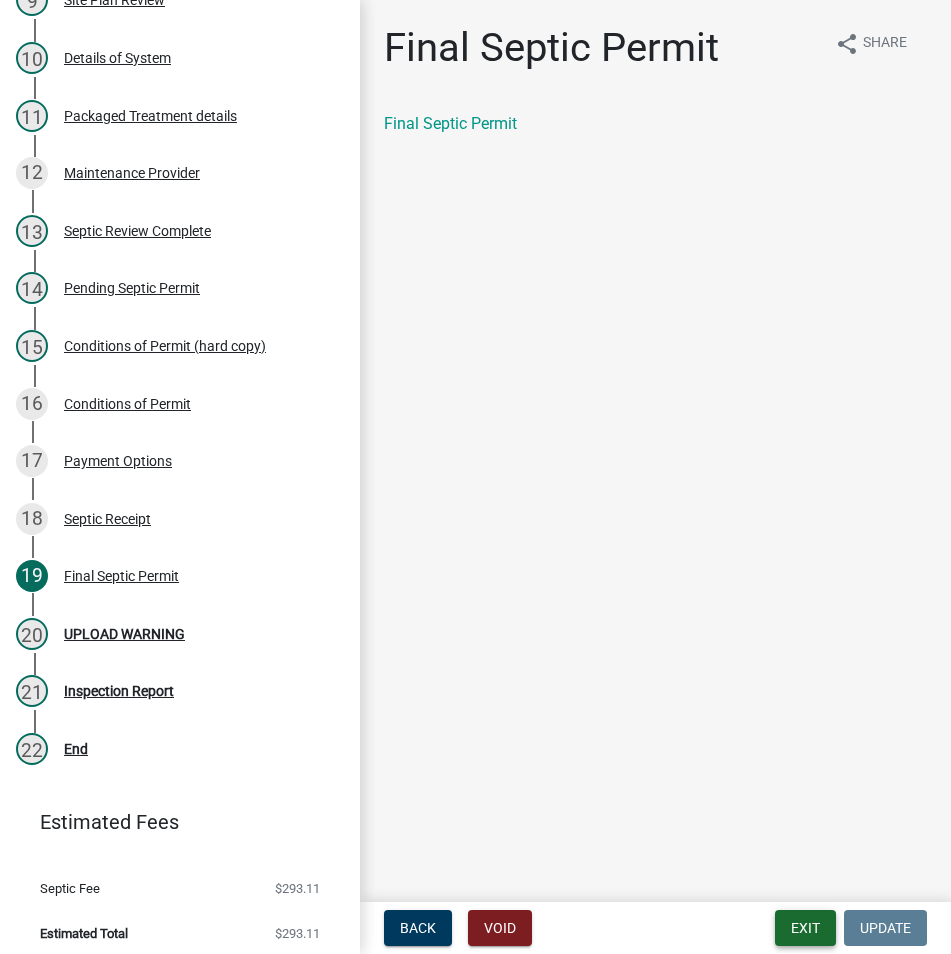 click on "Exit" at bounding box center [805, 928] 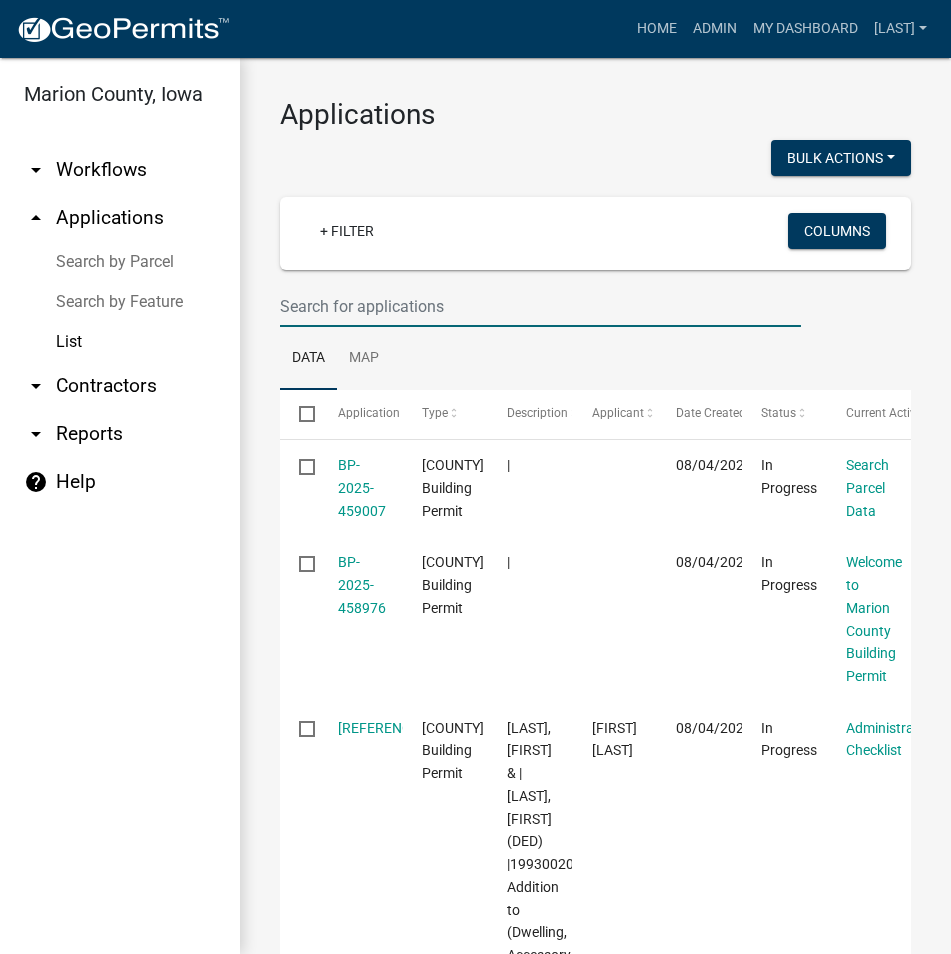 click at bounding box center [540, 306] 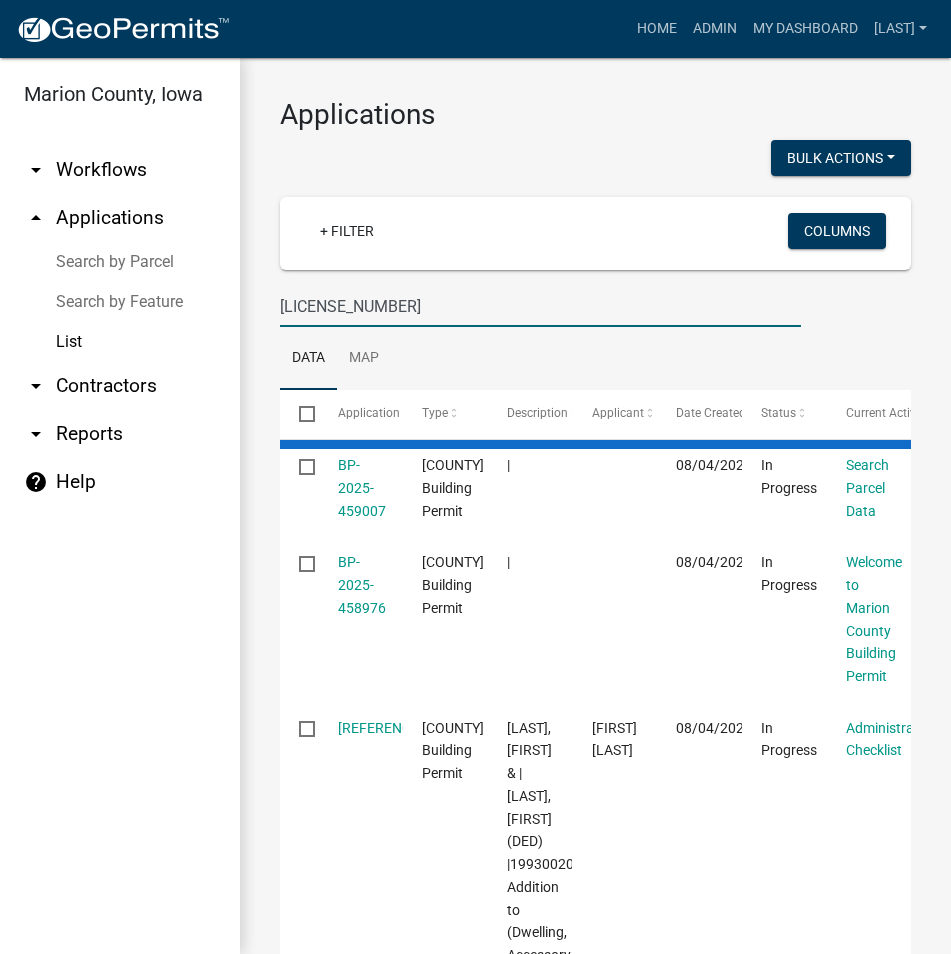 type on "[LICENSE_NUMBER]" 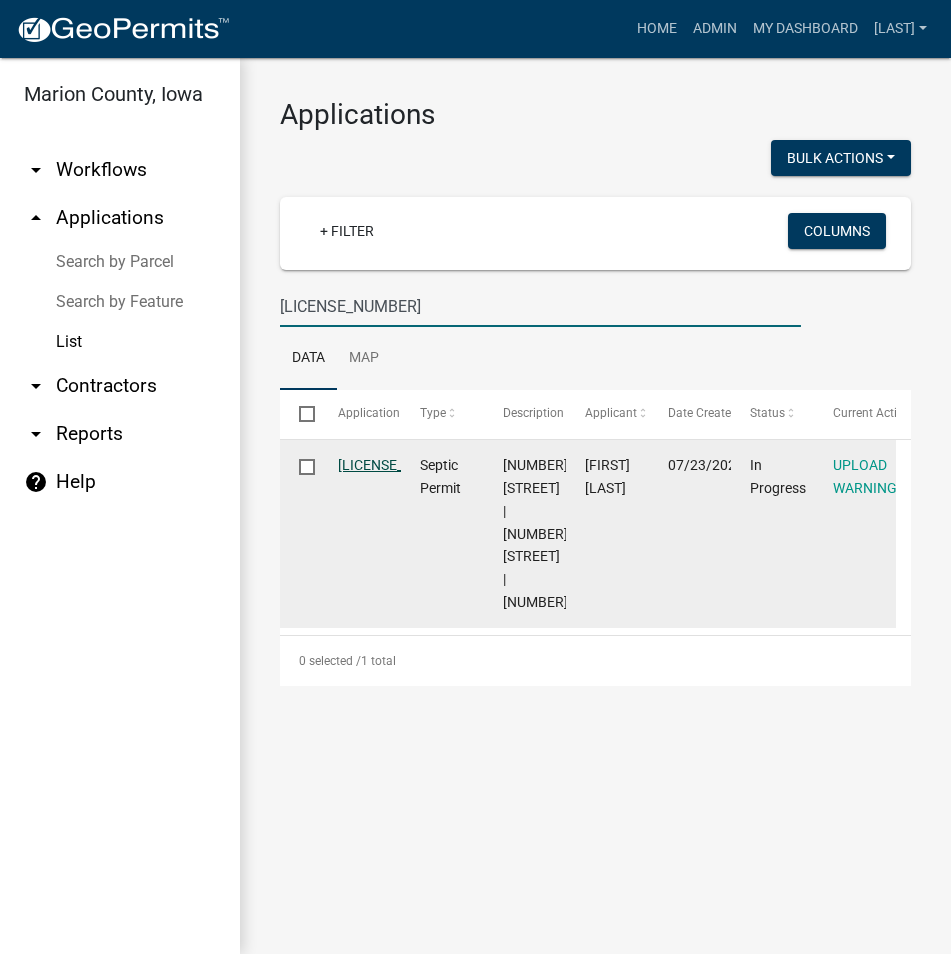 click on "[LICENSE_NUMBER]" 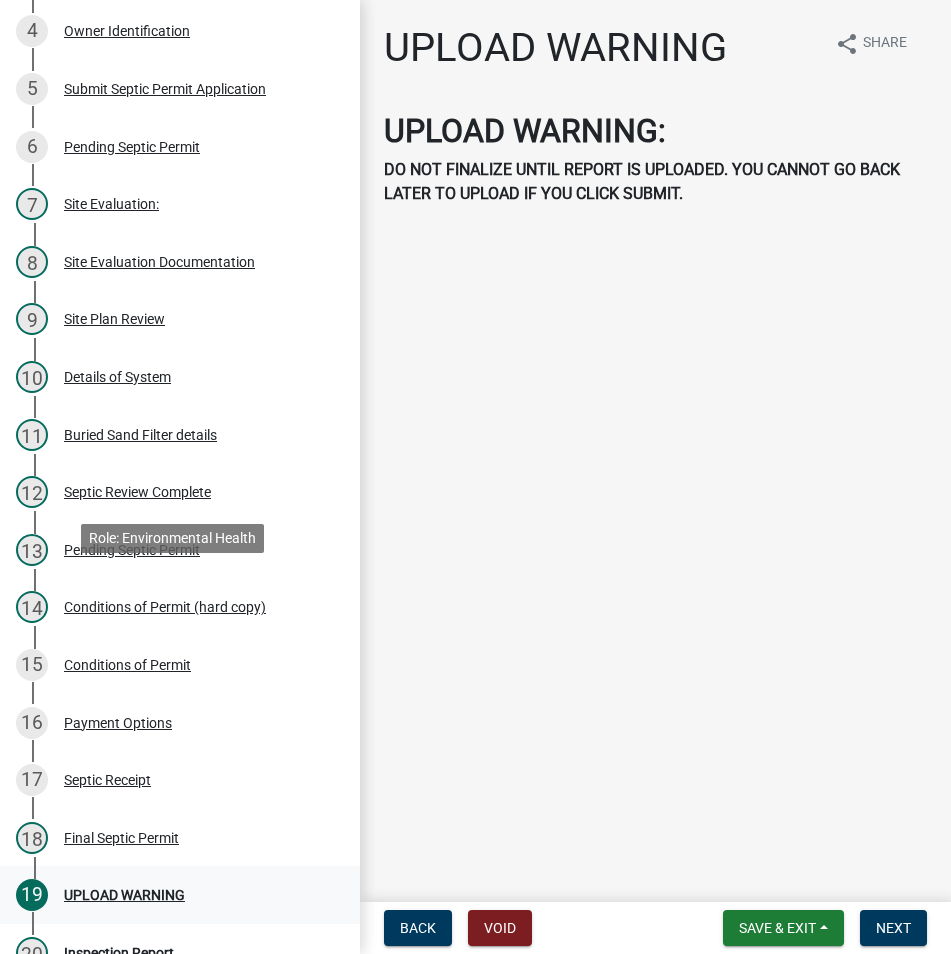 scroll, scrollTop: 752, scrollLeft: 0, axis: vertical 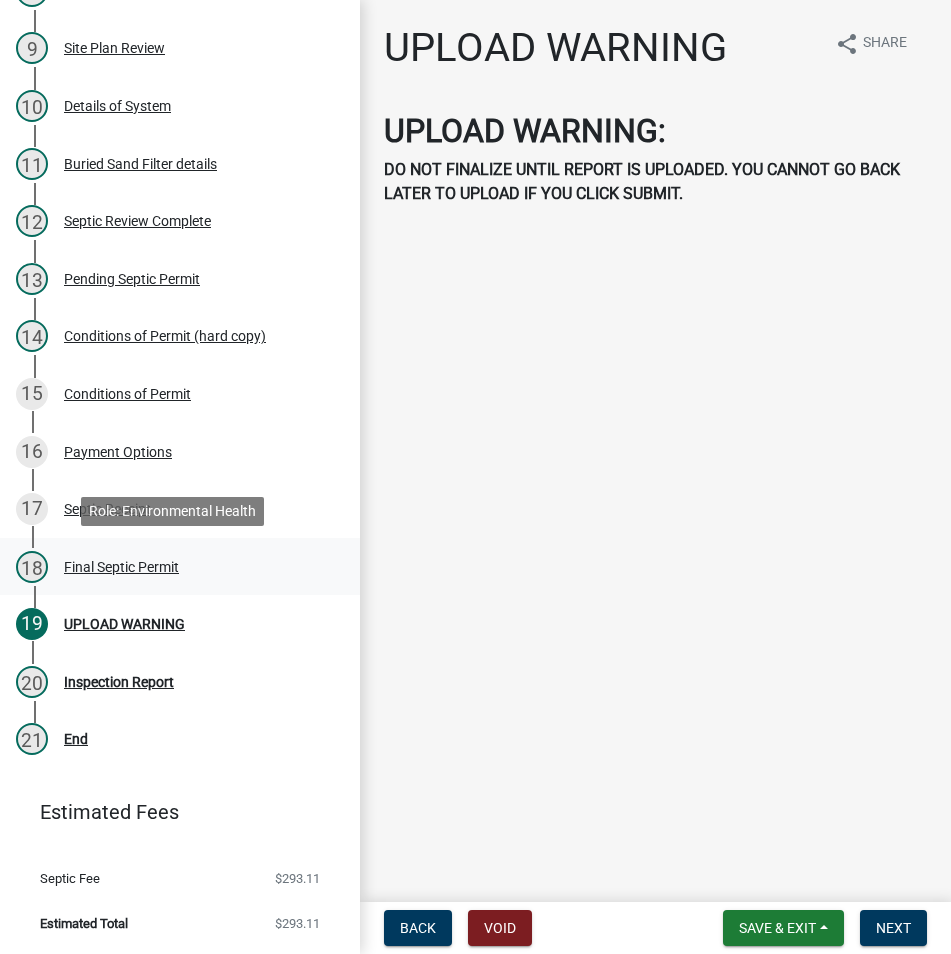 click on "Final Septic Permit" at bounding box center (121, 567) 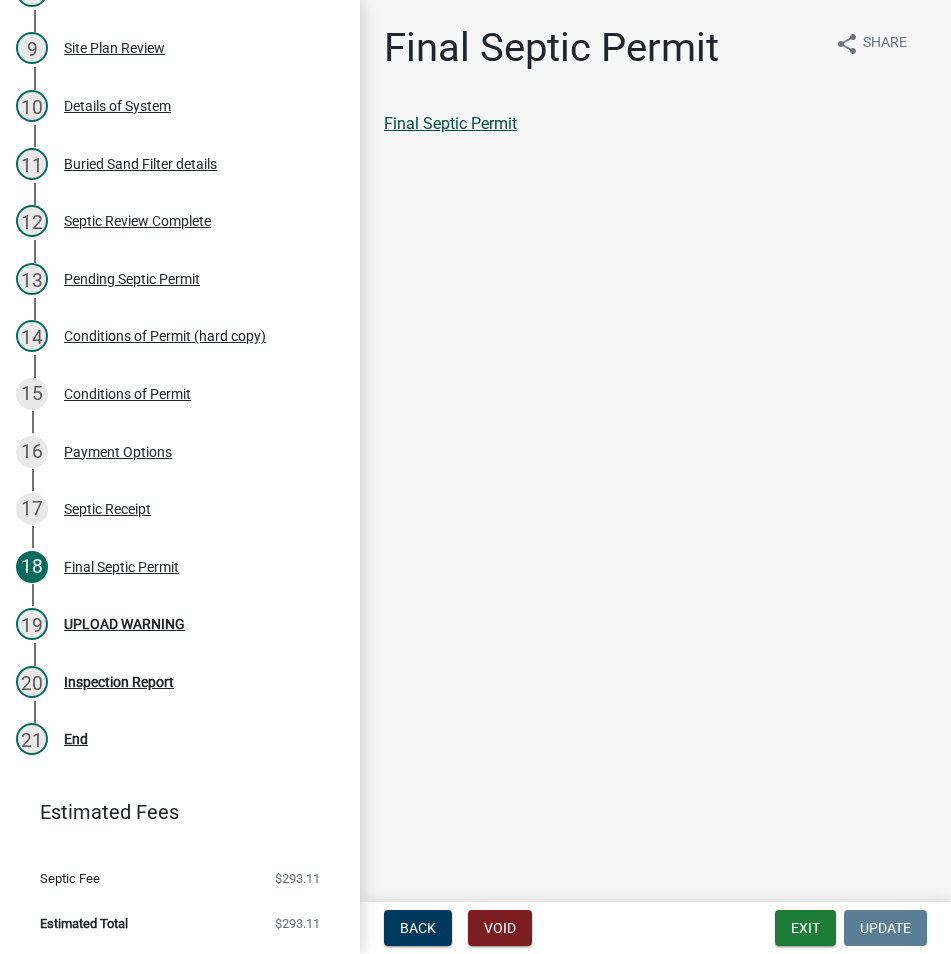 click on "Final Septic Permit" 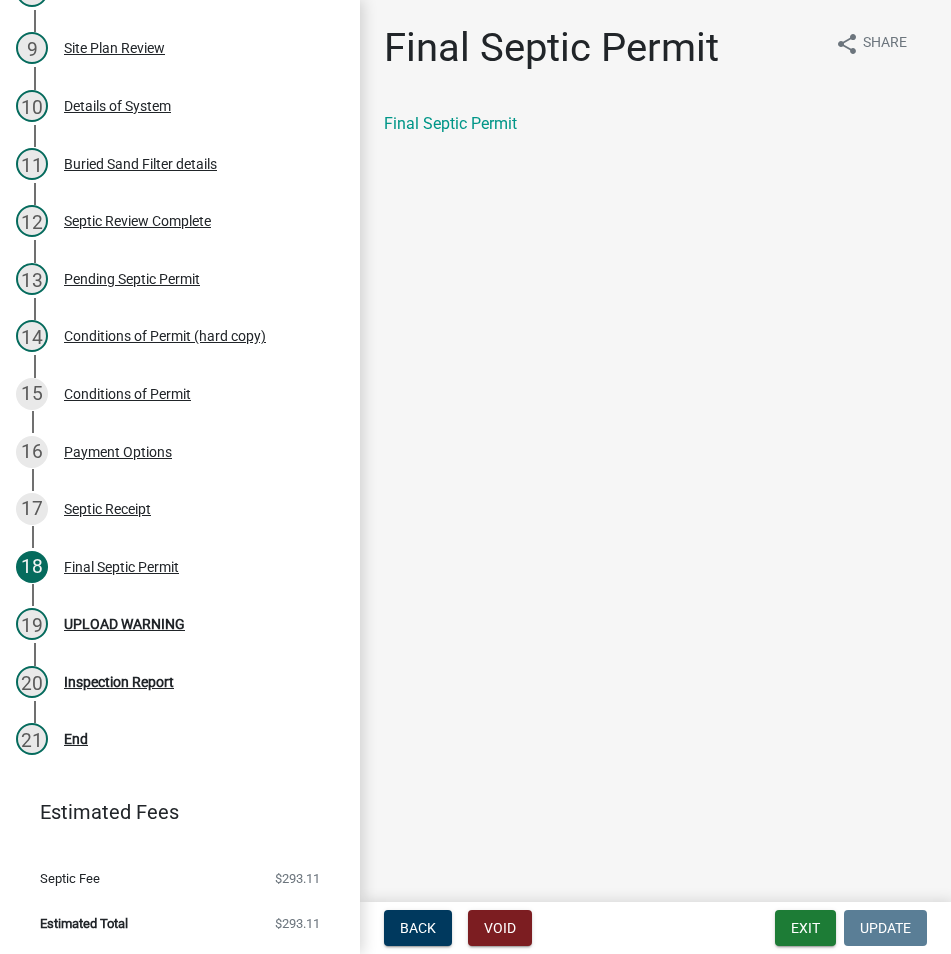 click on "Back Void Exit Update" at bounding box center [655, 928] 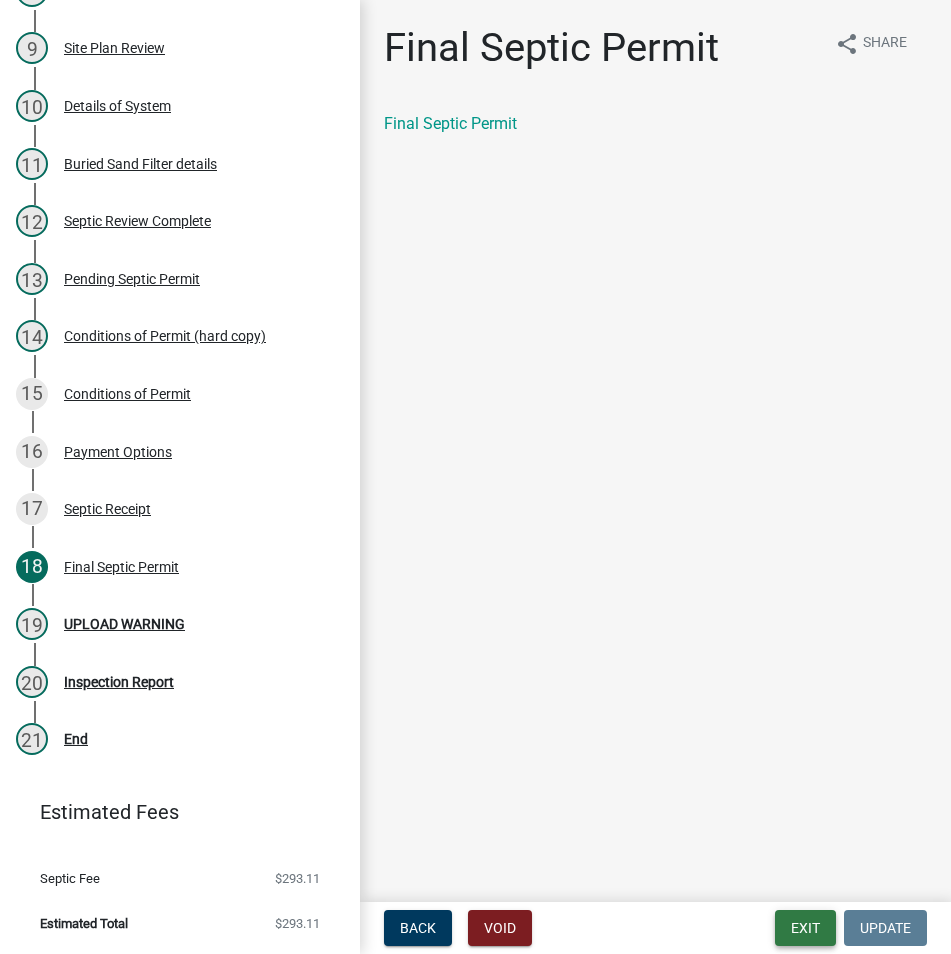 click on "Exit" at bounding box center [805, 928] 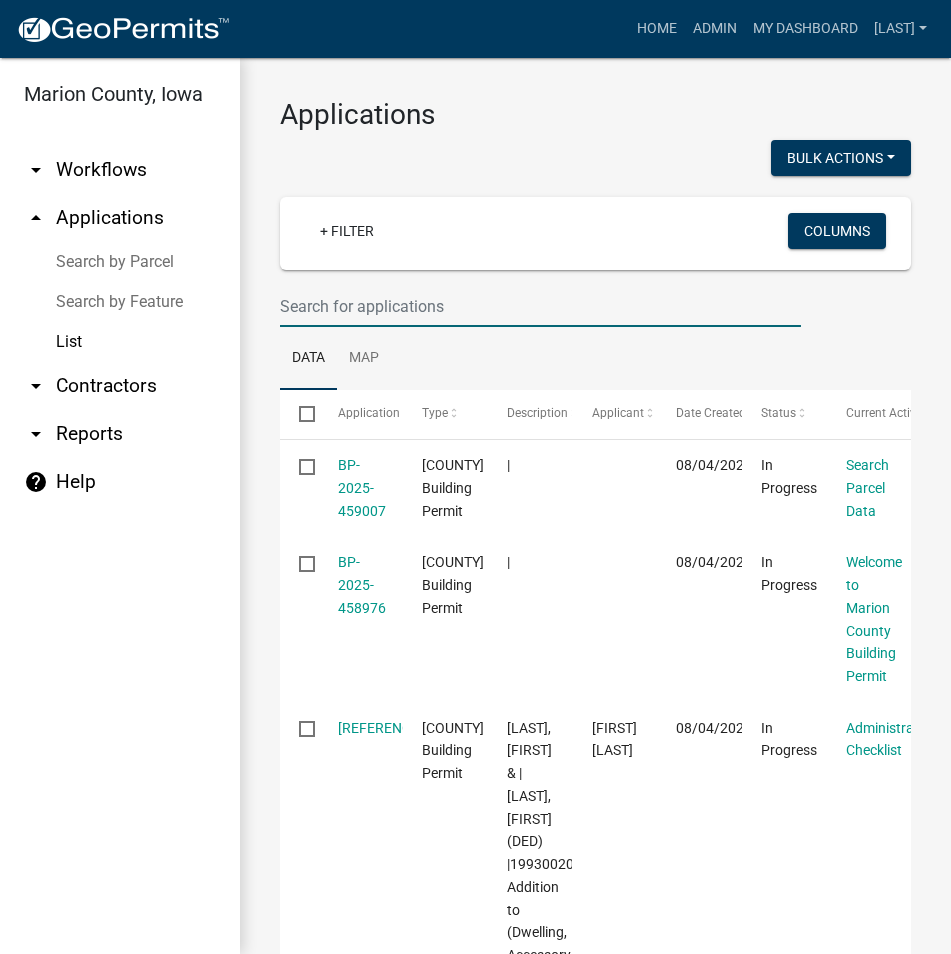 click at bounding box center (540, 306) 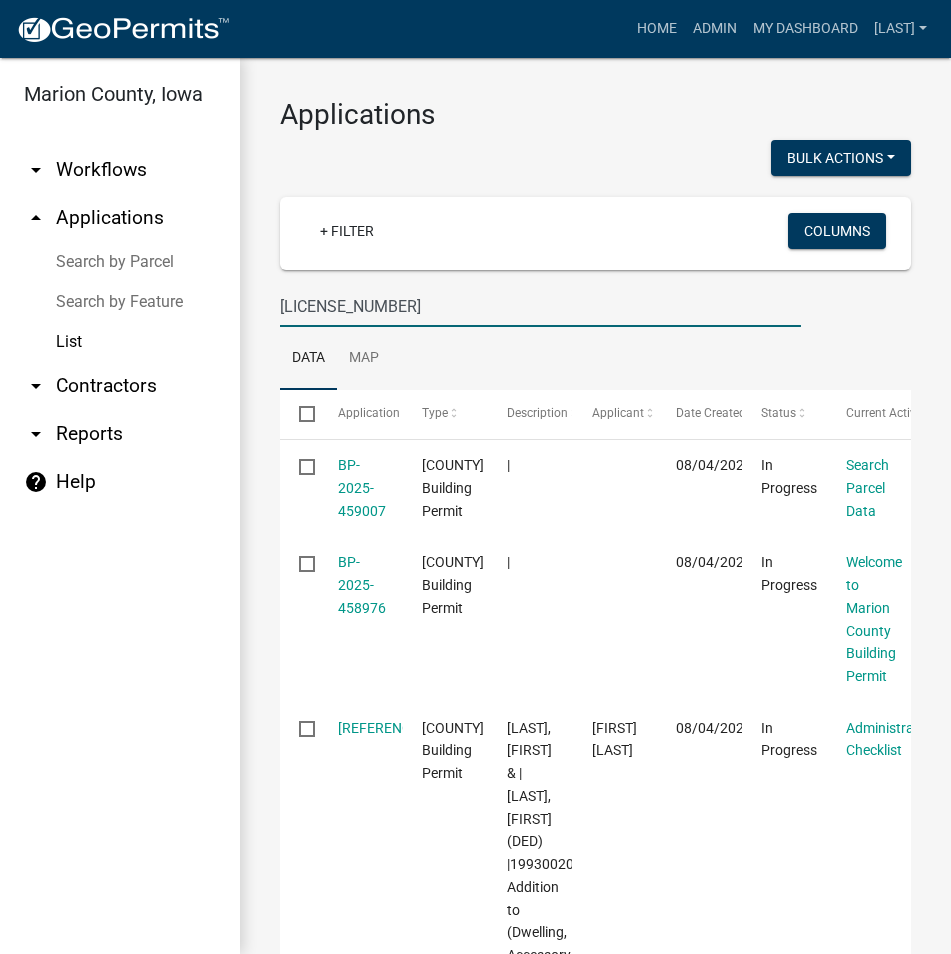 type on "[LICENSE_NUMBER]" 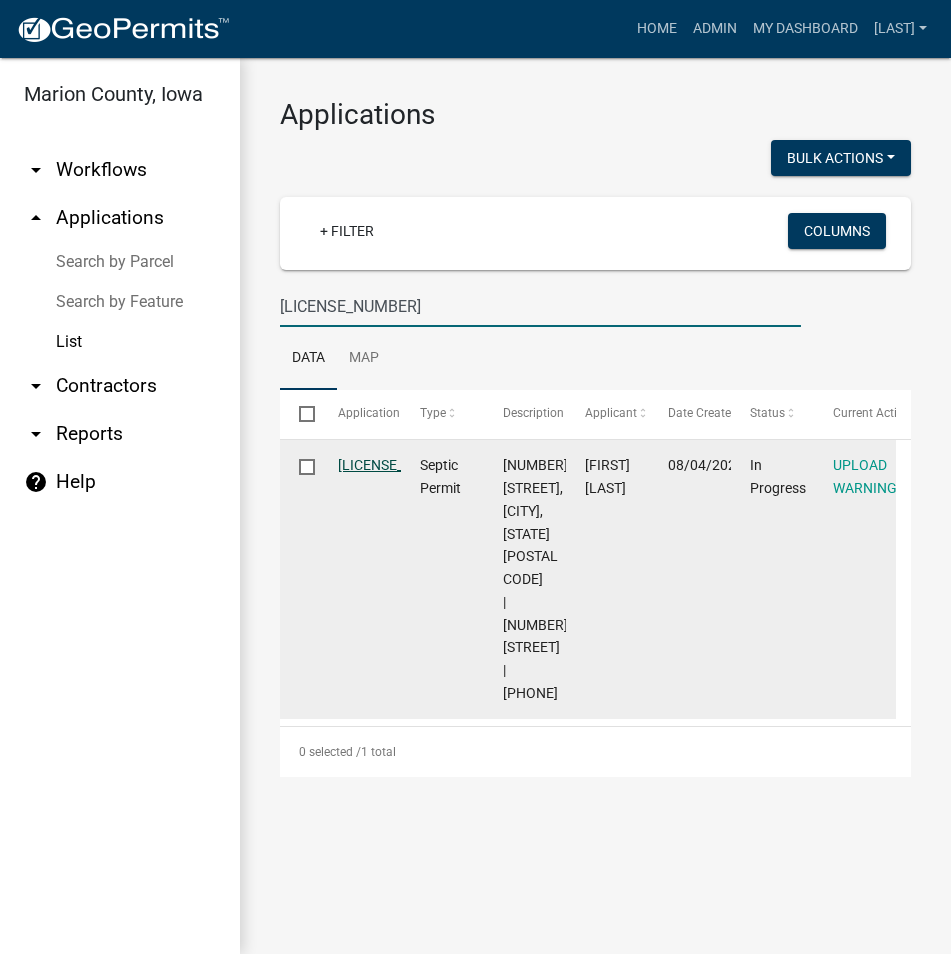 click on "[LICENSE_NUMBER]" 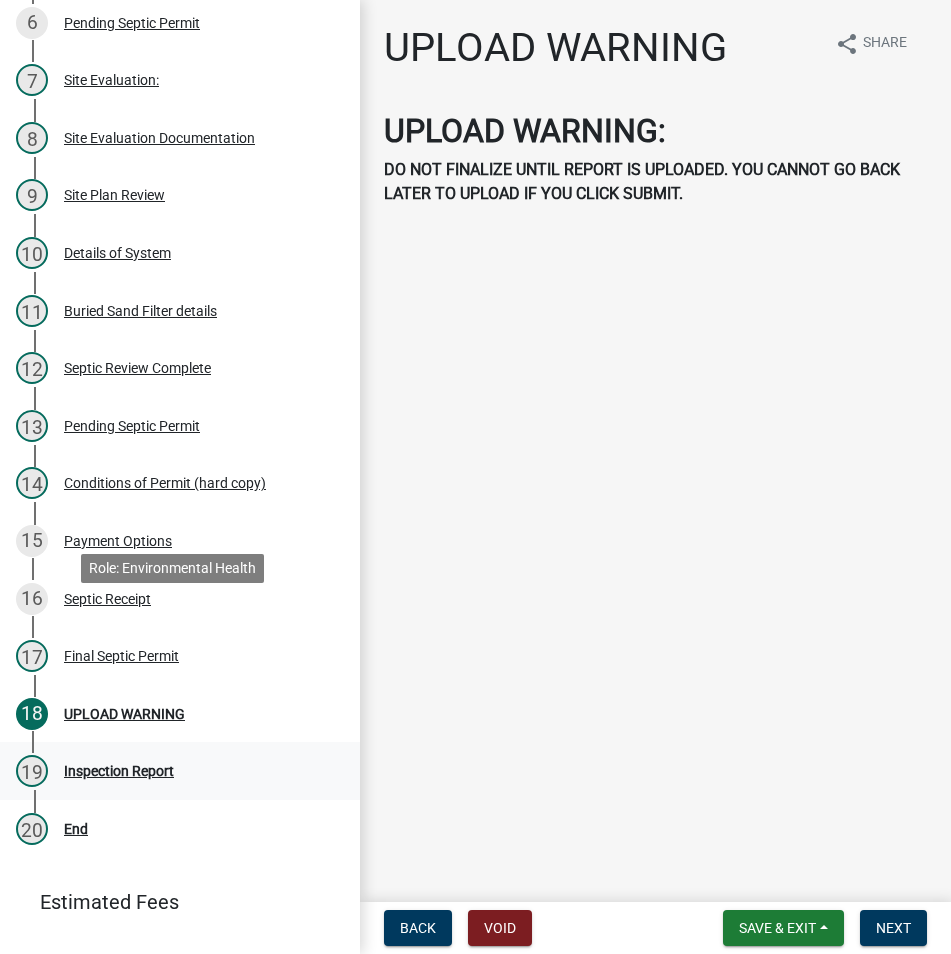 scroll, scrollTop: 695, scrollLeft: 0, axis: vertical 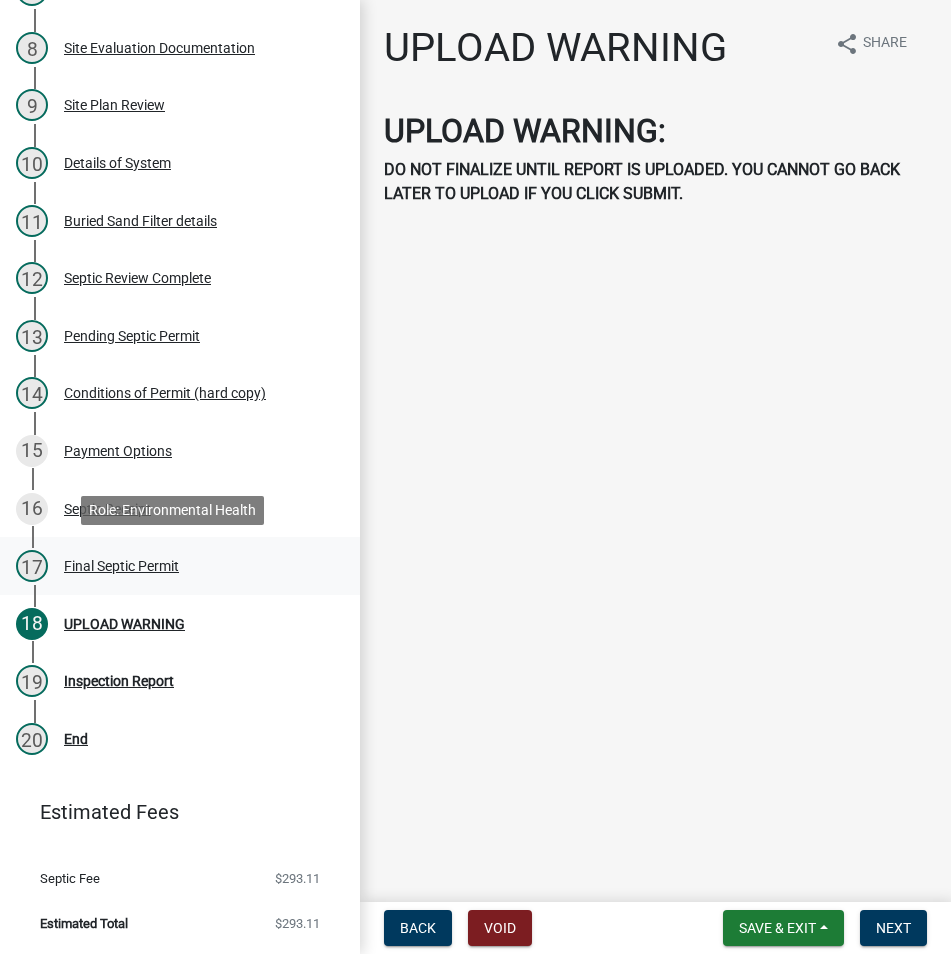 click on "Final Septic Permit" at bounding box center [121, 566] 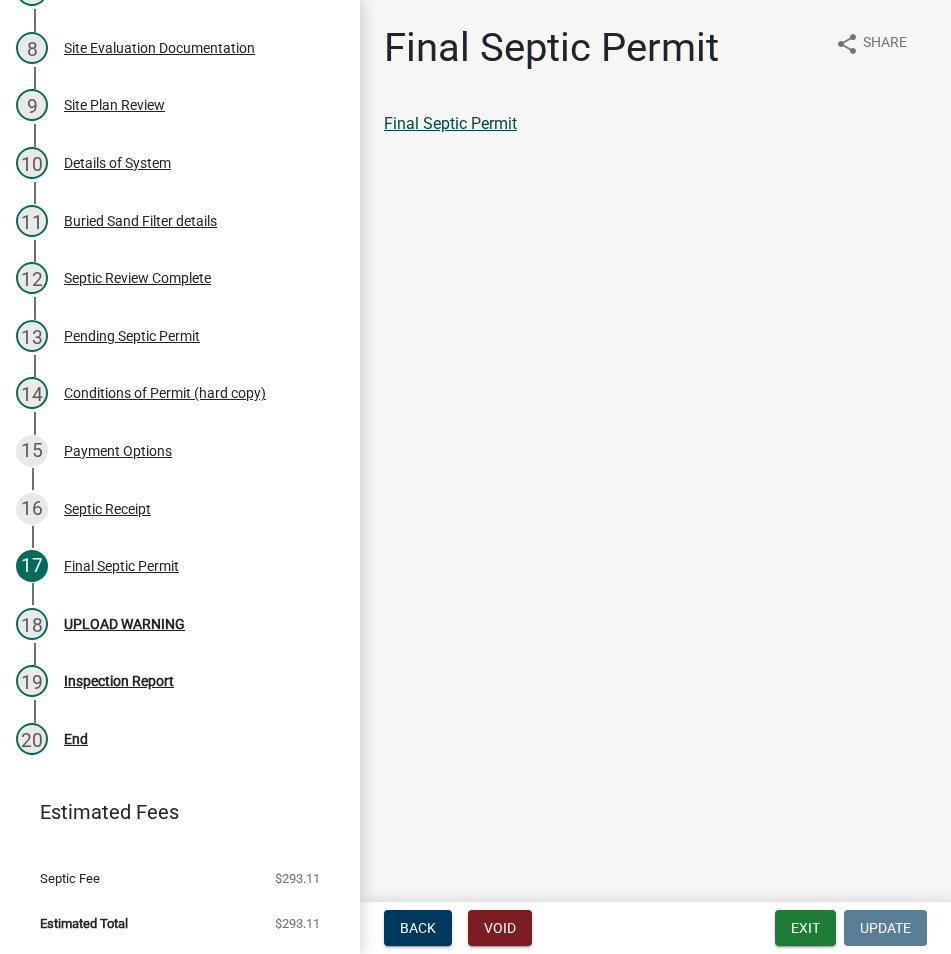click on "Final Septic Permit" 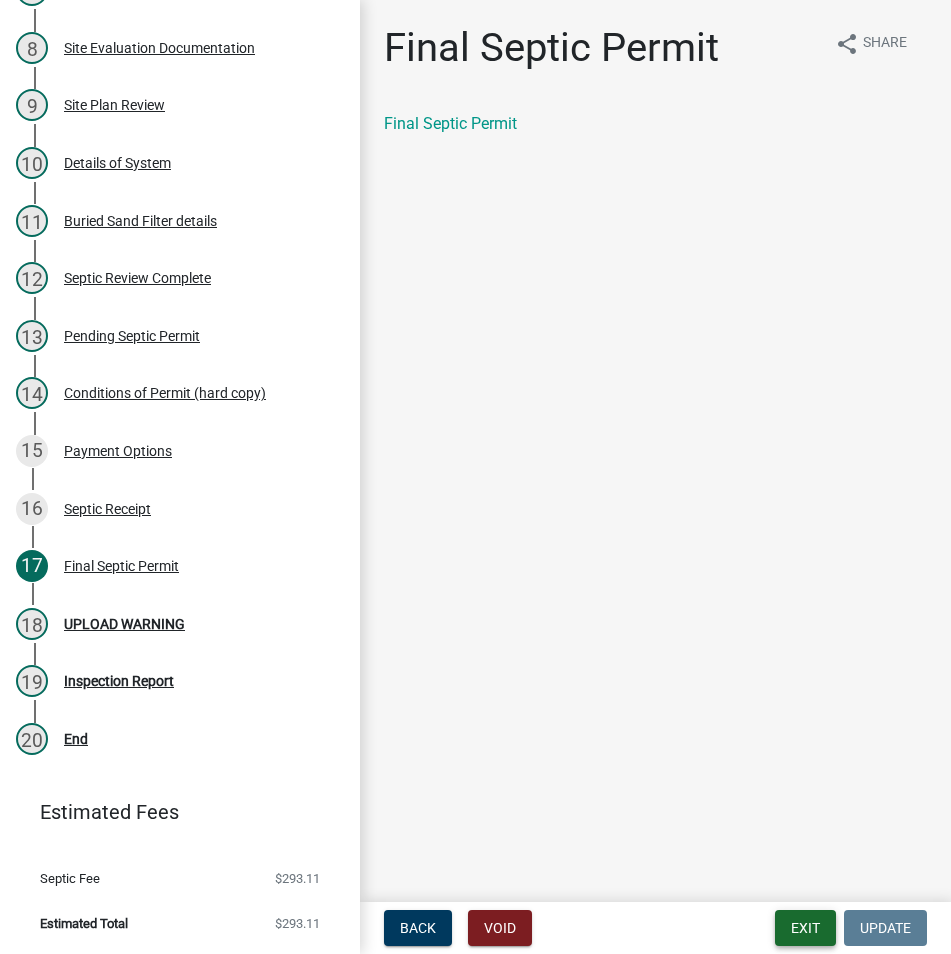 click on "Exit" at bounding box center [805, 928] 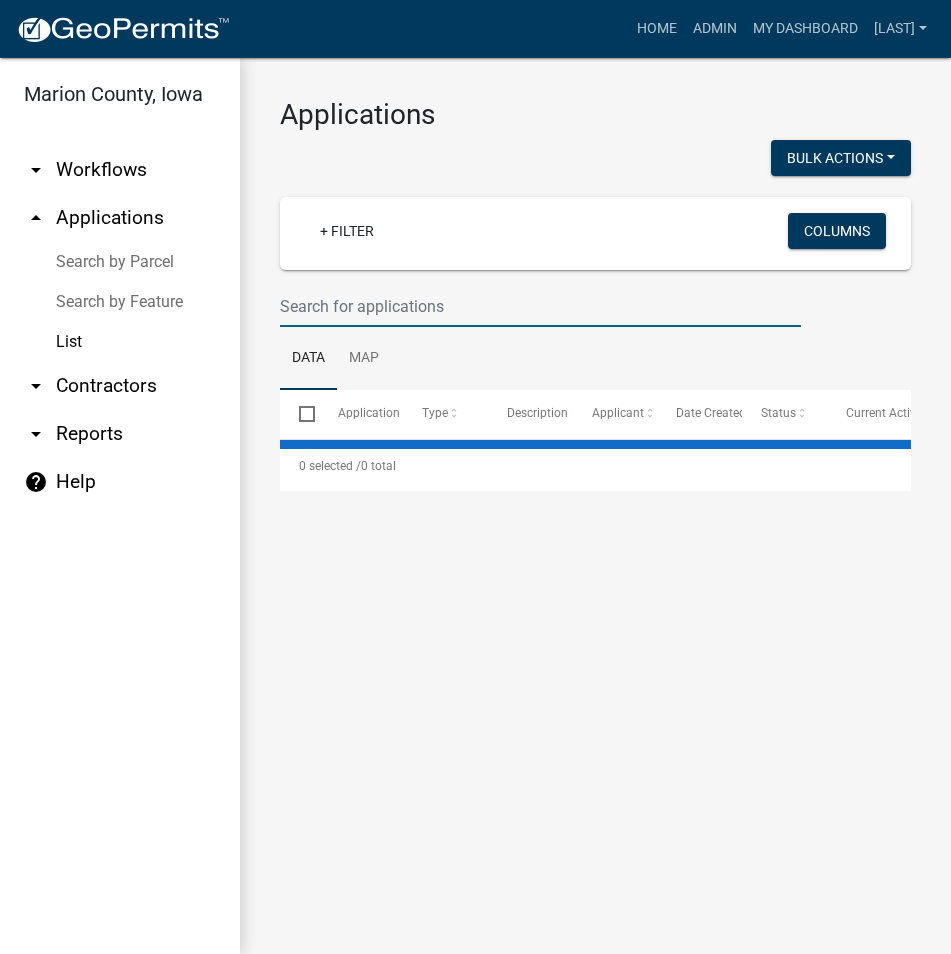 click at bounding box center [540, 306] 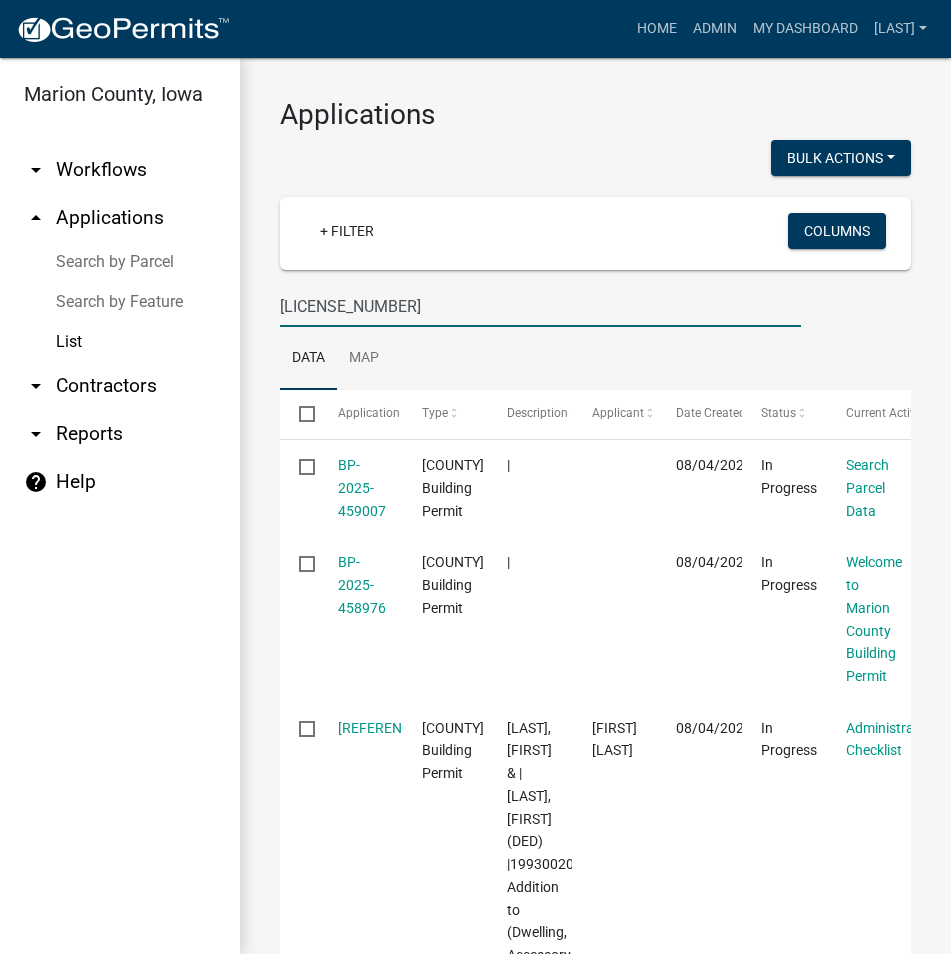 type on "[LICENSE_NUMBER]" 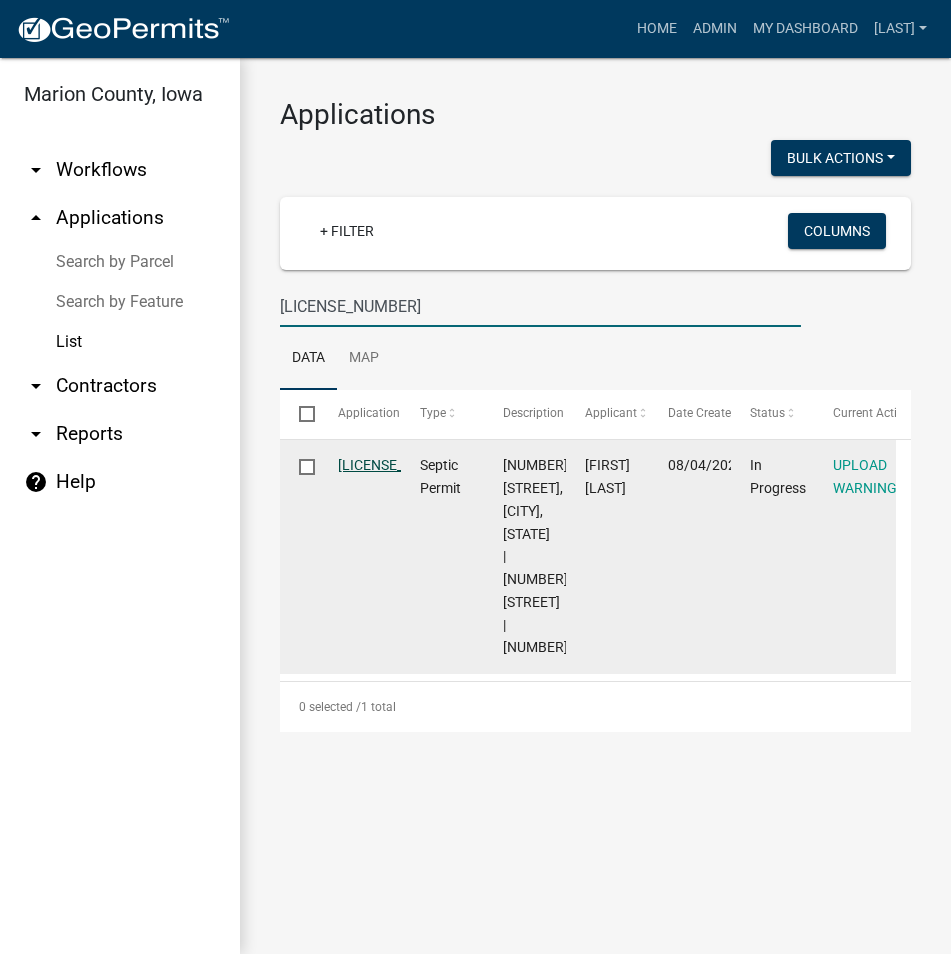 click on "[LICENSE_NUMBER]" 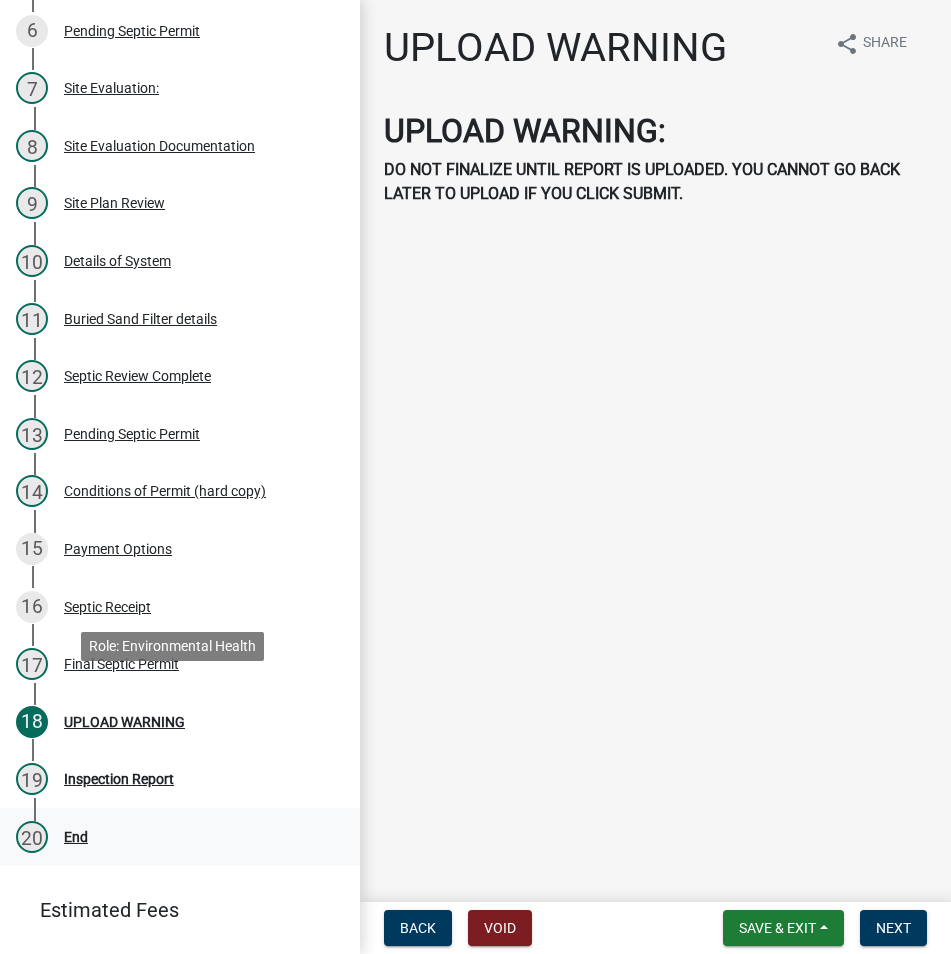 scroll, scrollTop: 695, scrollLeft: 0, axis: vertical 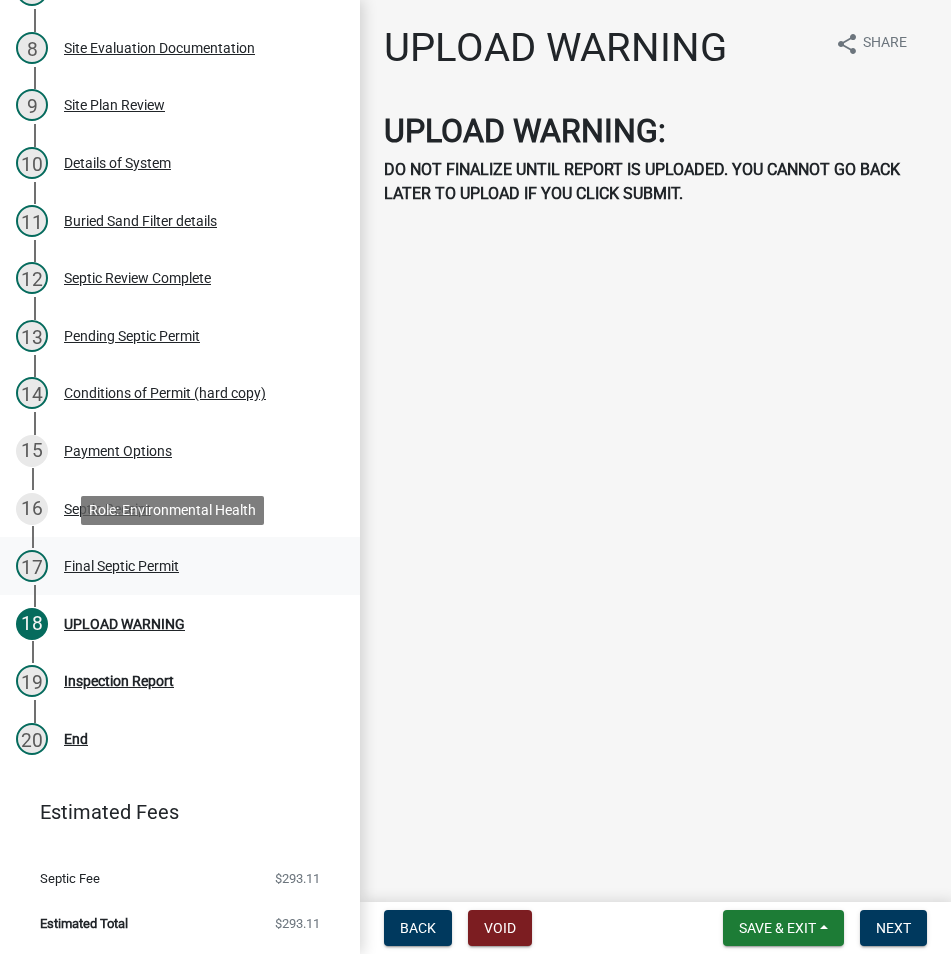drag, startPoint x: 92, startPoint y: 565, endPoint x: 156, endPoint y: 552, distance: 65.30697 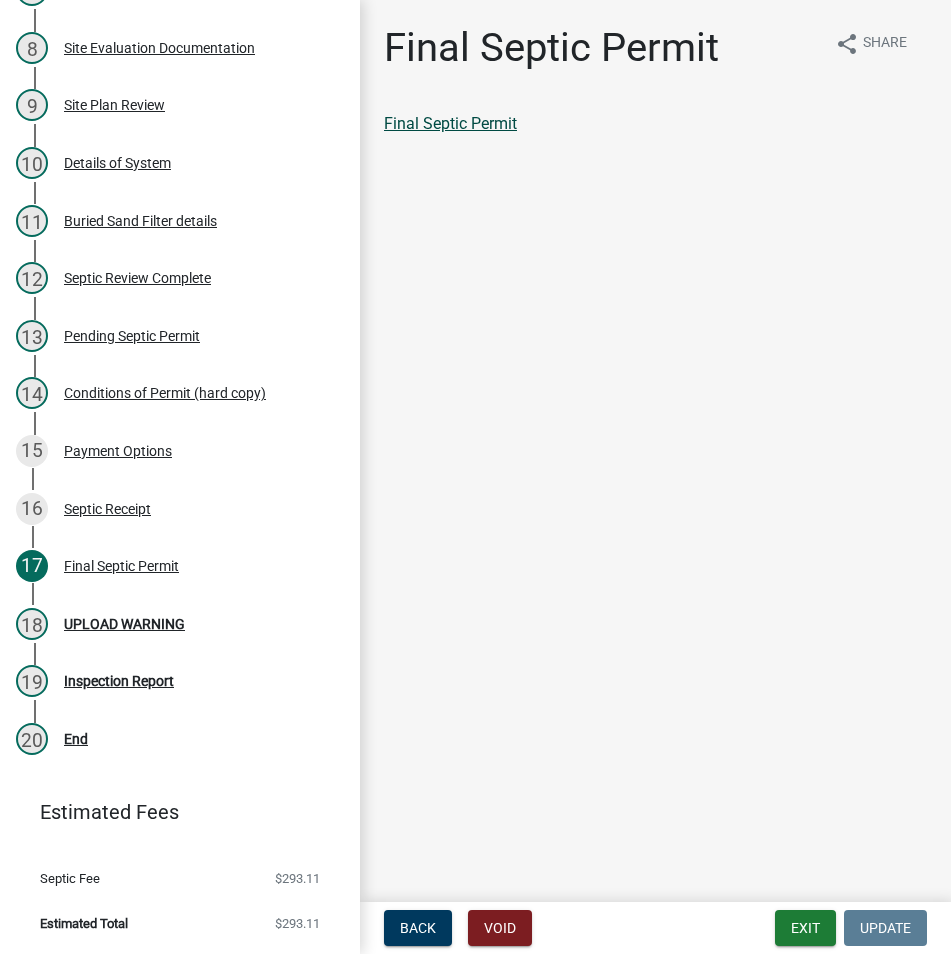 click on "Final Septic Permit" 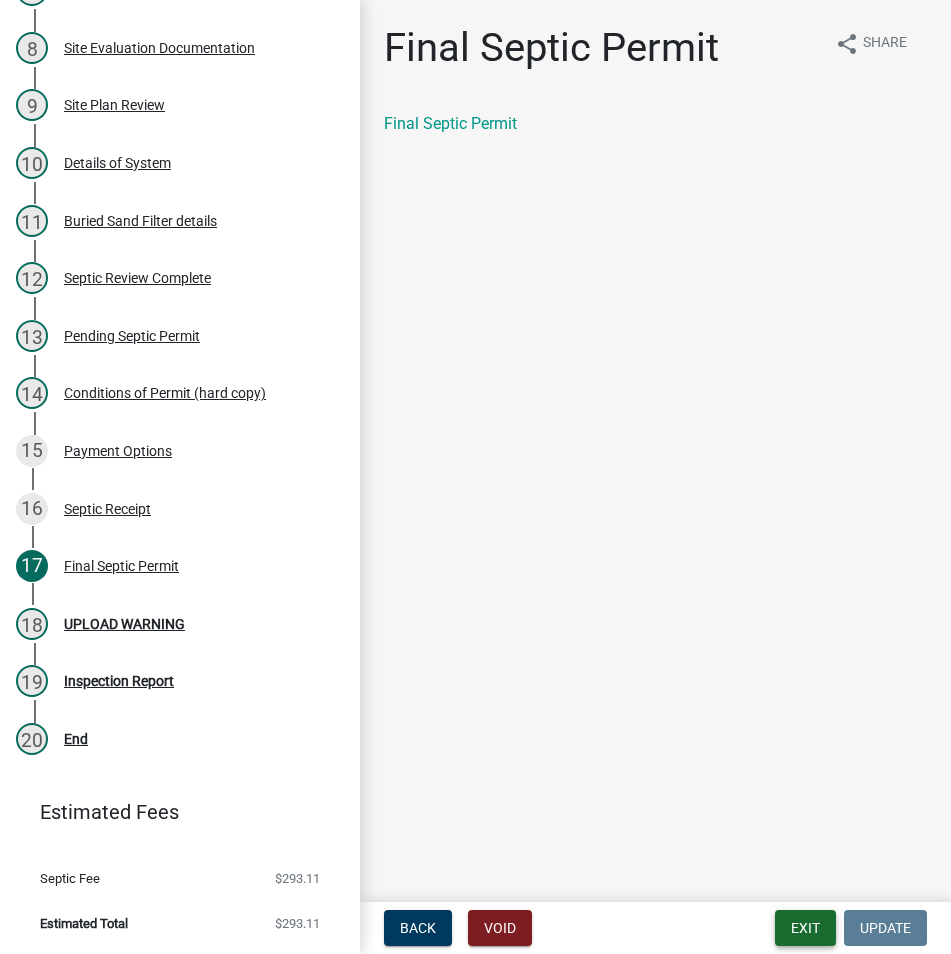 click on "Exit" at bounding box center (805, 928) 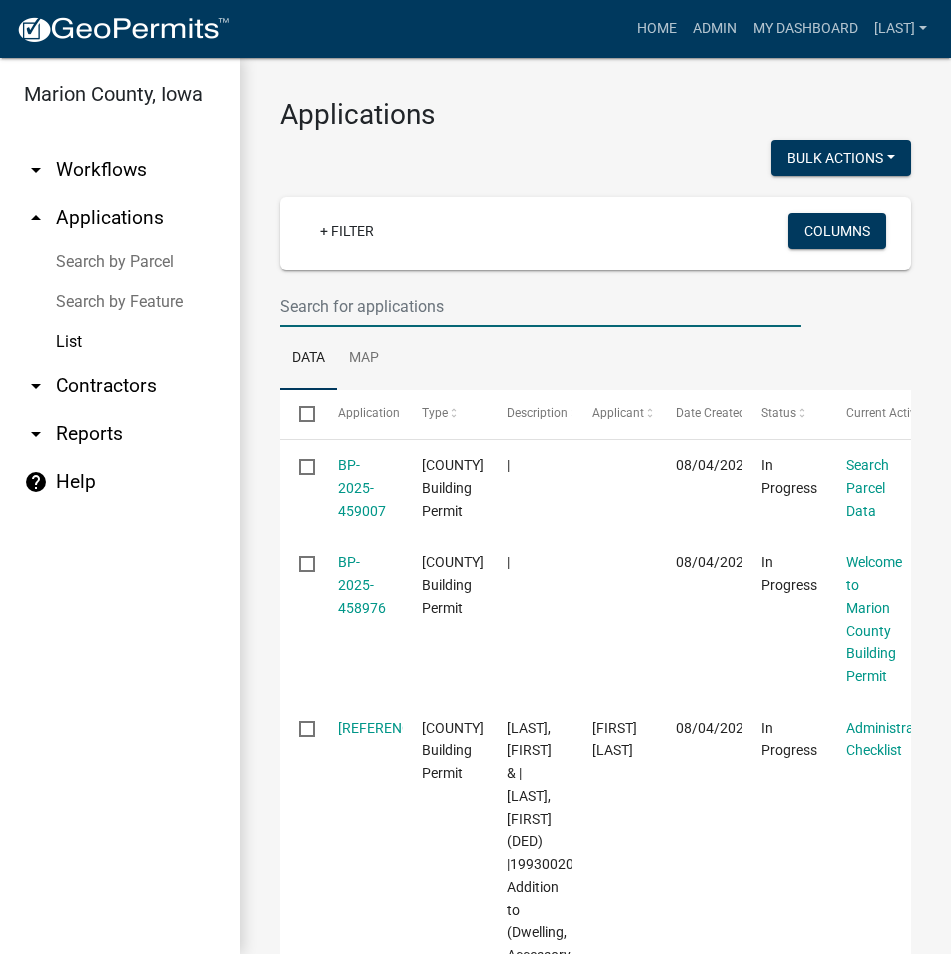 click at bounding box center (540, 306) 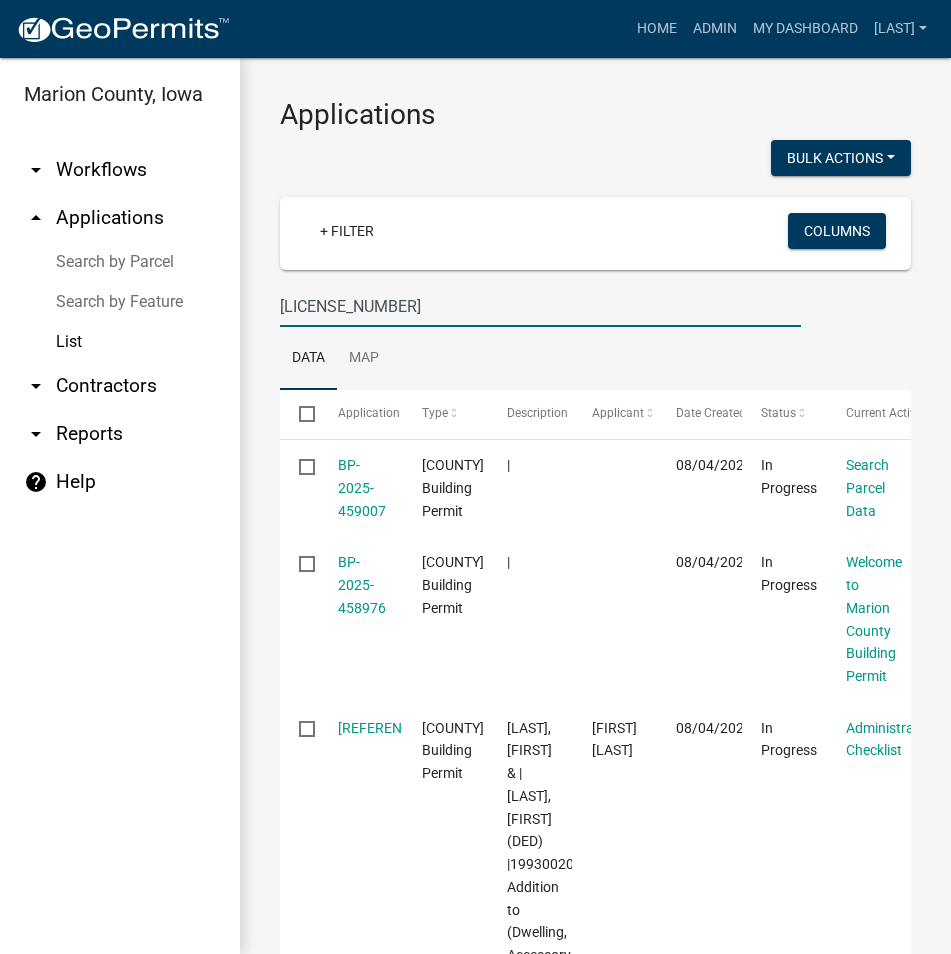 type on "[LICENSE_NUMBER]" 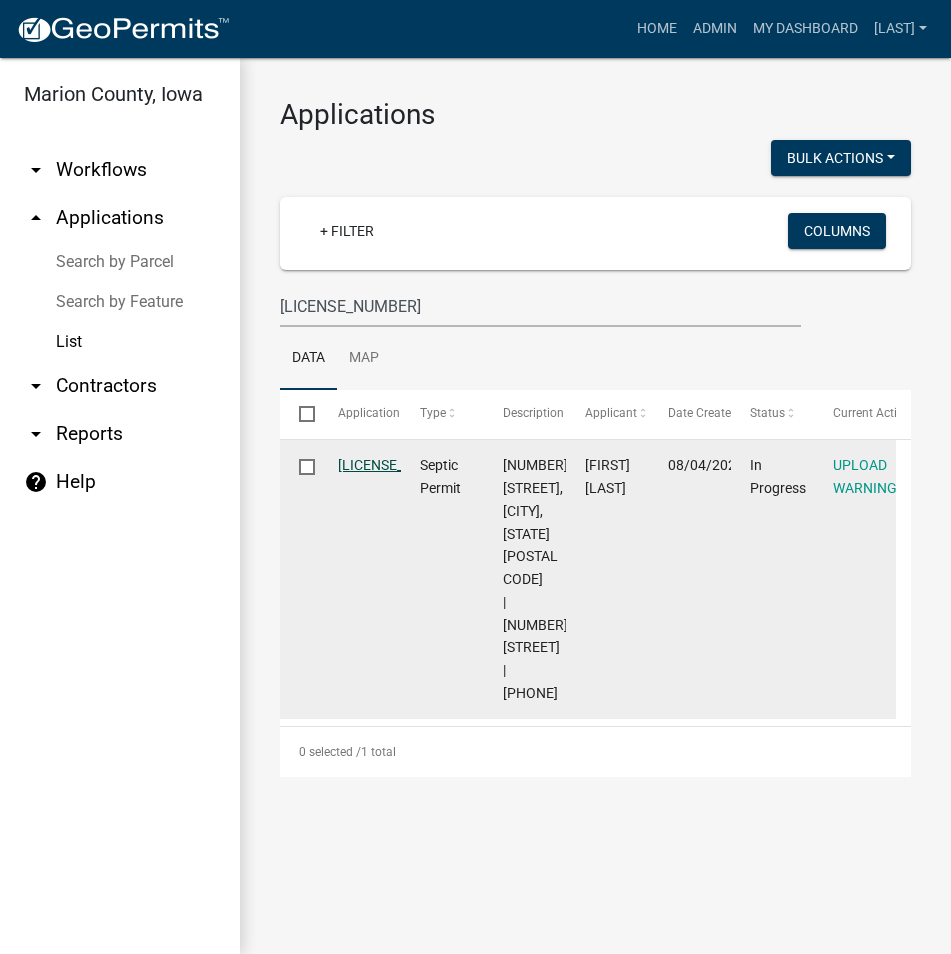 click on "[LICENSE_NUMBER]" 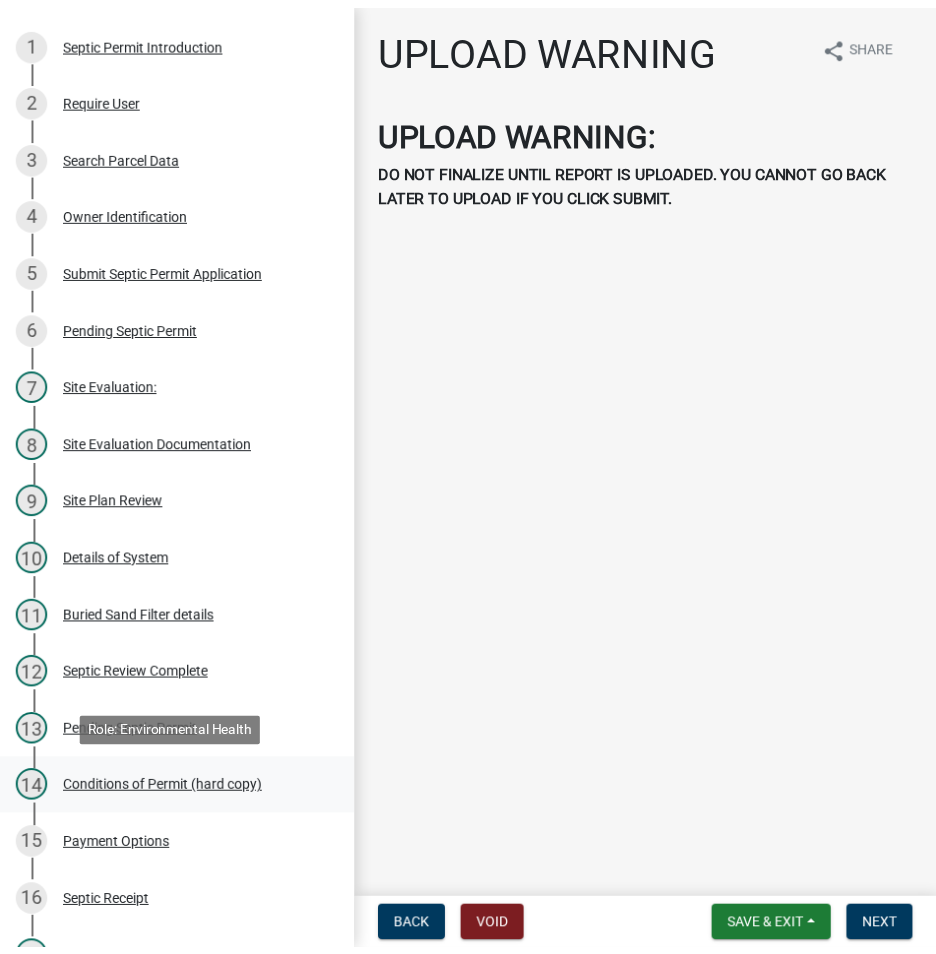 scroll, scrollTop: 695, scrollLeft: 0, axis: vertical 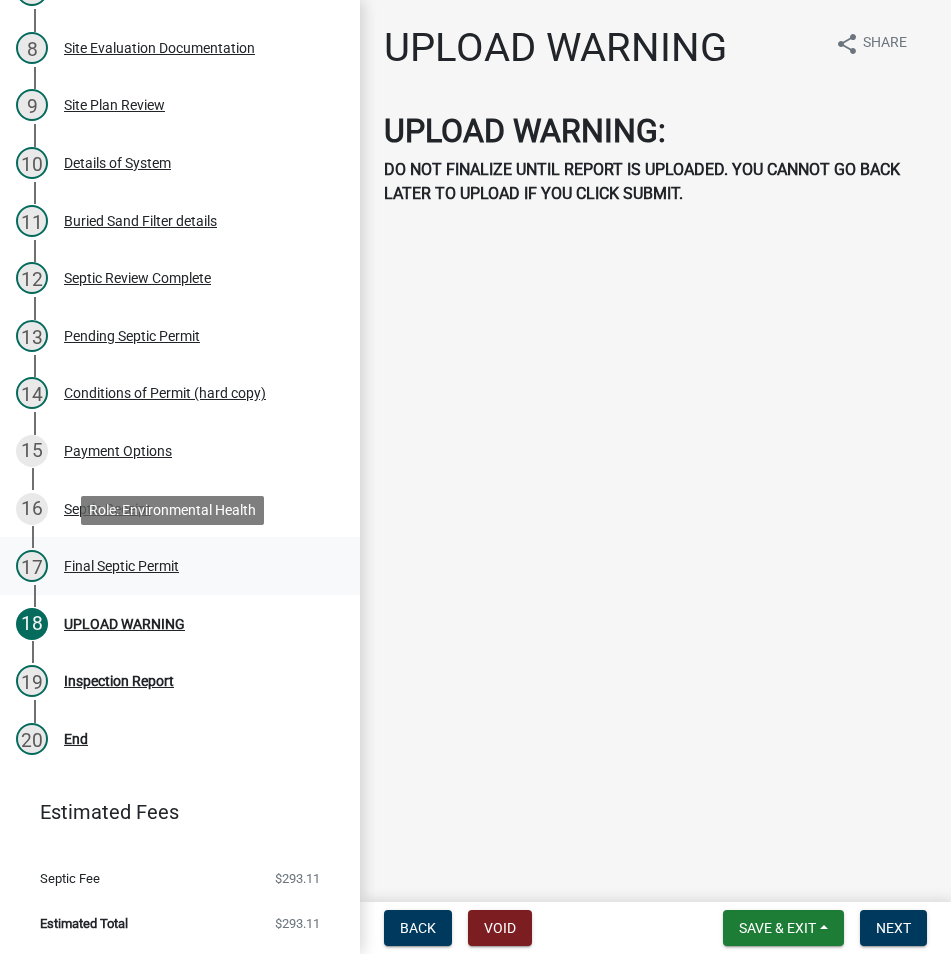 click on "Final Septic Permit" at bounding box center (121, 566) 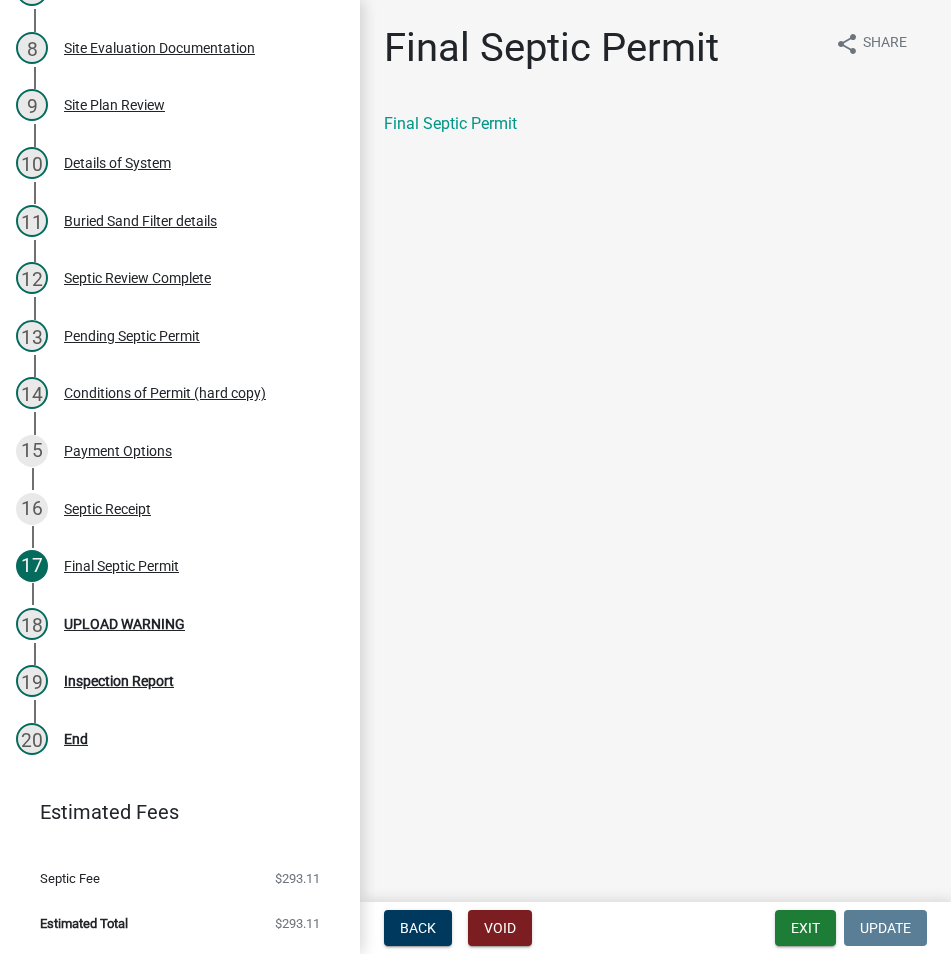 click on "Final Septic Permit" 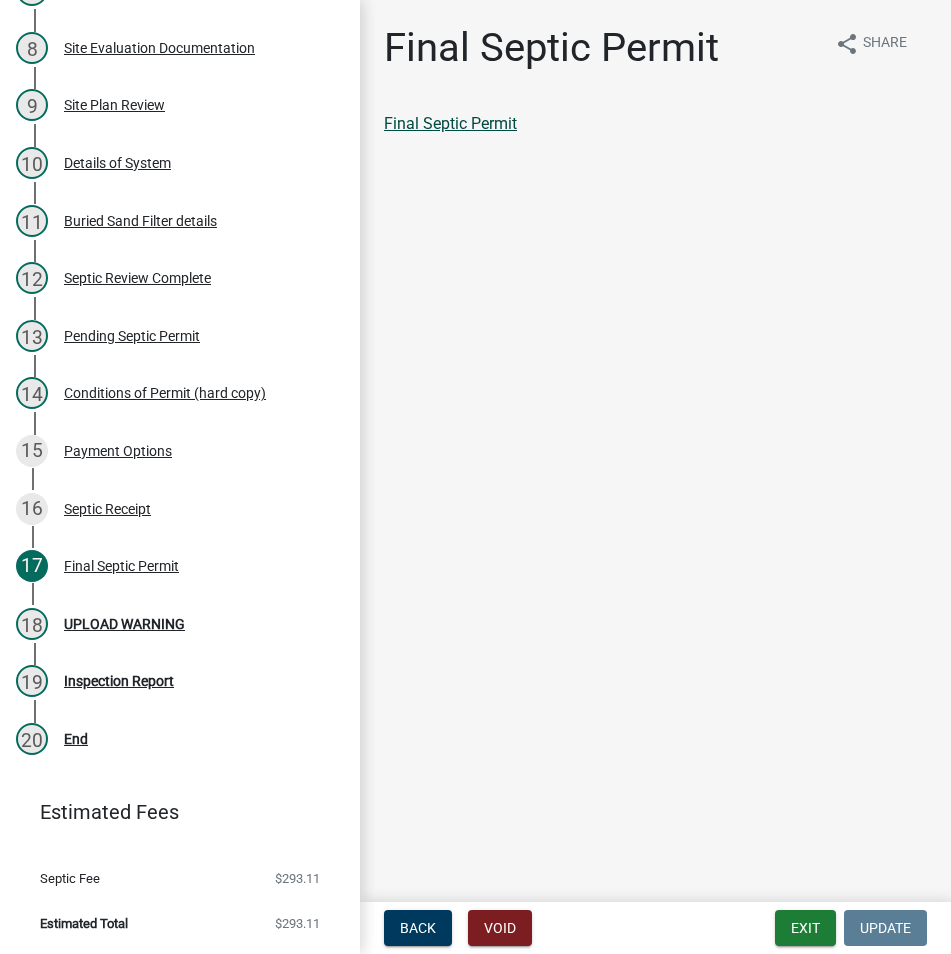 click on "Final Septic Permit" 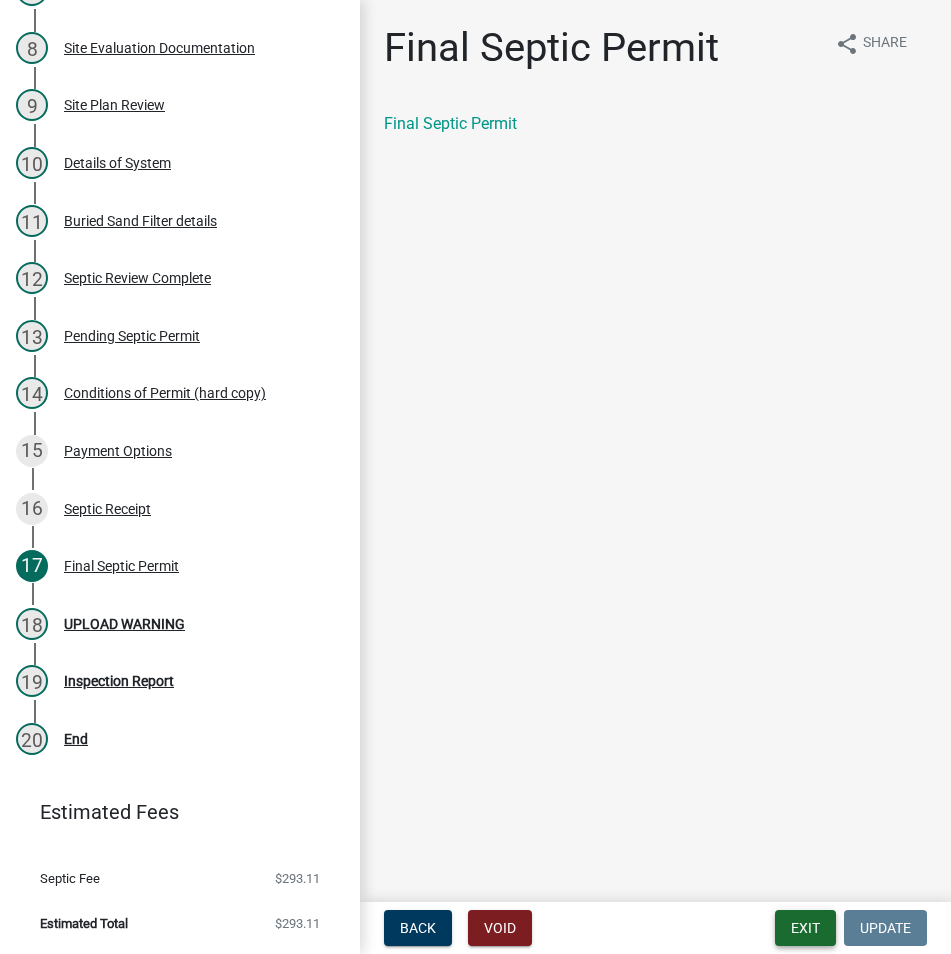 click on "Exit" at bounding box center (805, 928) 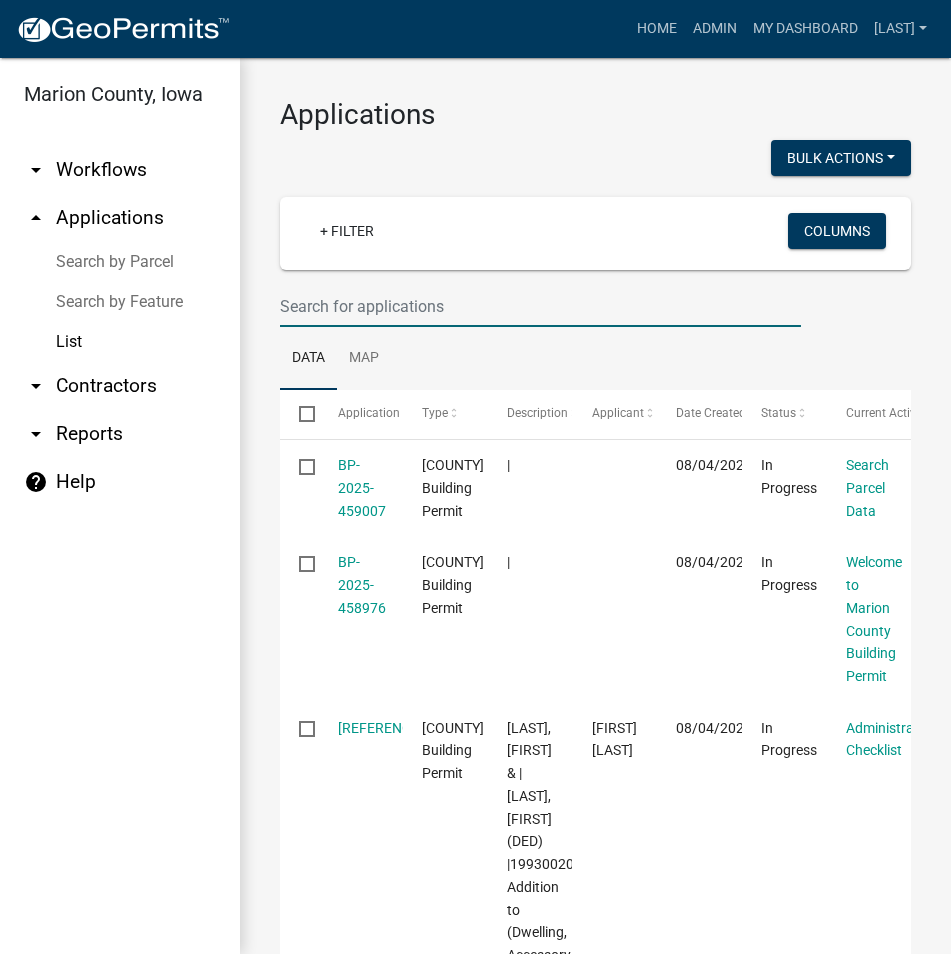 click at bounding box center [540, 306] 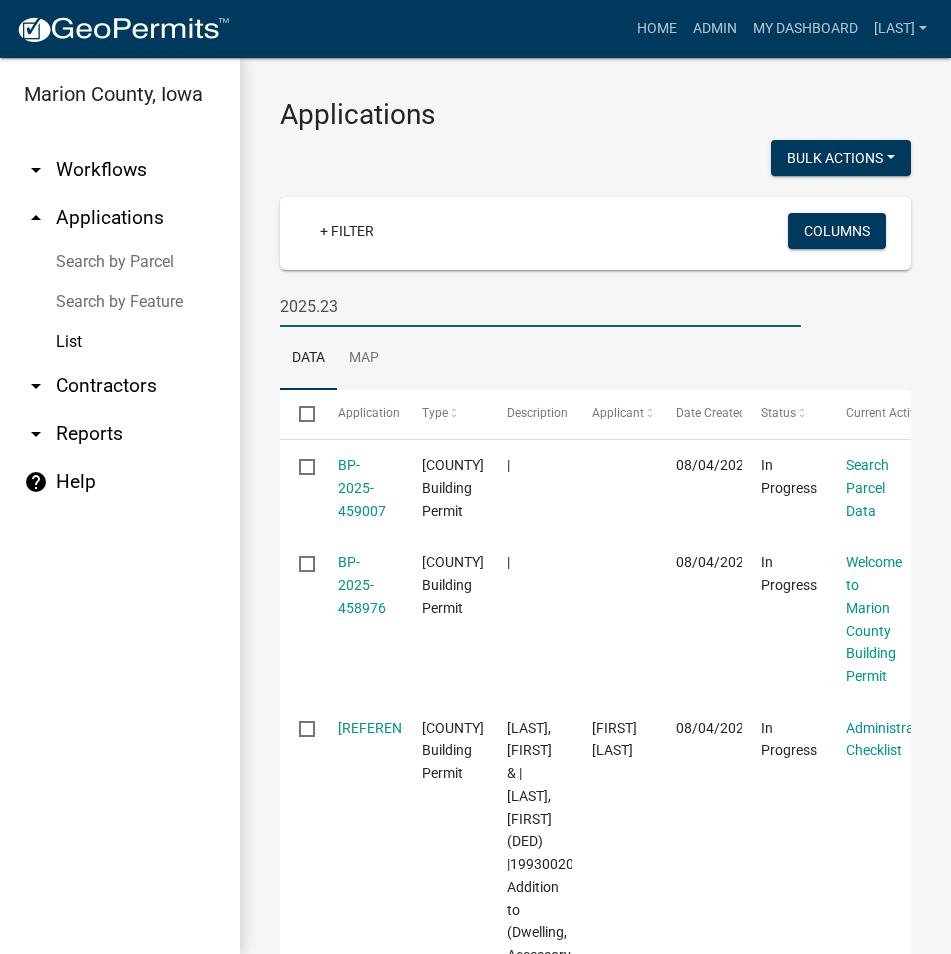 type on "2025.23" 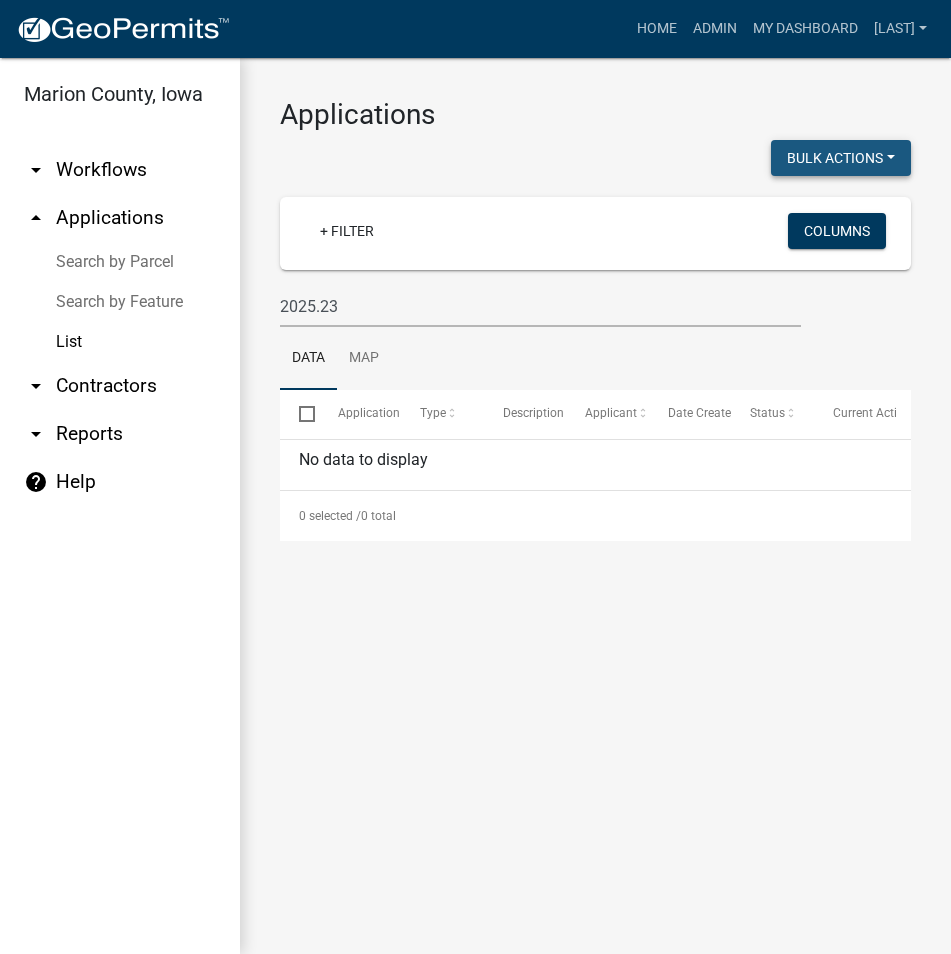 click on "Bulk Actions" at bounding box center [841, 158] 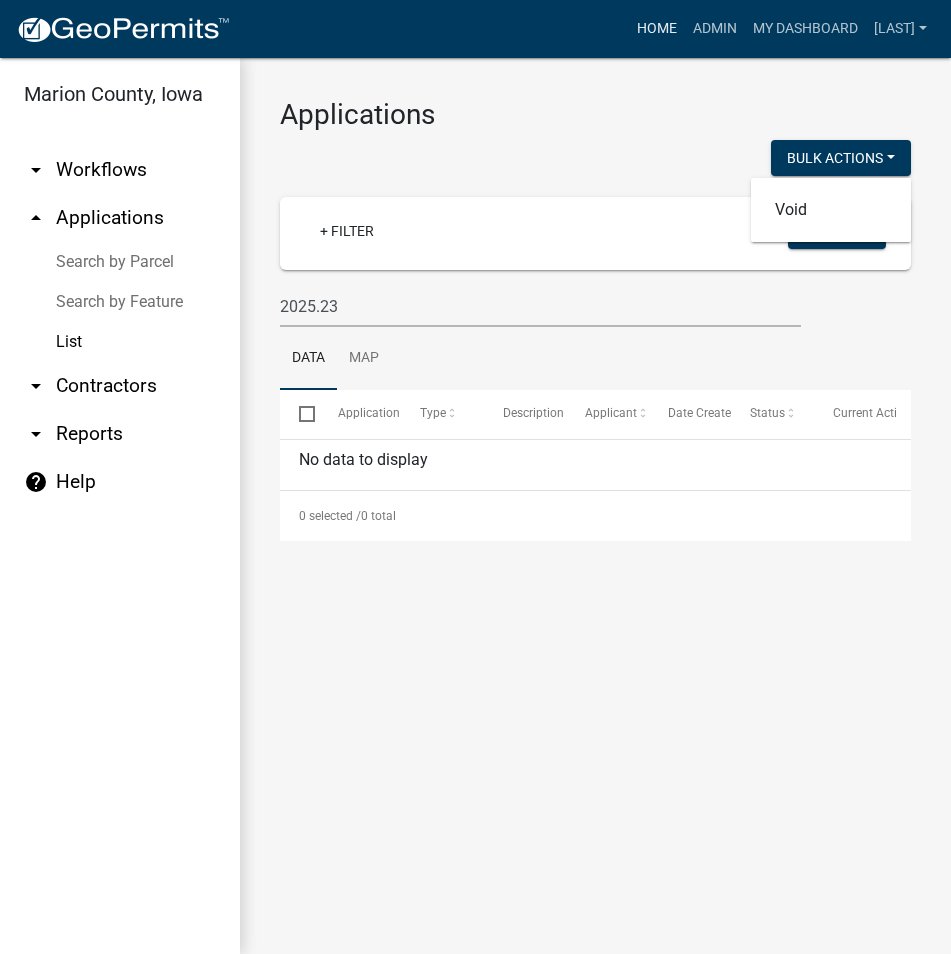 click on "Home" at bounding box center (657, 29) 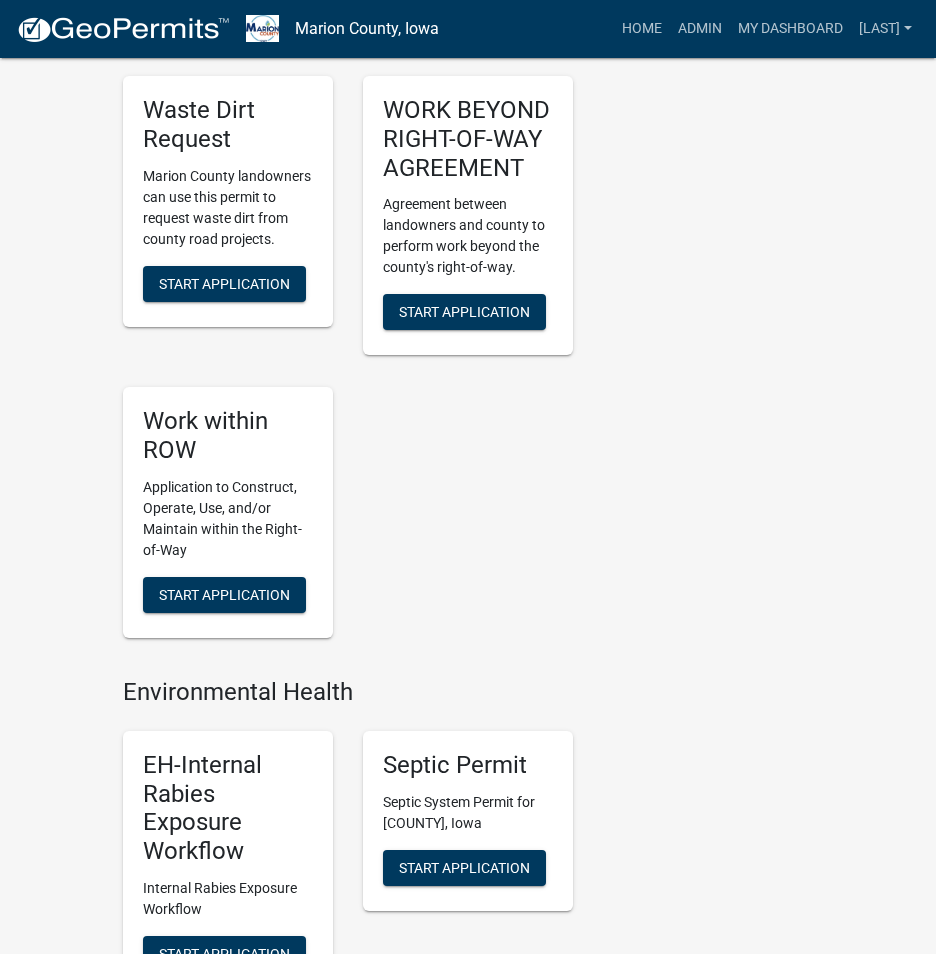 scroll, scrollTop: 2300, scrollLeft: 0, axis: vertical 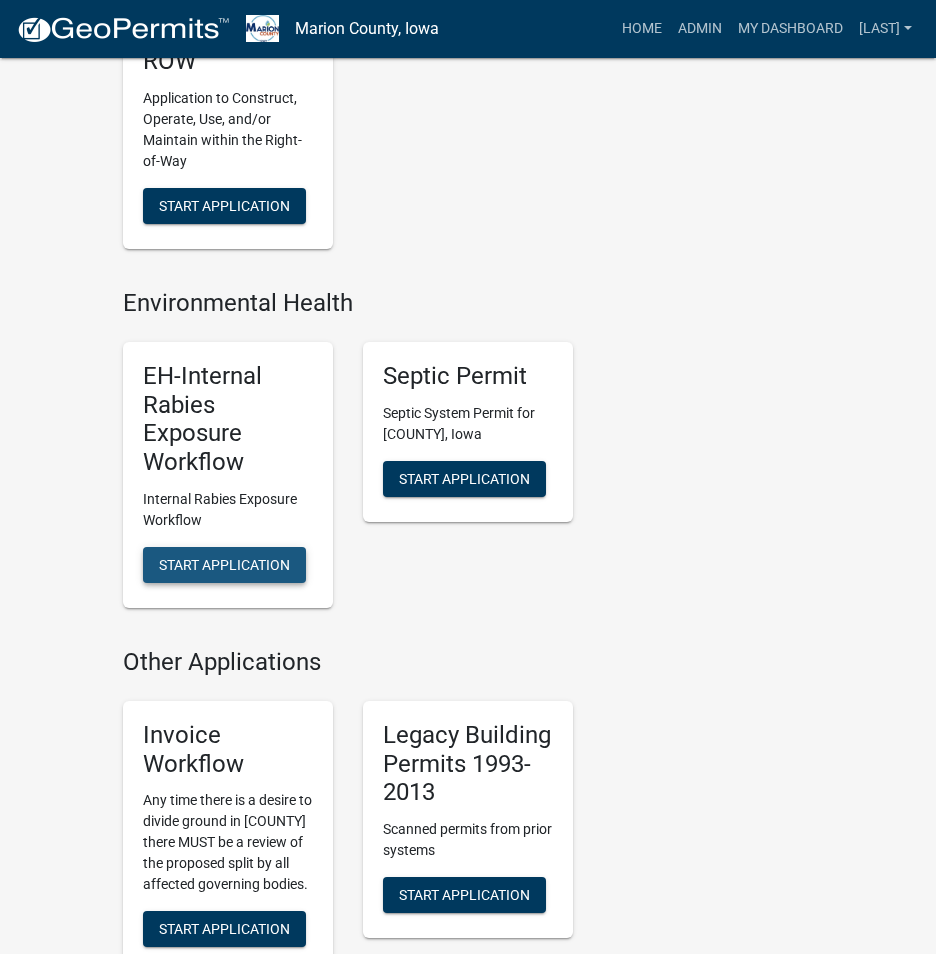 click on "Start Application" at bounding box center (224, 565) 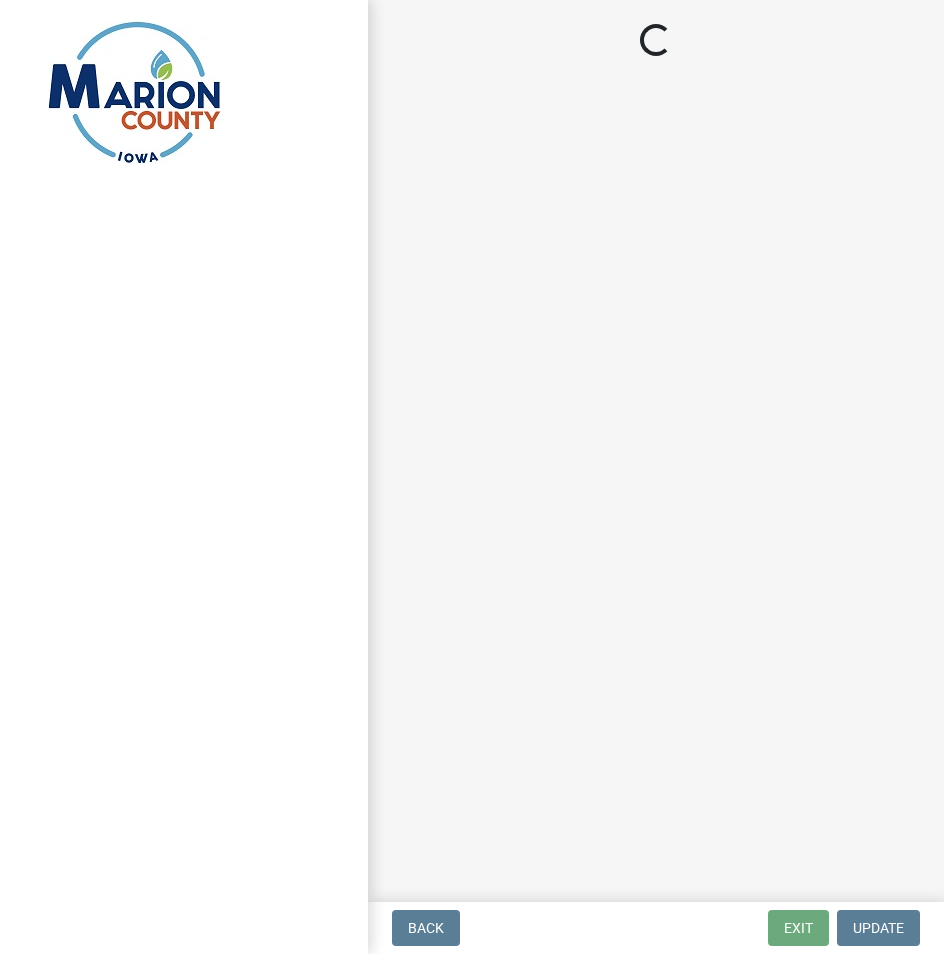 scroll, scrollTop: 0, scrollLeft: 0, axis: both 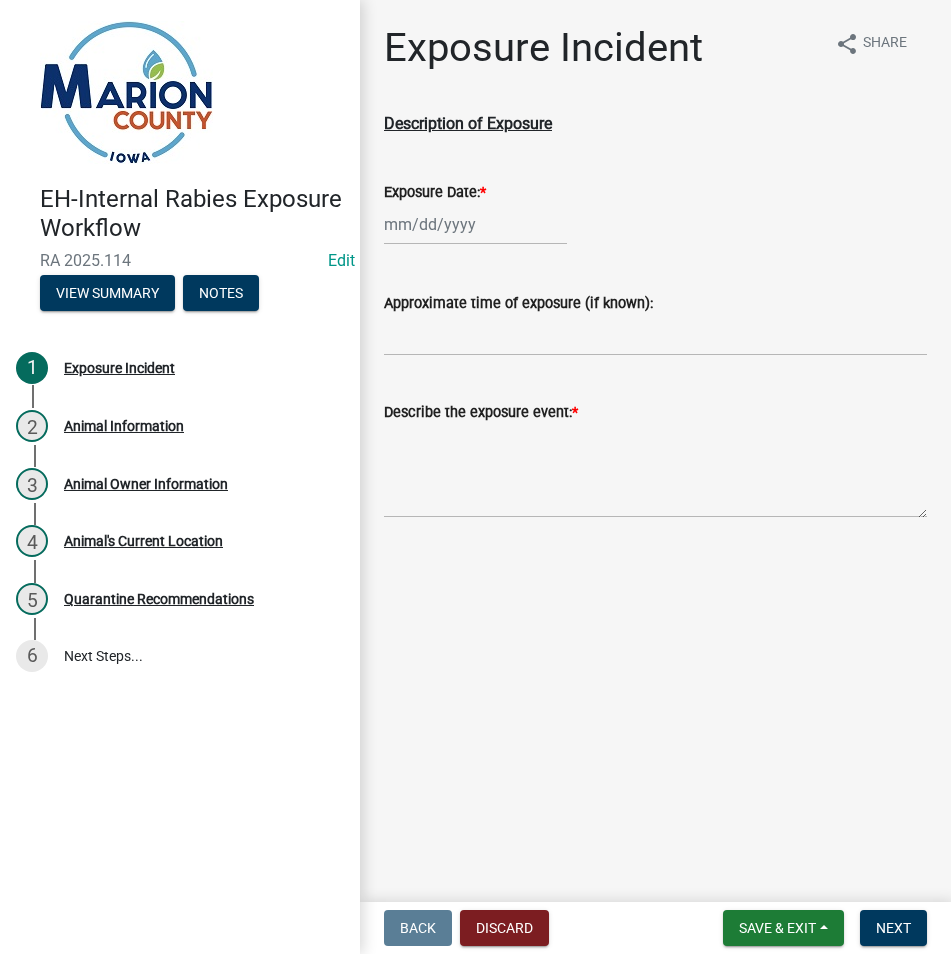 click 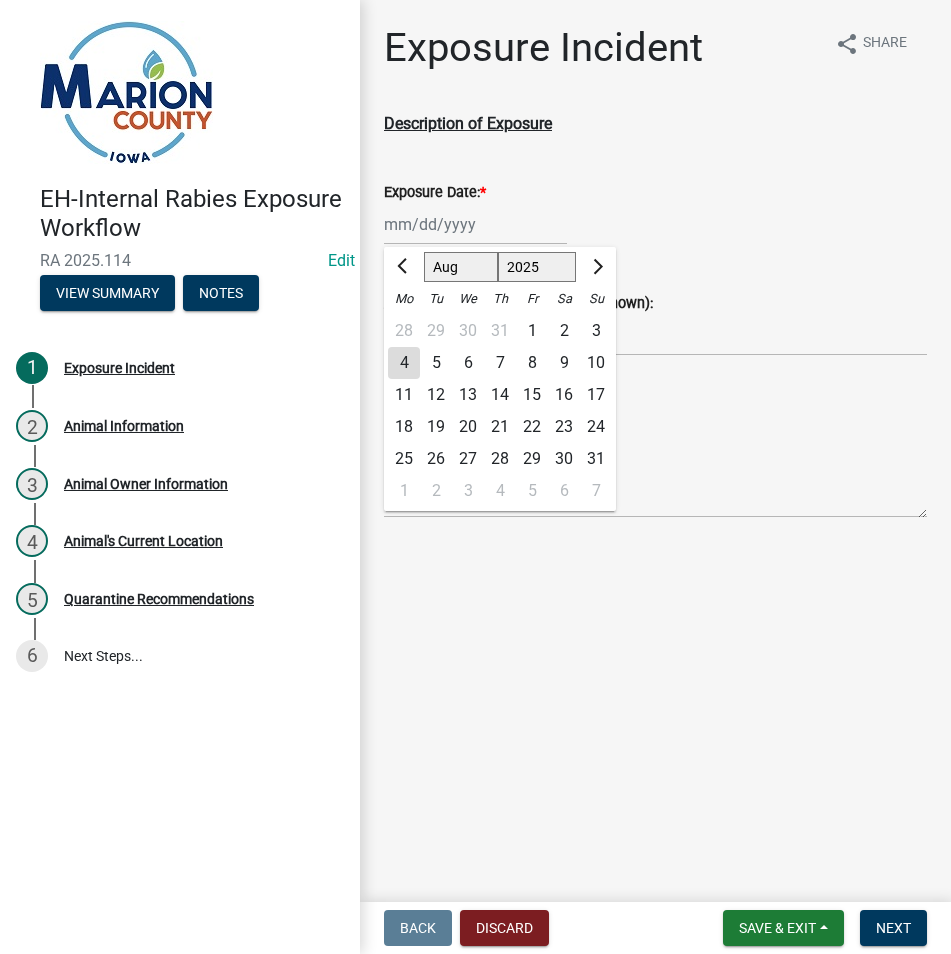 click on "29" 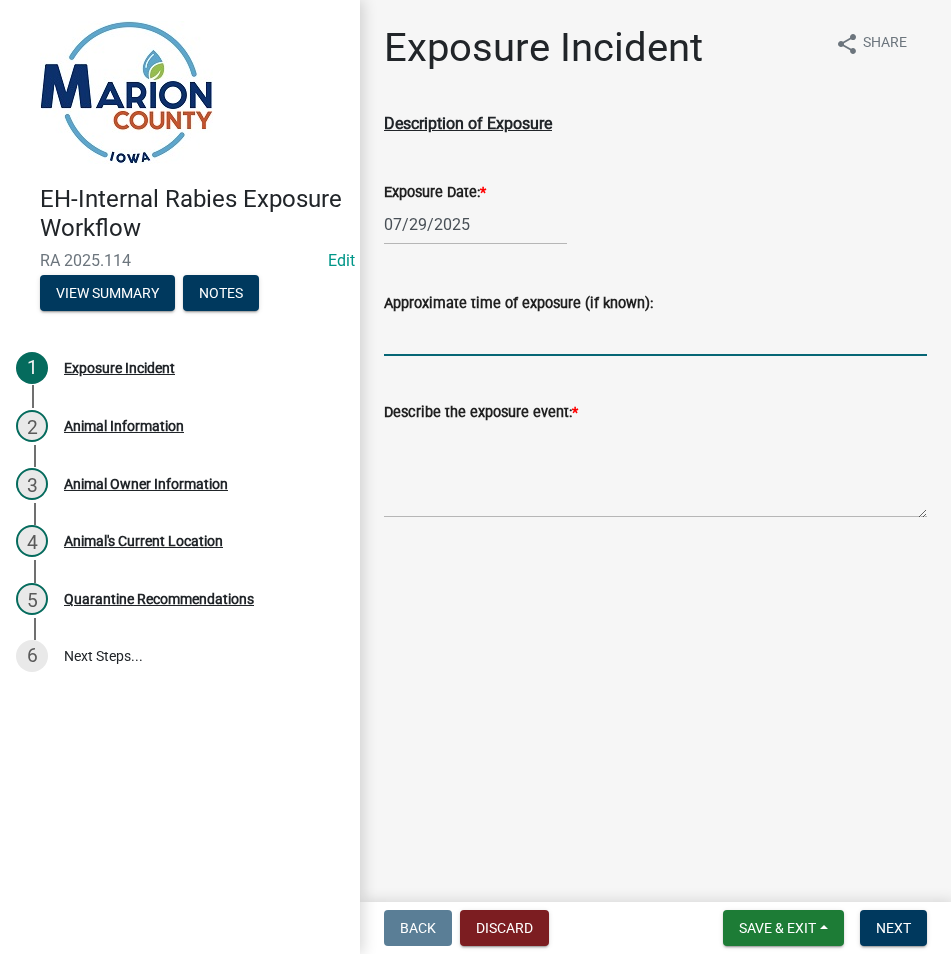 click on "Approximate time of exposure (if known):" at bounding box center (655, 335) 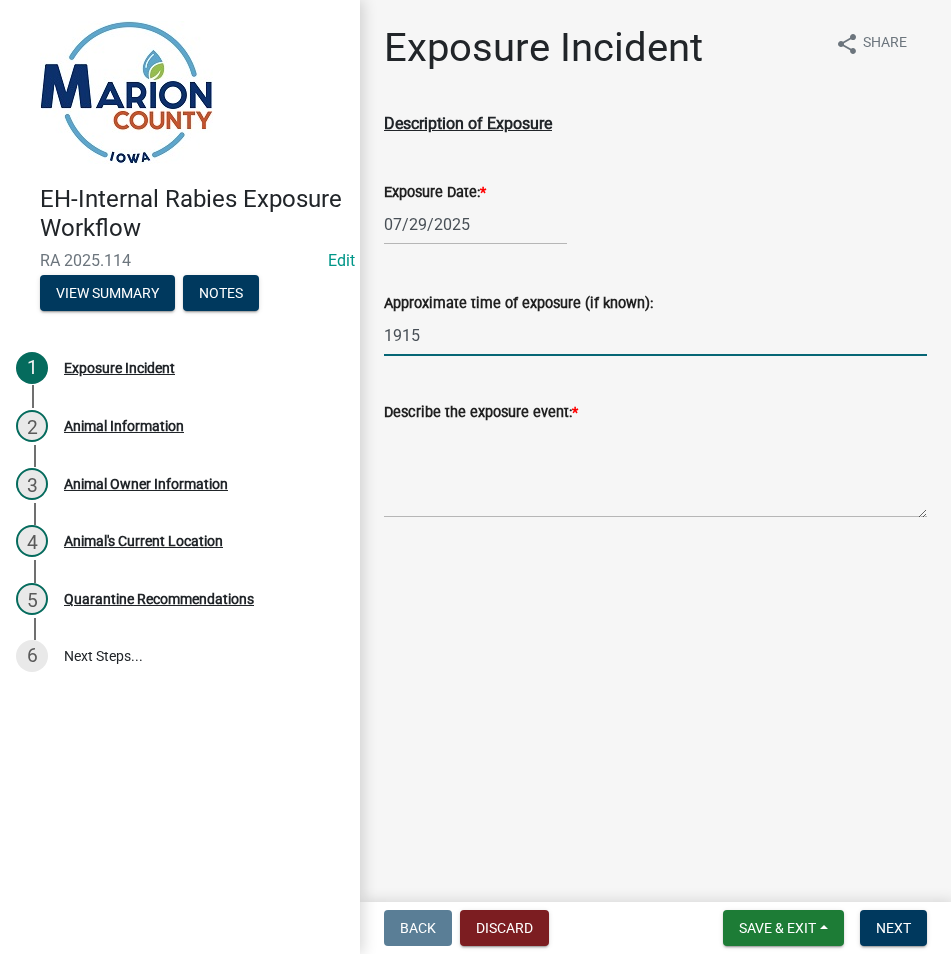 type on "1915" 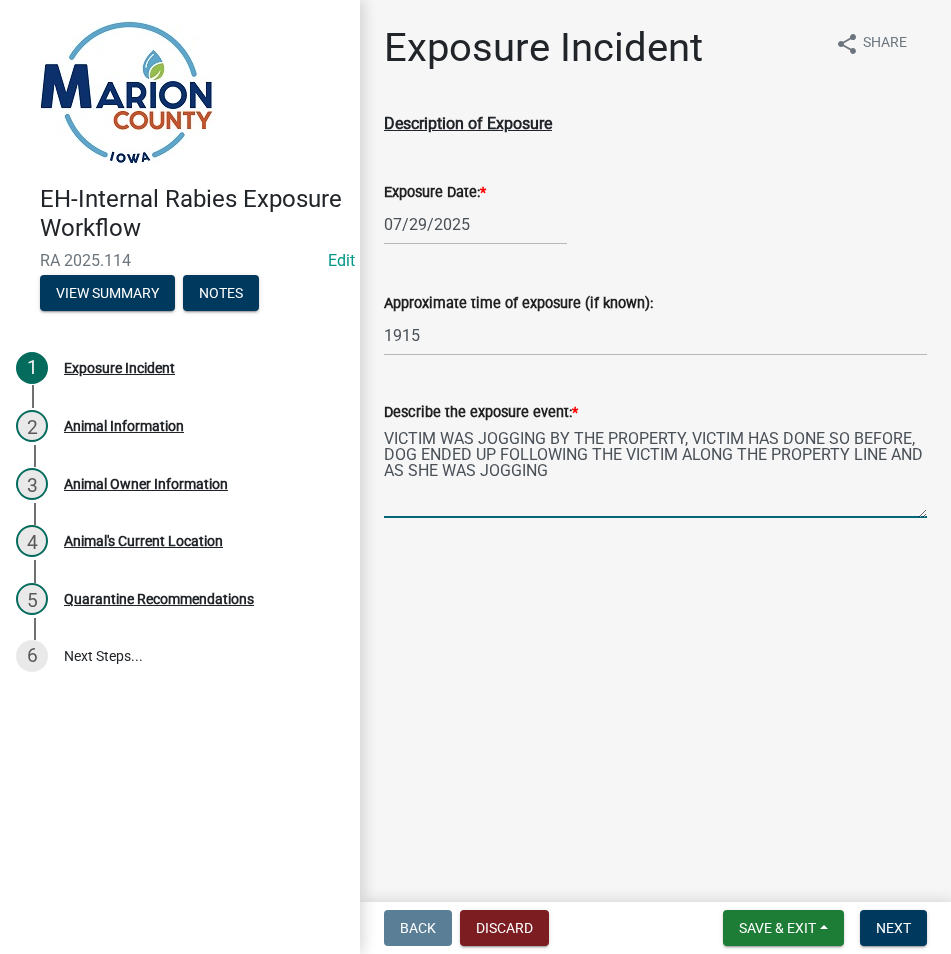 click on "VICTIM WAS JOGGING BY THE PROPERTY, VICTIM HAS DONE SO BEFORE, DOG ENDED UP FOLLOWING THE VICTIM ALONG THE PROPERTY LINE AND AS SHE WAS JOGGING" at bounding box center [655, 471] 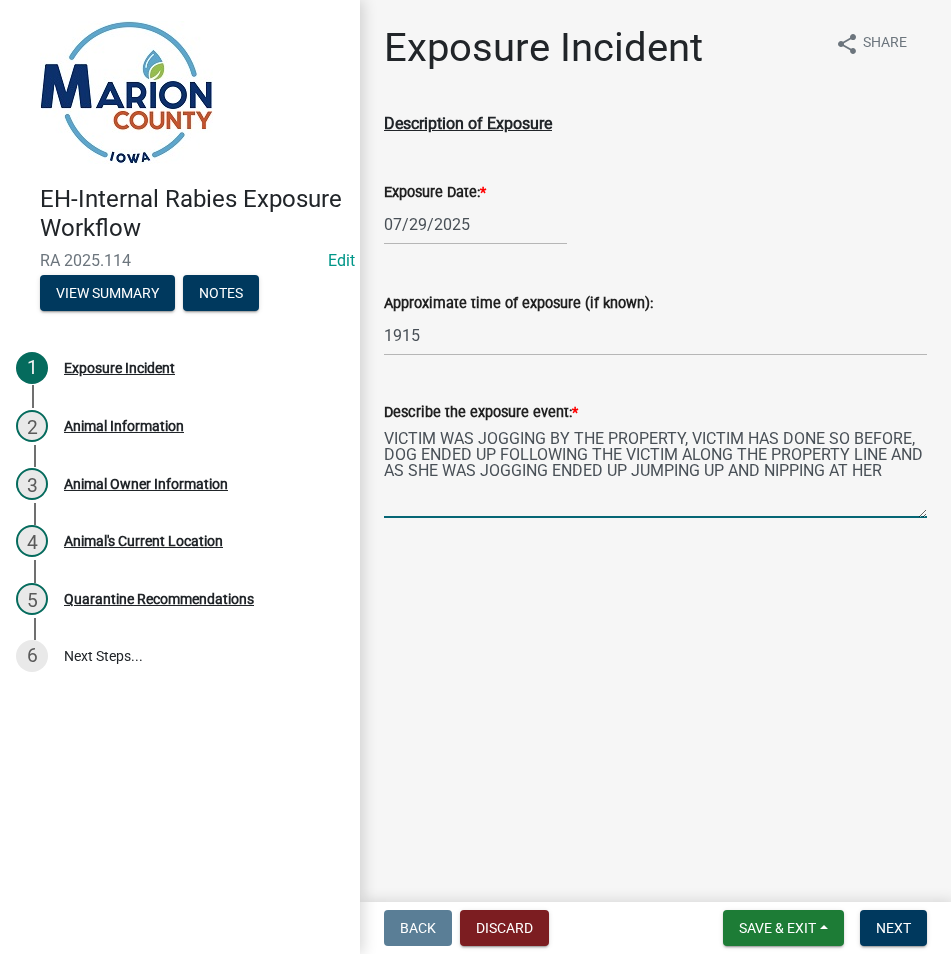 click on "VICTIM WAS JOGGING BY THE PROPERTY, VICTIM HAS DONE SO BEFORE, DOG ENDED UP FOLLOWING THE VICTIM ALONG THE PROPERTY LINE AND AS SHE WAS JOGGING ENDED UP JUMPING UP AND NIPPING AT HER" at bounding box center [655, 471] 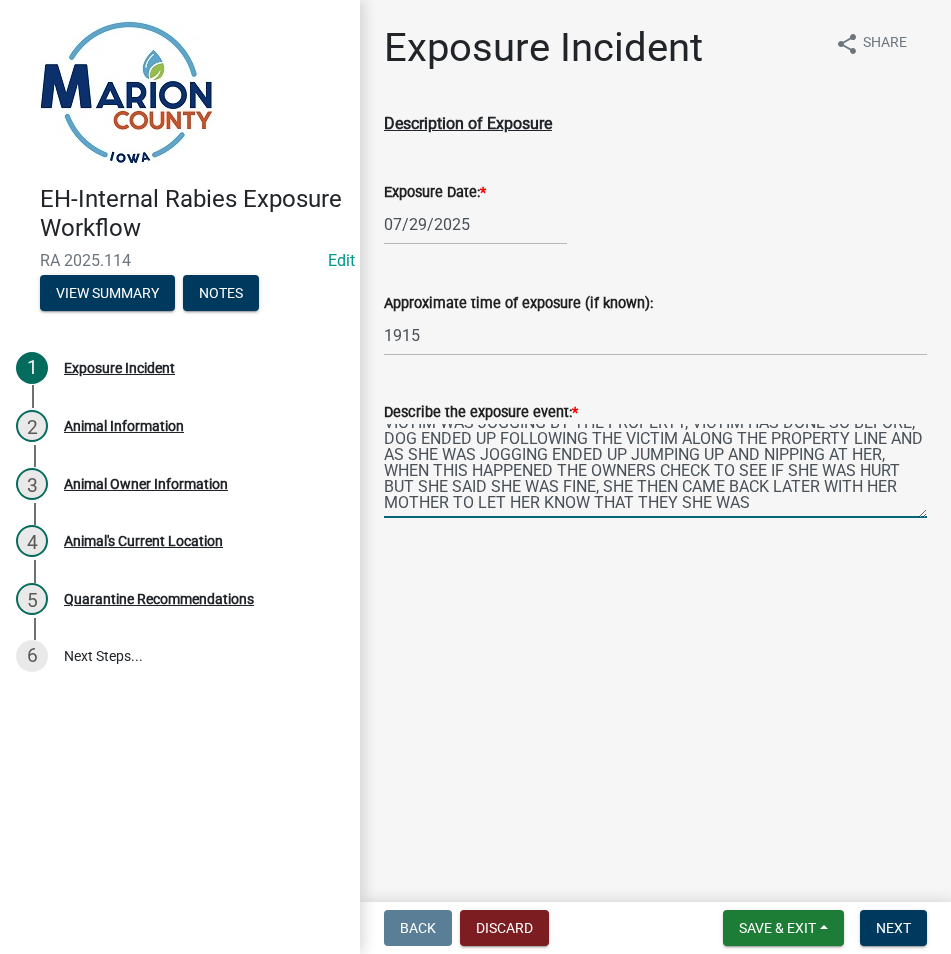scroll, scrollTop: 26, scrollLeft: 0, axis: vertical 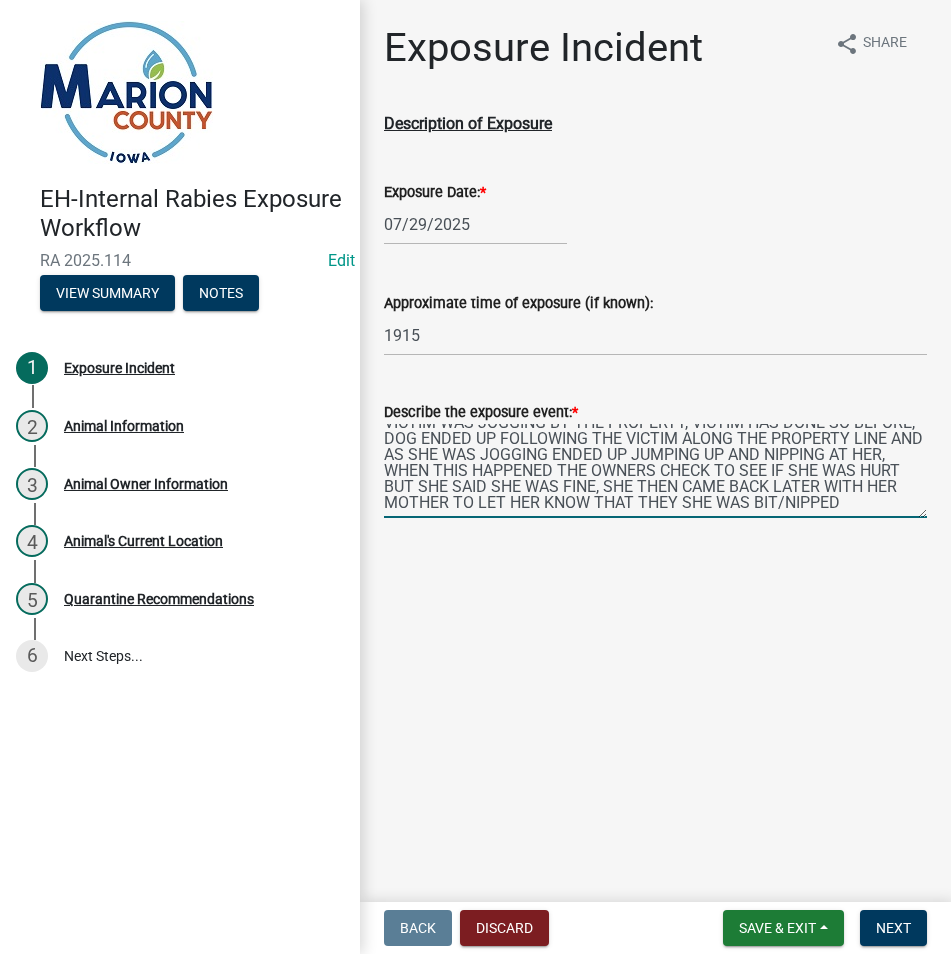 click on "VICTIM WAS JOGGING BY THE PROPERTY, VICTIM HAS DONE SO BEFORE, DOG ENDED UP FOLLOWING THE VICTIM ALONG THE PROPERTY LINE AND AS SHE WAS JOGGING ENDED UP JUMPING UP AND NIPPING AT HER, WHEN THIS HAPPENED THE OWNERS CHECK TO SEE IF SHE WAS HURT BUT SHE SAID SHE WAS FINE, SHE THEN CAME BACK LATER WITH HER MOTHER TO LET HER KNOW THAT THEY SHE WAS BIT/NIPPED" at bounding box center [655, 471] 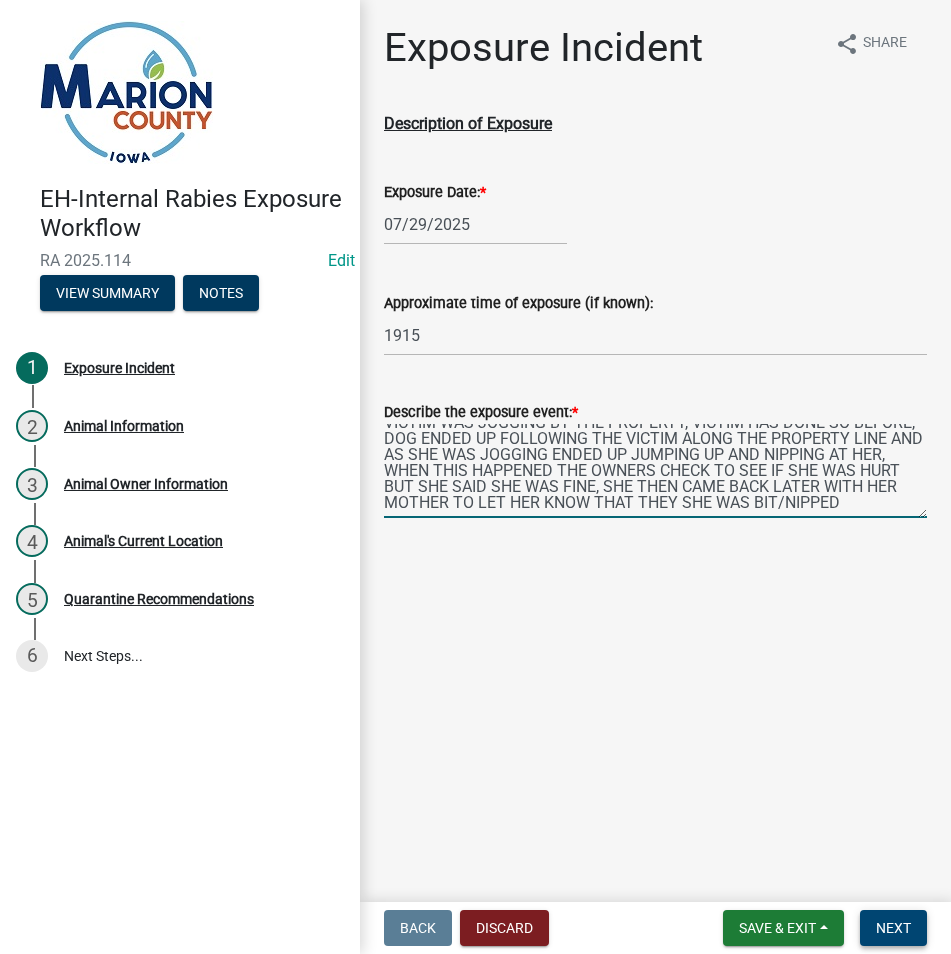 type on "VICTIM WAS JOGGING BY THE PROPERTY, VICTIM HAS DONE SO BEFORE, DOG ENDED UP FOLLOWING THE VICTIM ALONG THE PROPERTY LINE AND AS SHE WAS JOGGING ENDED UP JUMPING UP AND NIPPING AT HER, WHEN THIS HAPPENED THE OWNERS CHECK TO SEE IF SHE WAS HURT BUT SHE SAID SHE WAS FINE, SHE THEN CAME BACK LATER WITH HER MOTHER TO LET HER KNOW THAT THEY SHE WAS BIT/NIPPED" 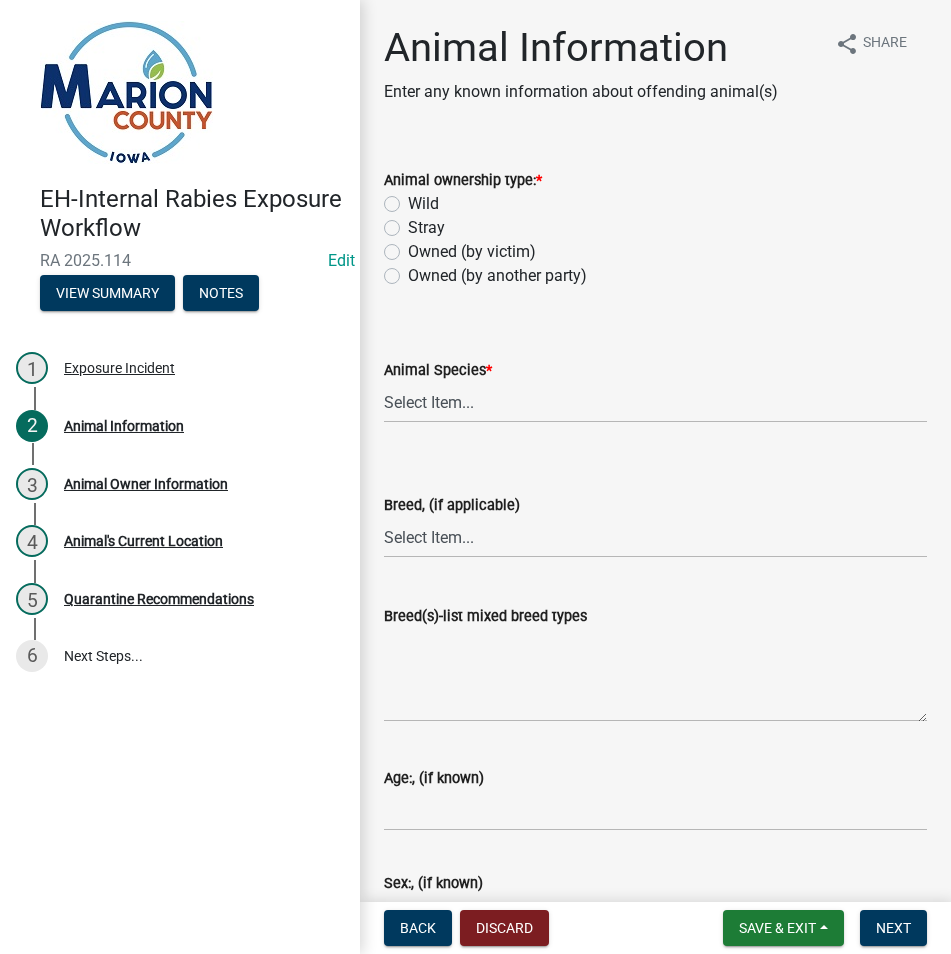 click on "Owned (by another party)" 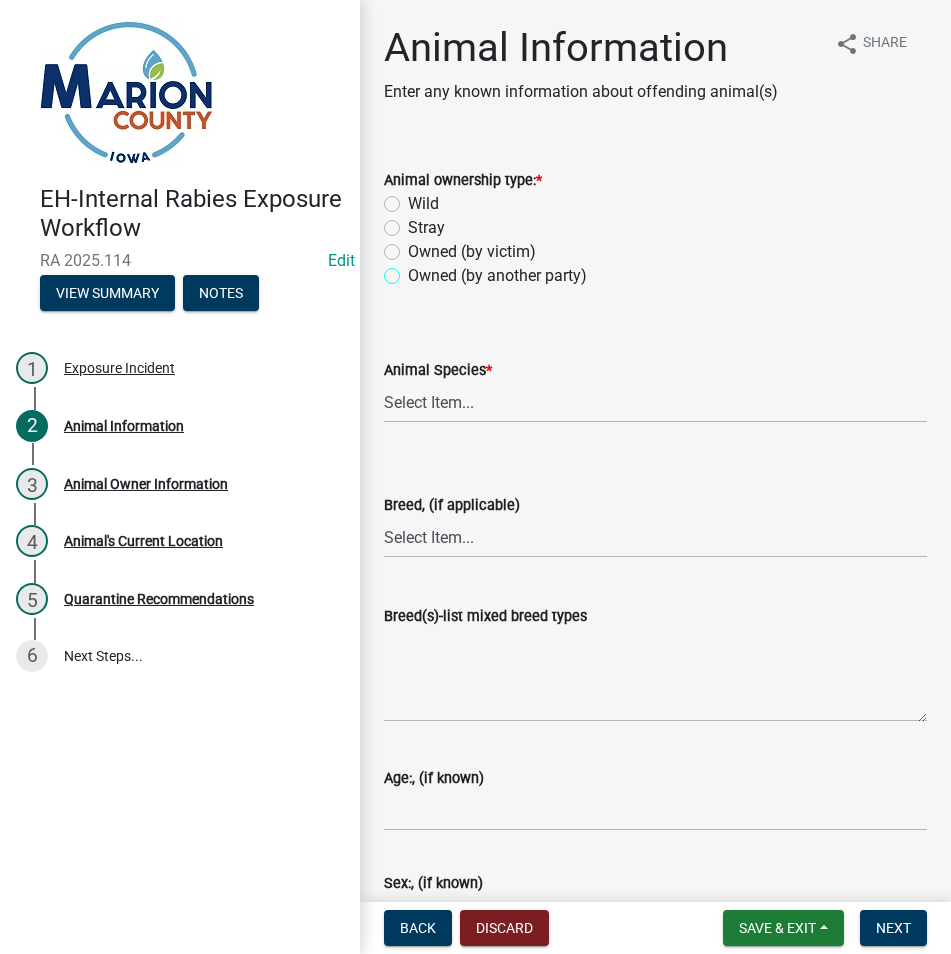 click on "Owned (by another party)" at bounding box center (414, 270) 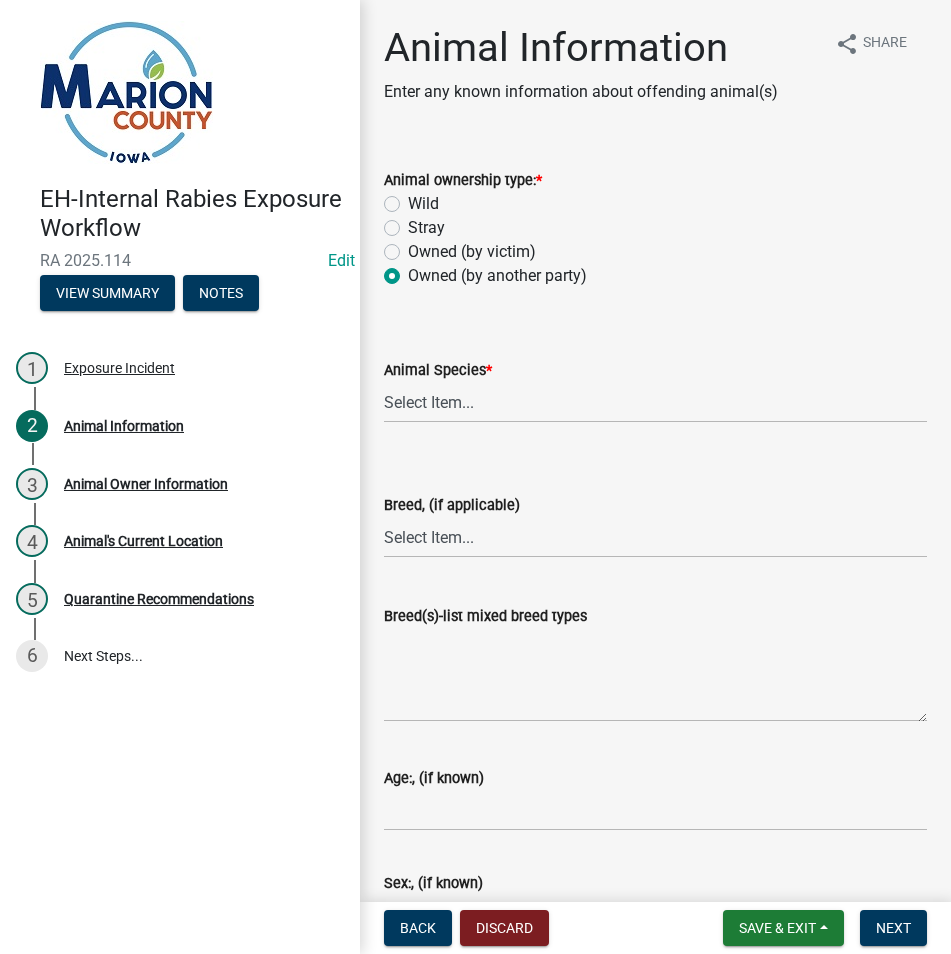 radio on "true" 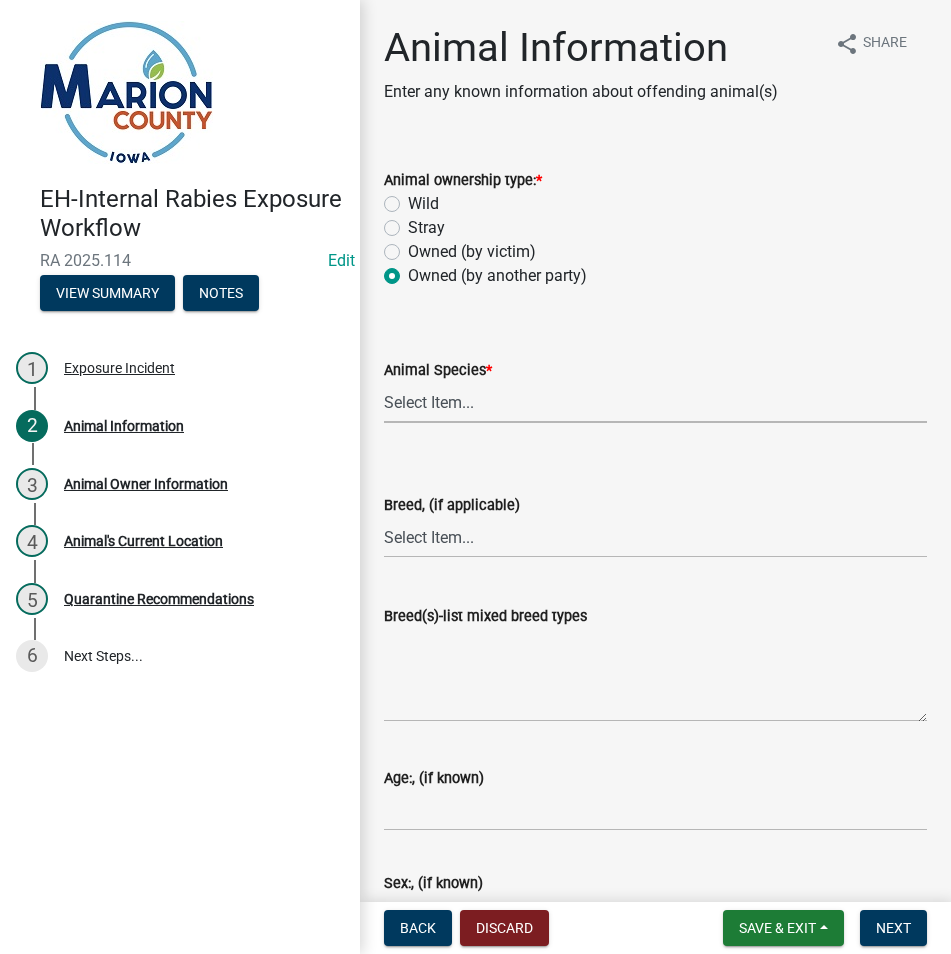 click on "Select Item...   Dog   Cat   Bat   Raccoon   Possum   Squirrel   Chipmunk   Skunk   Groundhog   Rabbit   Mouse   Hamster   Guinea Pig   Gerbil   Coyote   Weasel/Ferret   Horse   Cow   Sheep   Fox   Beaver   Muskrat   Other" at bounding box center [655, 402] 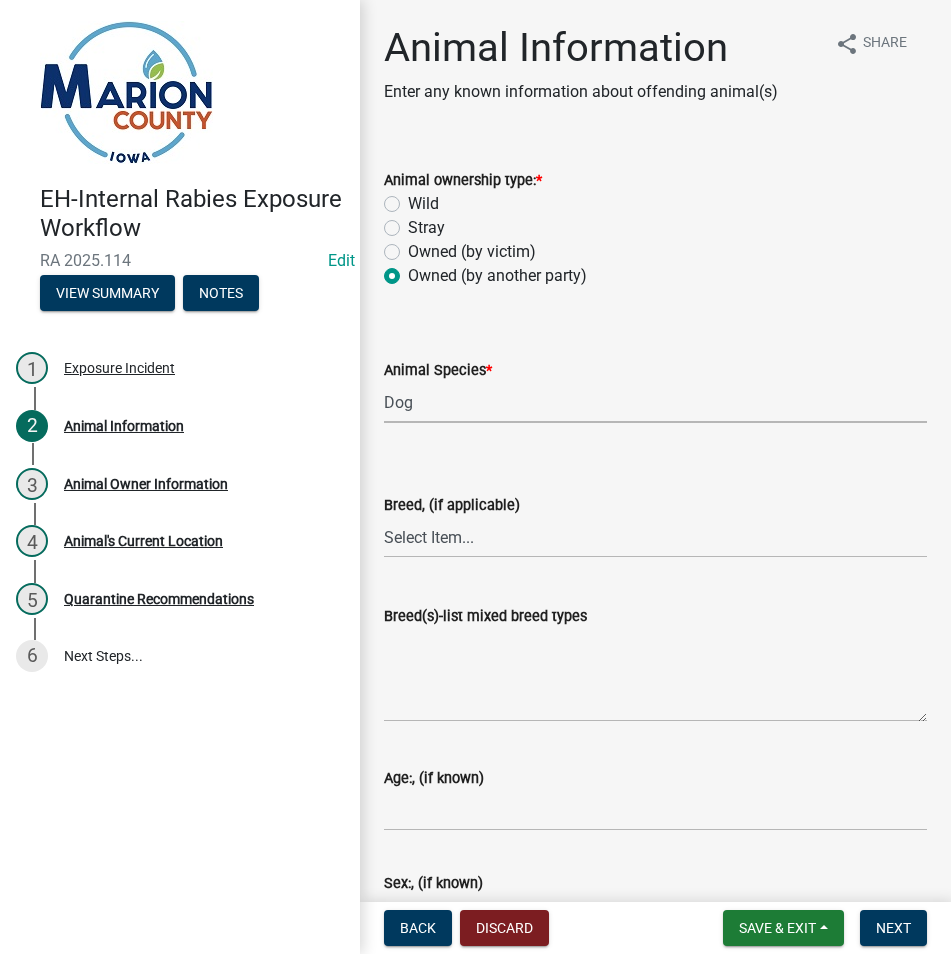 click on "Select Item...   Dog   Cat   Bat   Raccoon   Possum   Squirrel   Chipmunk   Skunk   Groundhog   Rabbit   Mouse   Hamster   Guinea Pig   Gerbil   Coyote   Weasel/Ferret   Horse   Cow   Sheep   Fox   Beaver   Muskrat   Other" at bounding box center (655, 402) 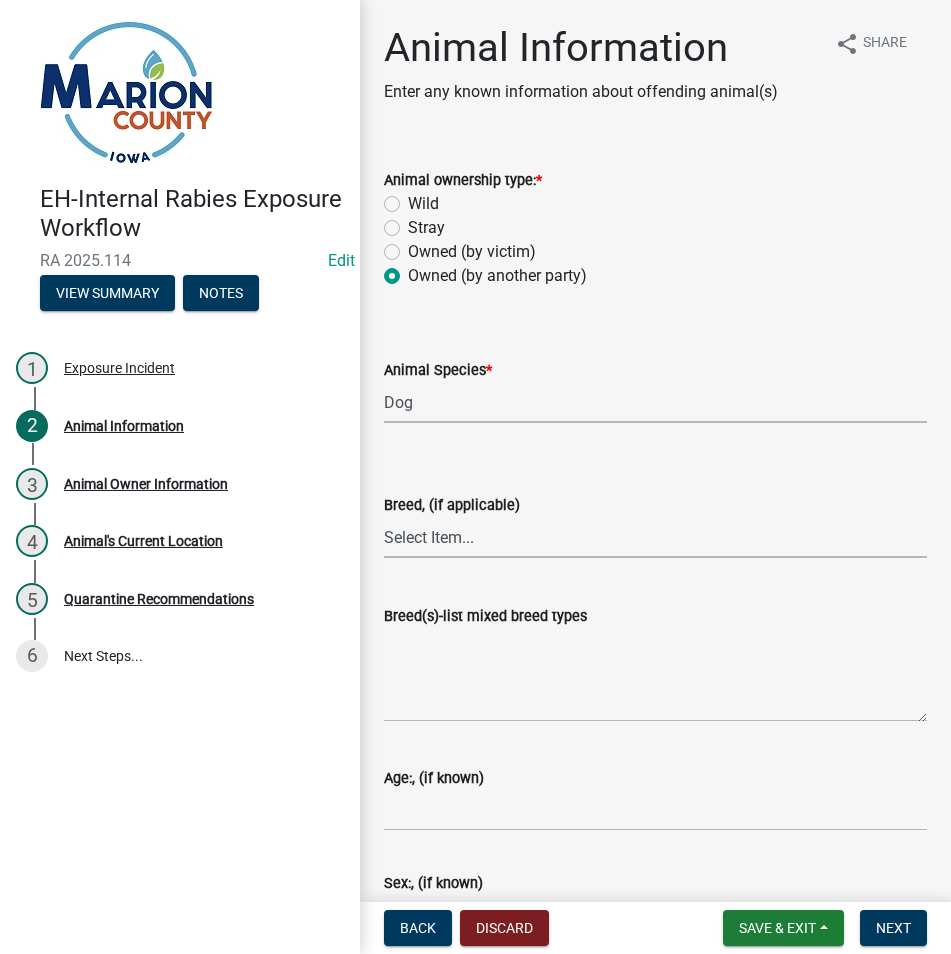 click on "Select Item...   Mixed Breed (list breeds)   Airedale Terrier   Akita   Alaskan Malamute   American Bulldog   American Bully (Standard)   American Eskimo Dog   American Staffordshire Terrier   American Pit Bull Terrier   Australian Cattle Dog (Heeler)   Australian Kelpie   Australian Shepherd   Austrialian Terrier   Barbet   Basenji   Basset Hound   Beagle   Beauceron   Bedlington Terrier   Belgian Malinois   Belgian Tervuren   Bernese Mountain Dog   Bichon Frise   Black and Tan Coonhound   Bloodhound   Bluetick Coonhound   Boerboel   Border Collie   Border Terrier   Boston Terrier   Bouvier des Flandres   Boxer   Boykin Spaniel   Bracco Italiano   Briard   Brittany   Bull Terrier   Bulldog   Bullmastiff   Cairn Terrier   Cane Corso   Cardigan Welsh Corgi   Catahoula Leopard Dog   Caucasian Shepherd (Ovcharka)   Cavalier King Charles Spaniel   Chesapeake Bay Retriever   Chihuahua   Chinese Crested   Chinese Shar-Pei   Chinook   Chow Chow   Clumber Spaniel   Cocker Spaniel   Collie   Coton De Tulear   Kuvasz" at bounding box center (655, 537) 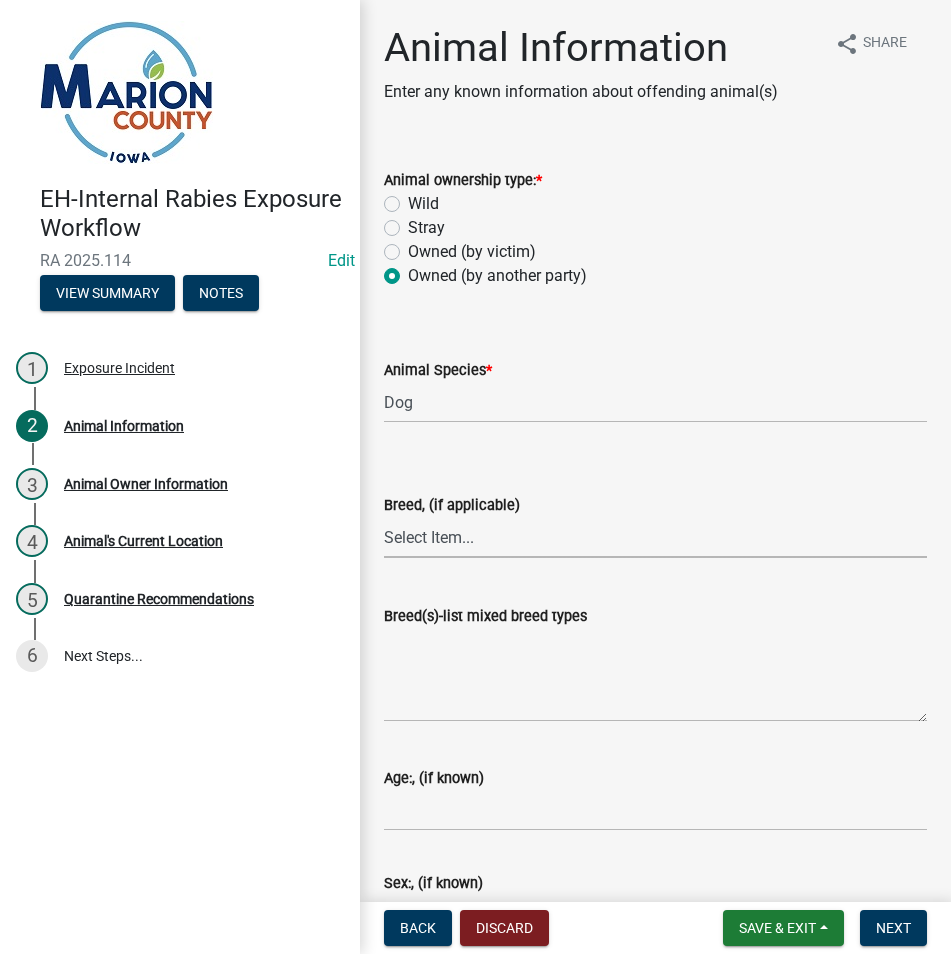 click on "Select Item...   Mixed Breed (list breeds)   Airedale Terrier   Akita   Alaskan Malamute   American Bulldog   American Bully (Standard)   American Eskimo Dog   American Staffordshire Terrier   American Pit Bull Terrier   Australian Cattle Dog (Heeler)   Australian Kelpie   Australian Shepherd   Austrialian Terrier   Barbet   Basenji   Basset Hound   Beagle   Beauceron   Bedlington Terrier   Belgian Malinois   Belgian Tervuren   Bernese Mountain Dog   Bichon Frise   Black and Tan Coonhound   Bloodhound   Bluetick Coonhound   Boerboel   Border Collie   Border Terrier   Boston Terrier   Bouvier des Flandres   Boxer   Boykin Spaniel   Bracco Italiano   Briard   Brittany   Bull Terrier   Bulldog   Bullmastiff   Cairn Terrier   Cane Corso   Cardigan Welsh Corgi   Catahoula Leopard Dog   Caucasian Shepherd (Ovcharka)   Cavalier King Charles Spaniel   Chesapeake Bay Retriever   Chihuahua   Chinese Crested   Chinese Shar-Pei   Chinook   Chow Chow   Clumber Spaniel   Cocker Spaniel   Collie   Coton De Tulear   Kuvasz" at bounding box center [655, 537] 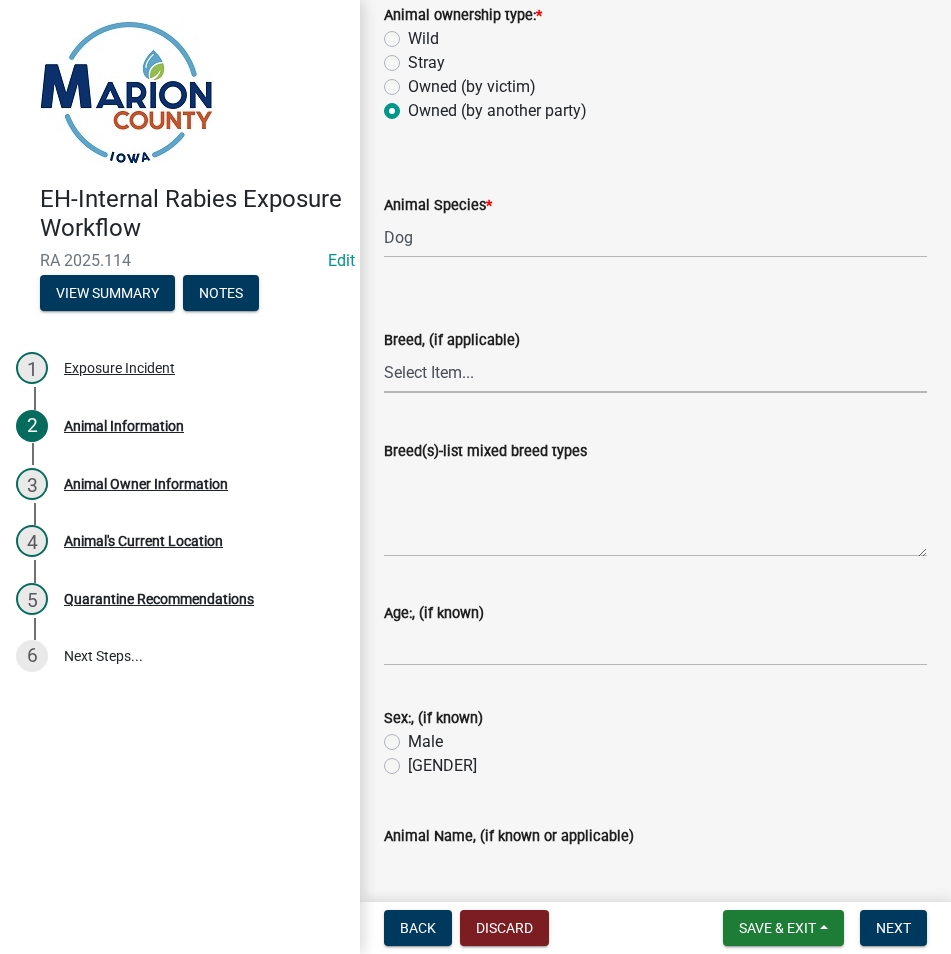 scroll, scrollTop: 200, scrollLeft: 0, axis: vertical 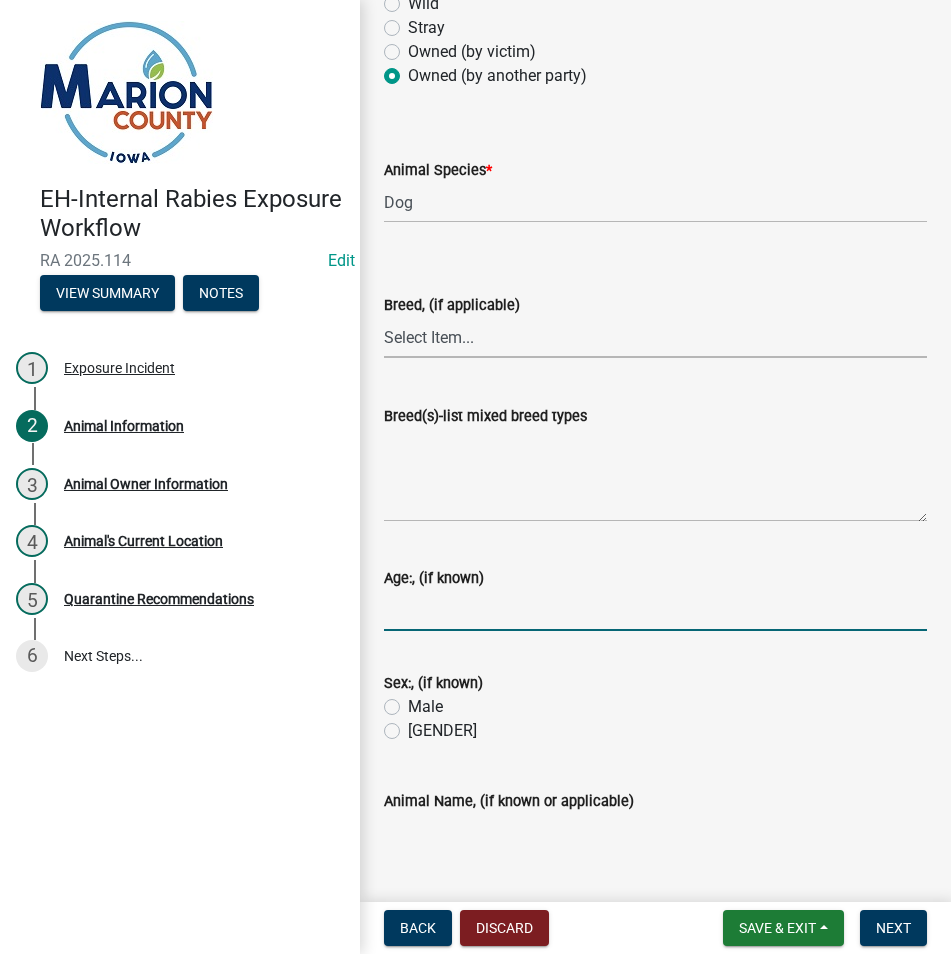 click on "Age:, (if known)" at bounding box center [655, 610] 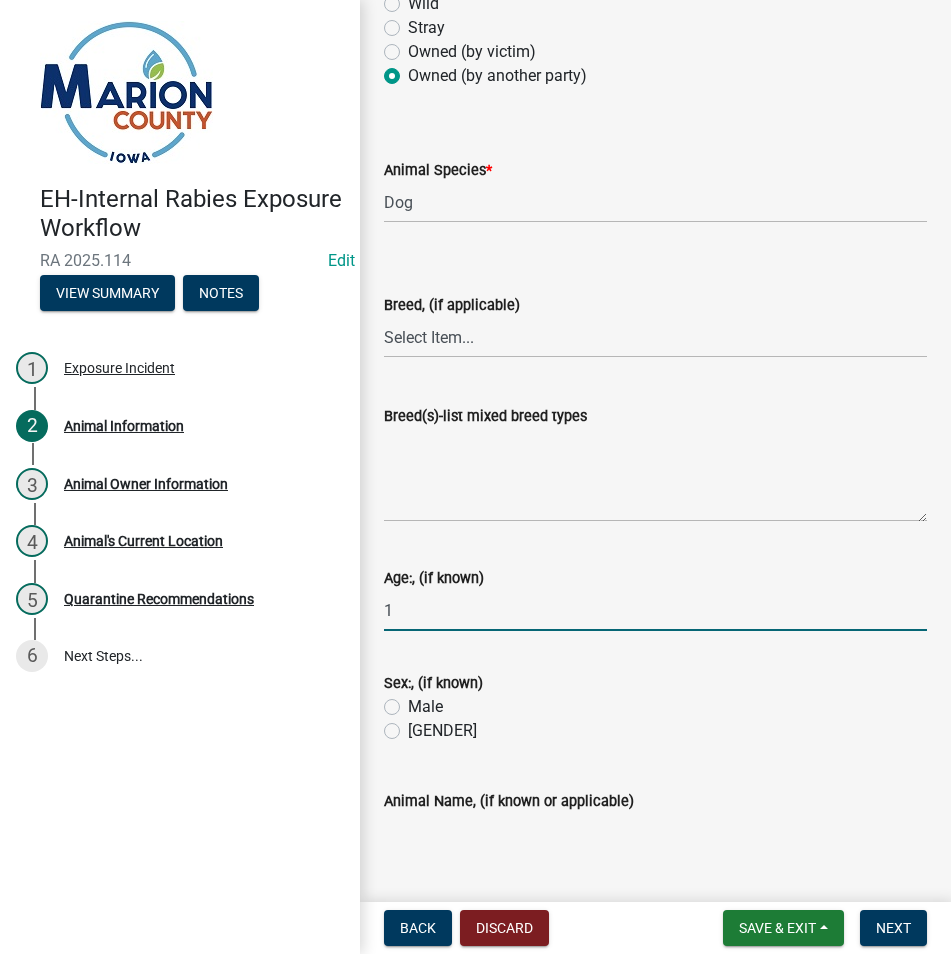 type on "1" 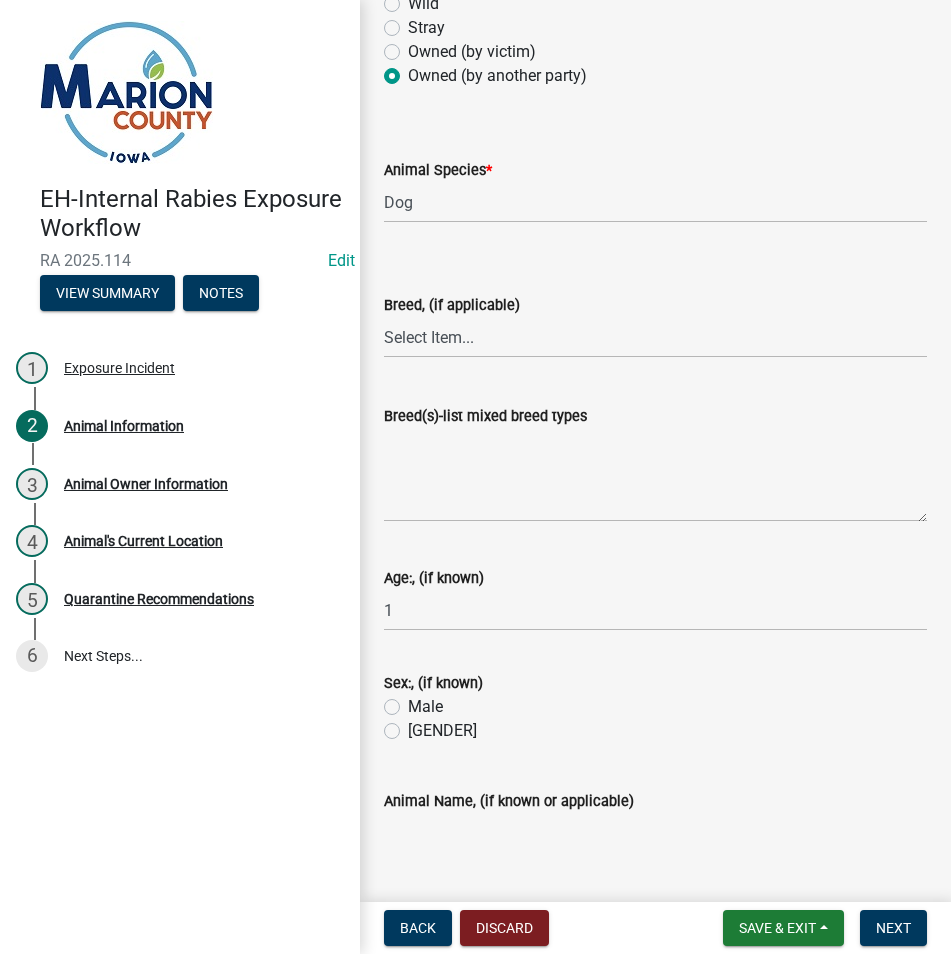 click on "Male" 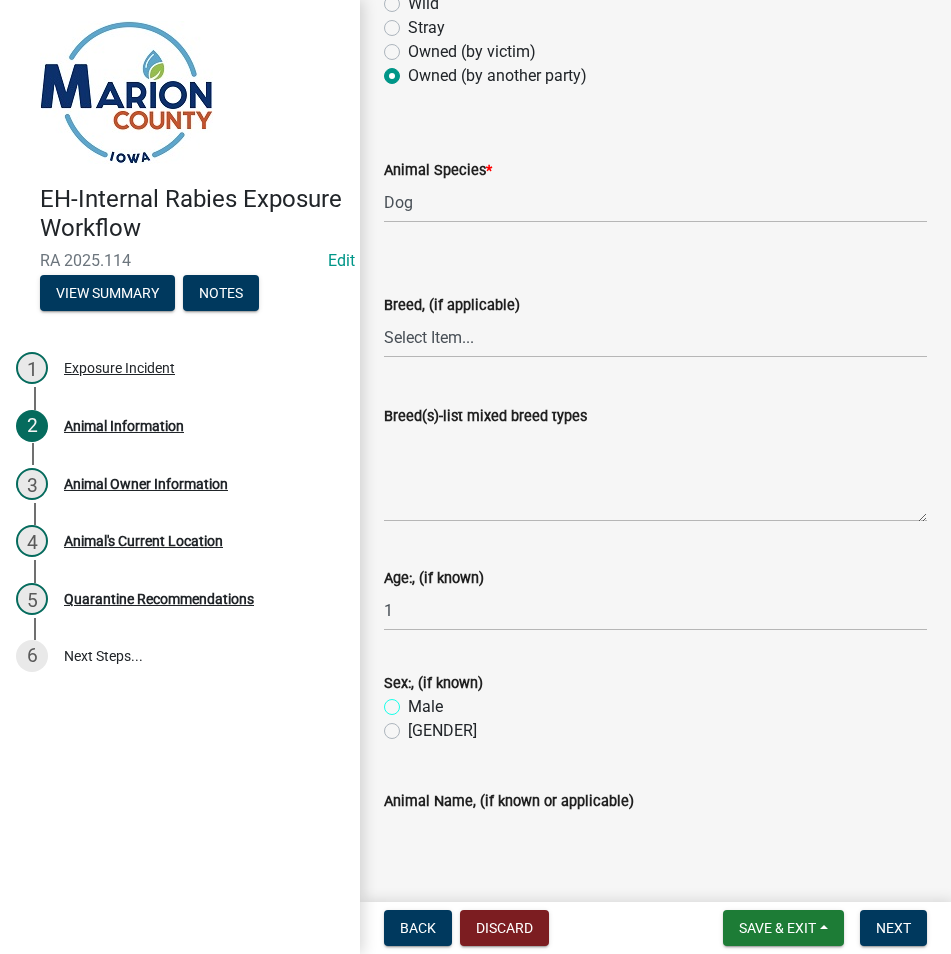 click on "Male" at bounding box center [414, 701] 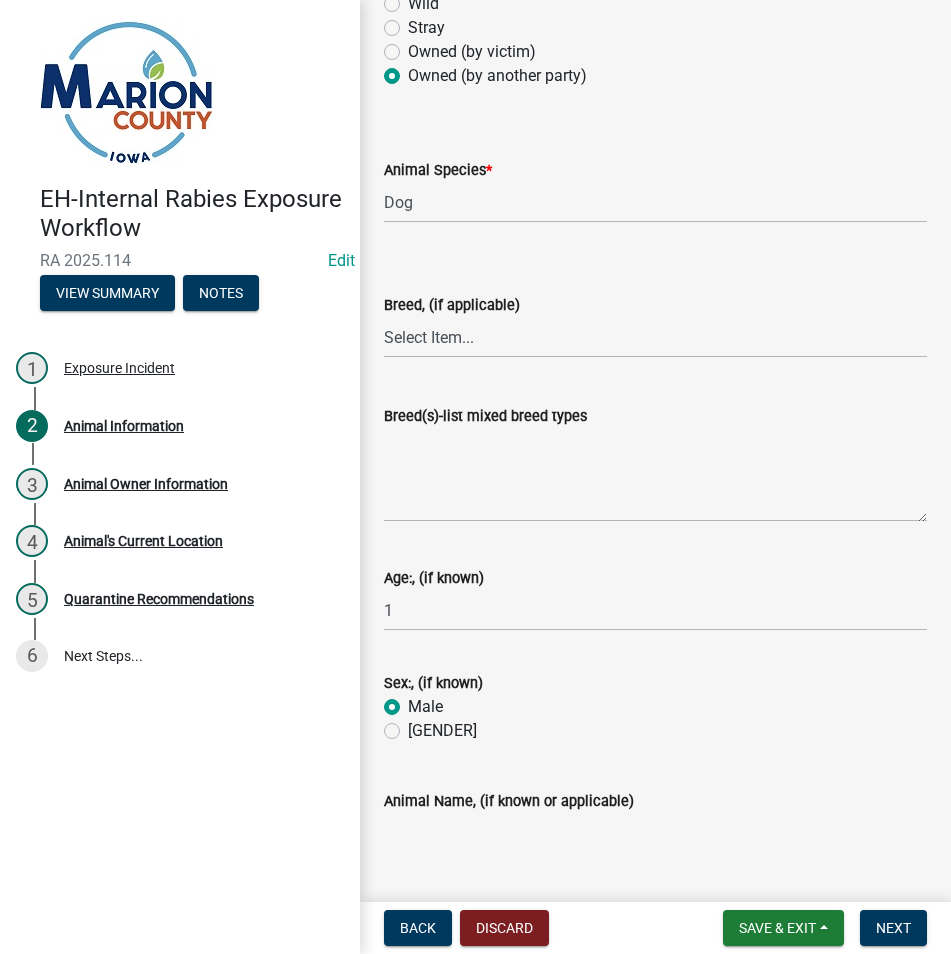 radio on "true" 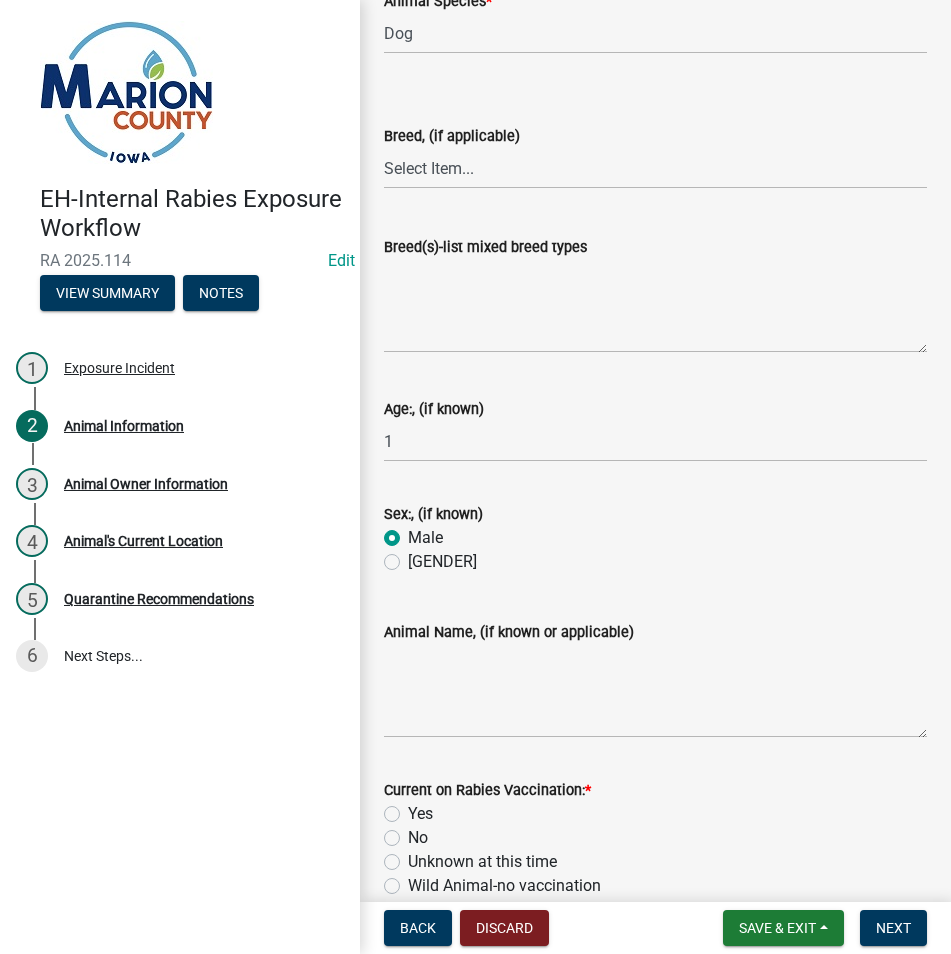 scroll, scrollTop: 500, scrollLeft: 0, axis: vertical 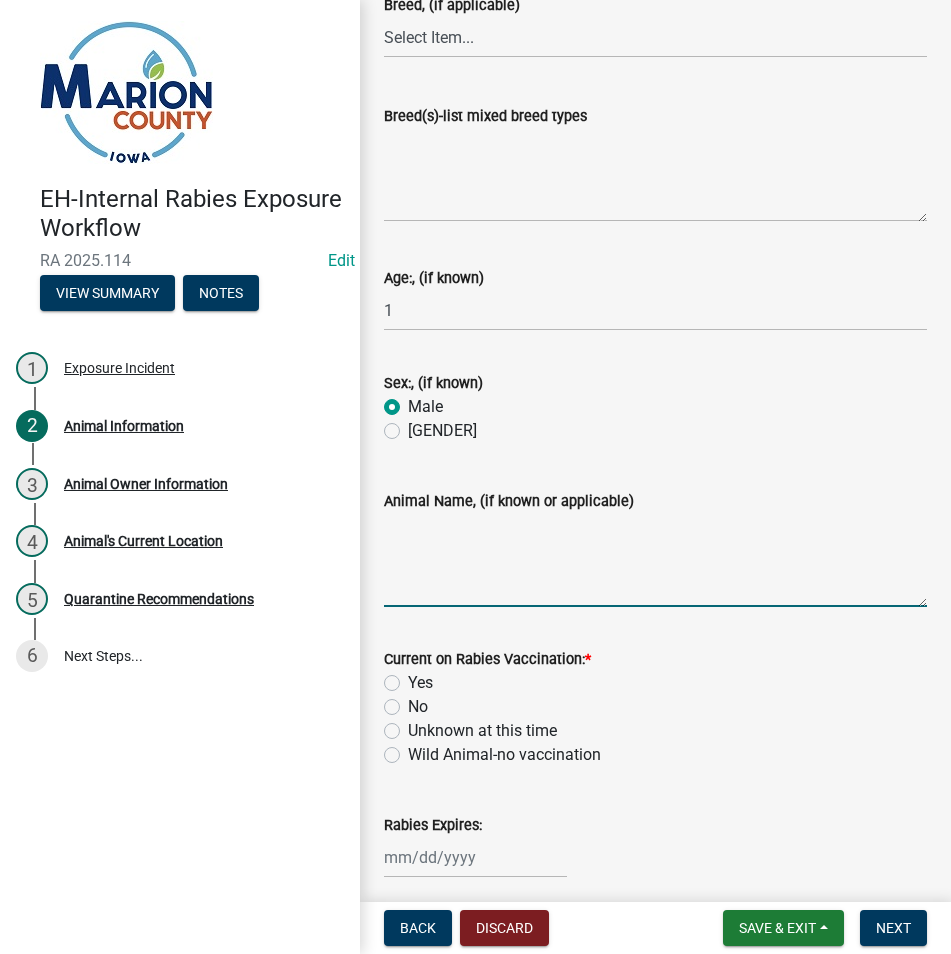 click on "Animal Name, (if known or applicable)" at bounding box center [655, 560] 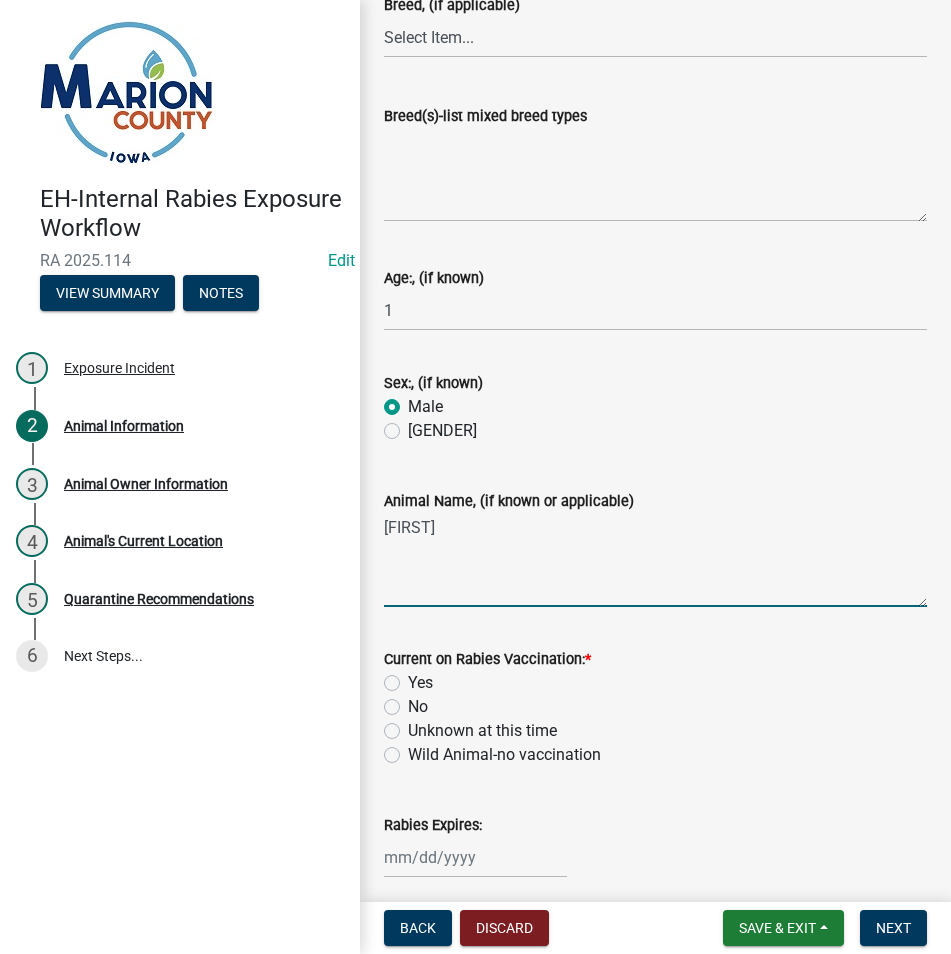 type on "[FIRST]" 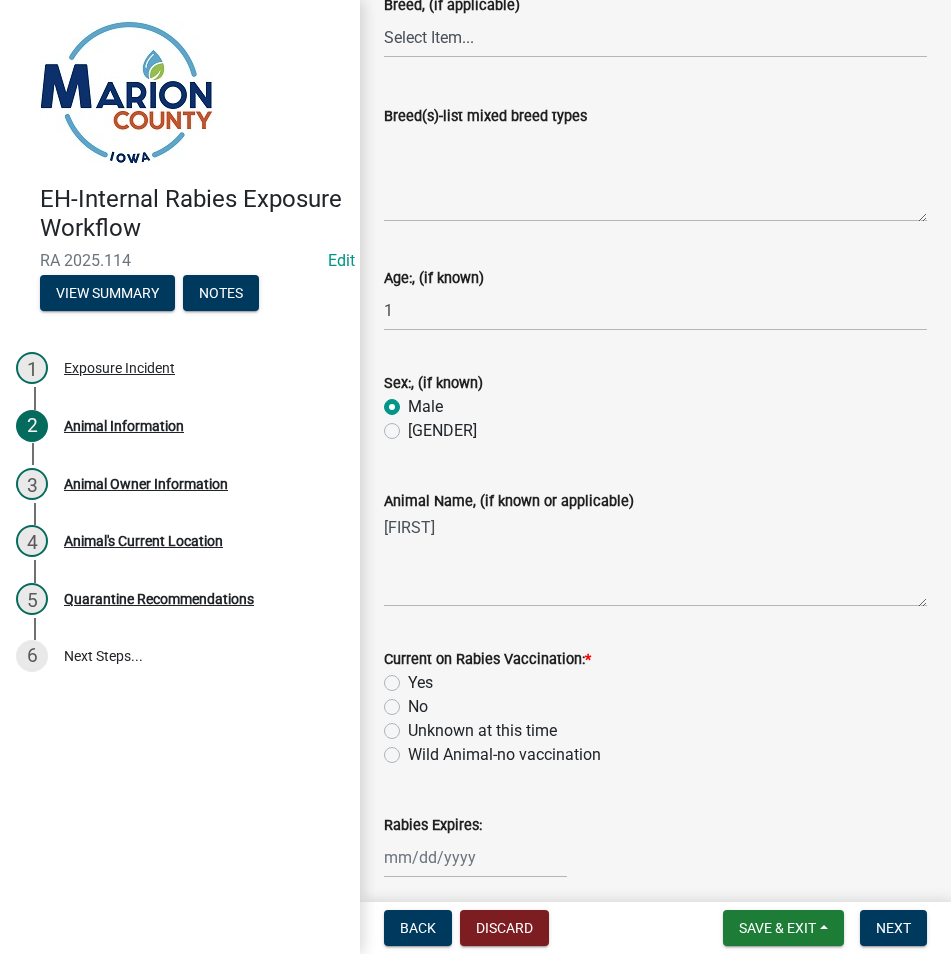 click on "Yes" 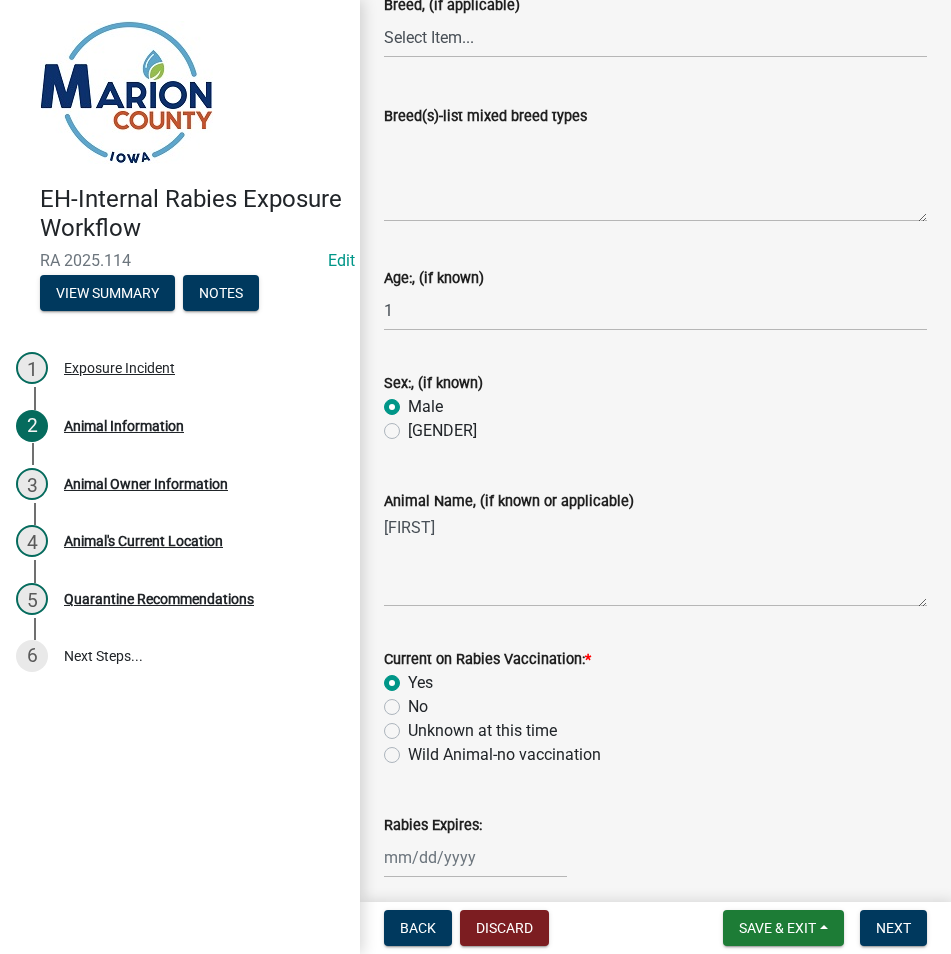 radio on "true" 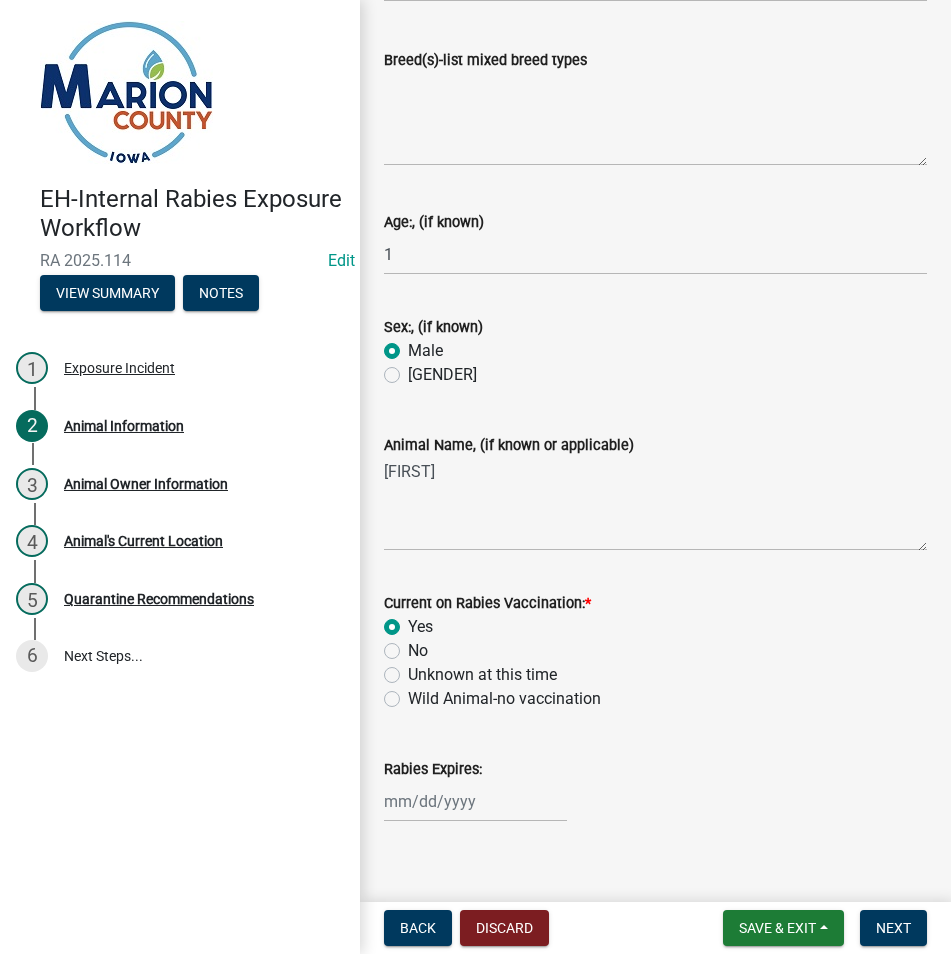 scroll, scrollTop: 580, scrollLeft: 0, axis: vertical 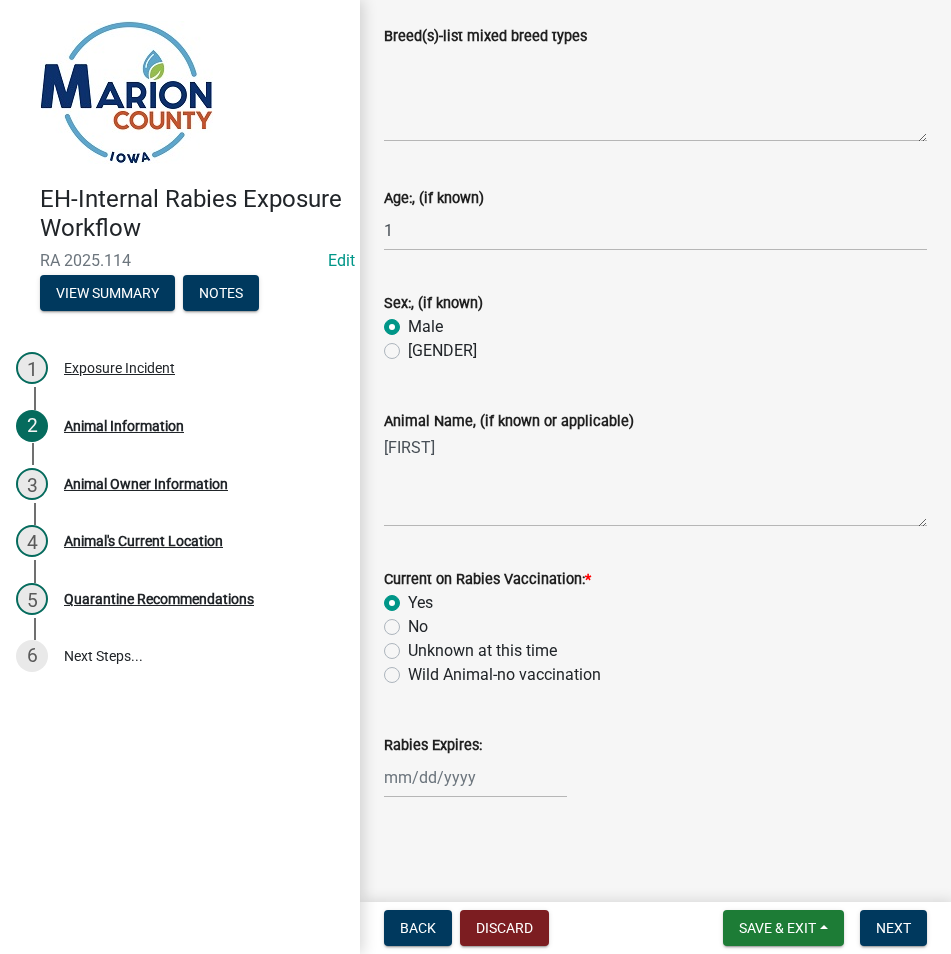 click 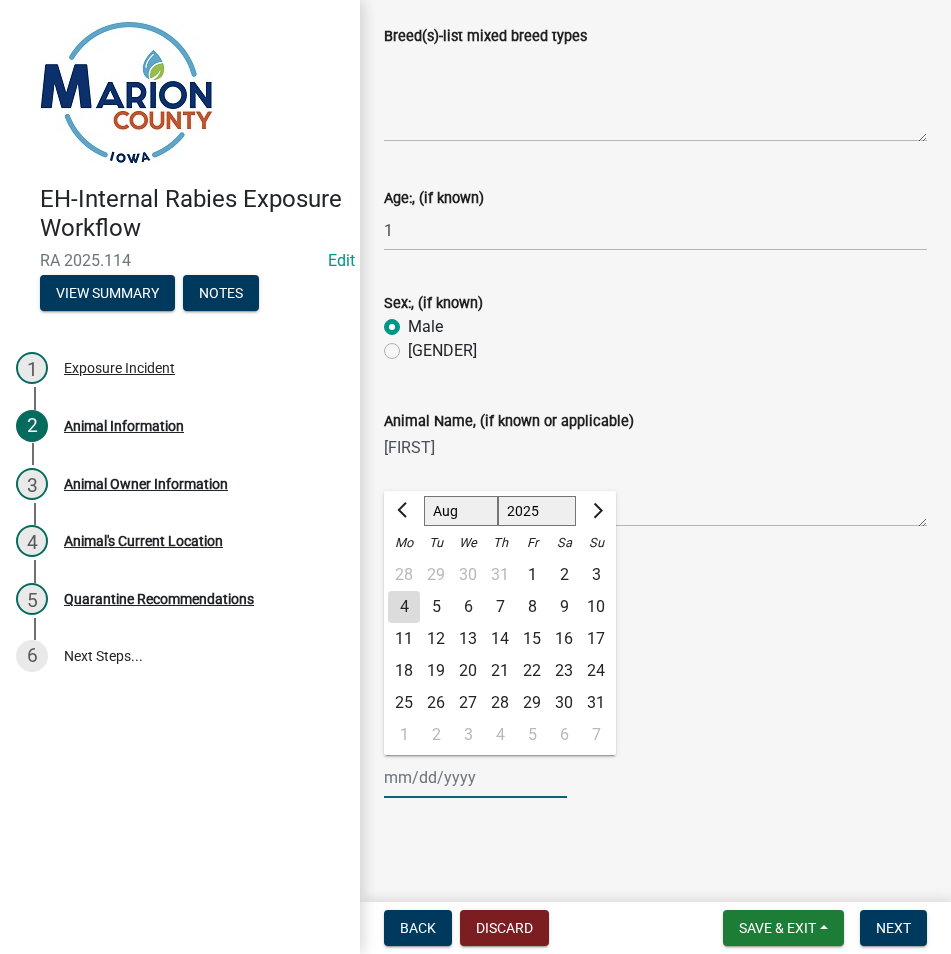click on "Rabies Expires:" at bounding box center (475, 777) 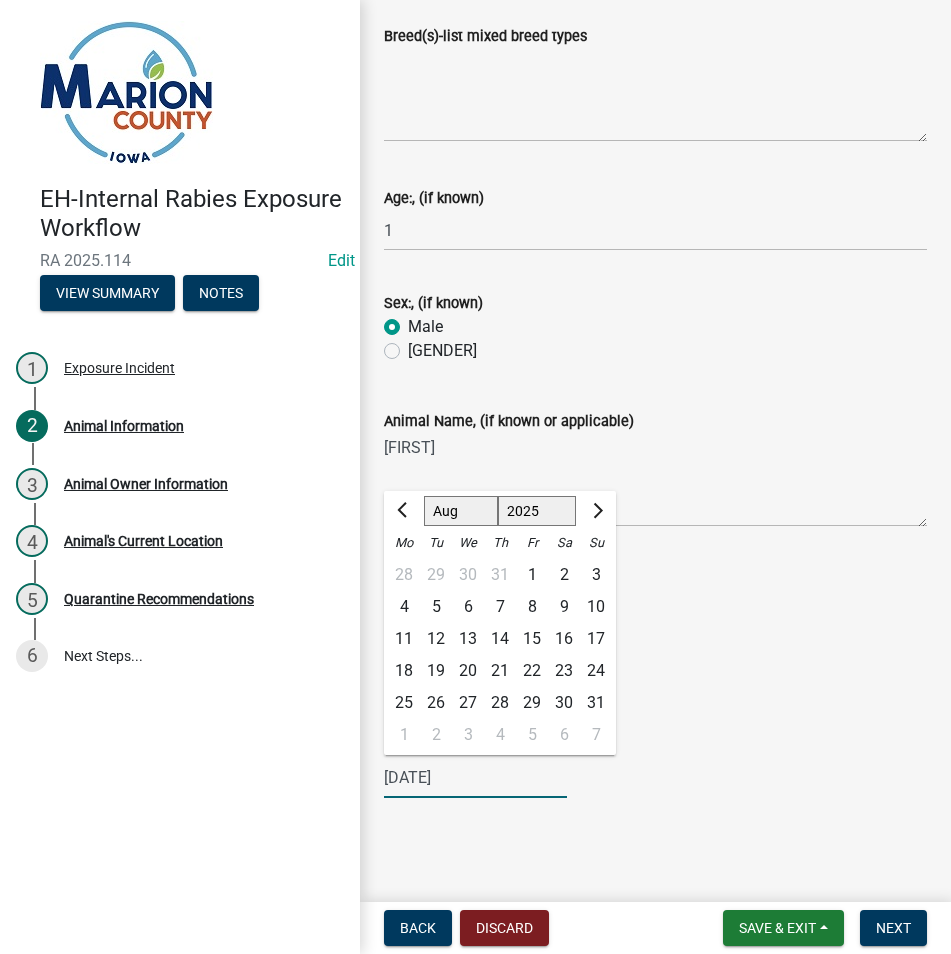 type on "[DATE]" 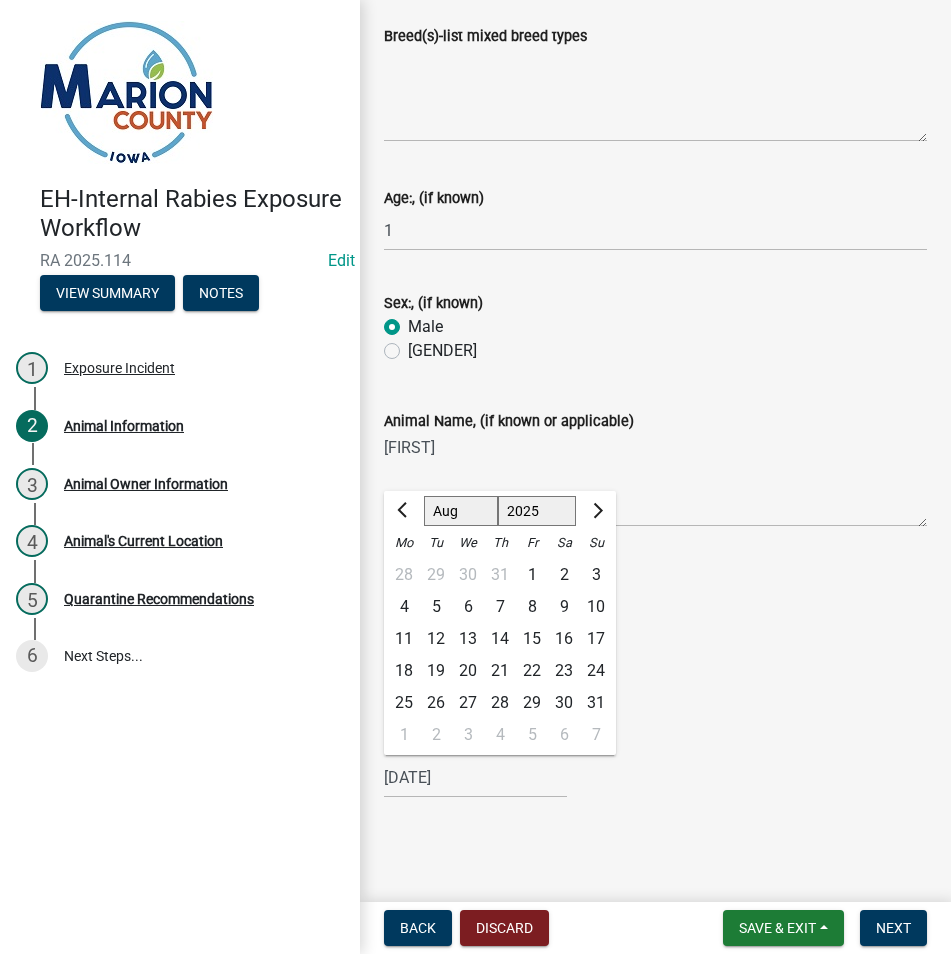drag, startPoint x: 772, startPoint y: 754, endPoint x: 808, endPoint y: 762, distance: 36.878178 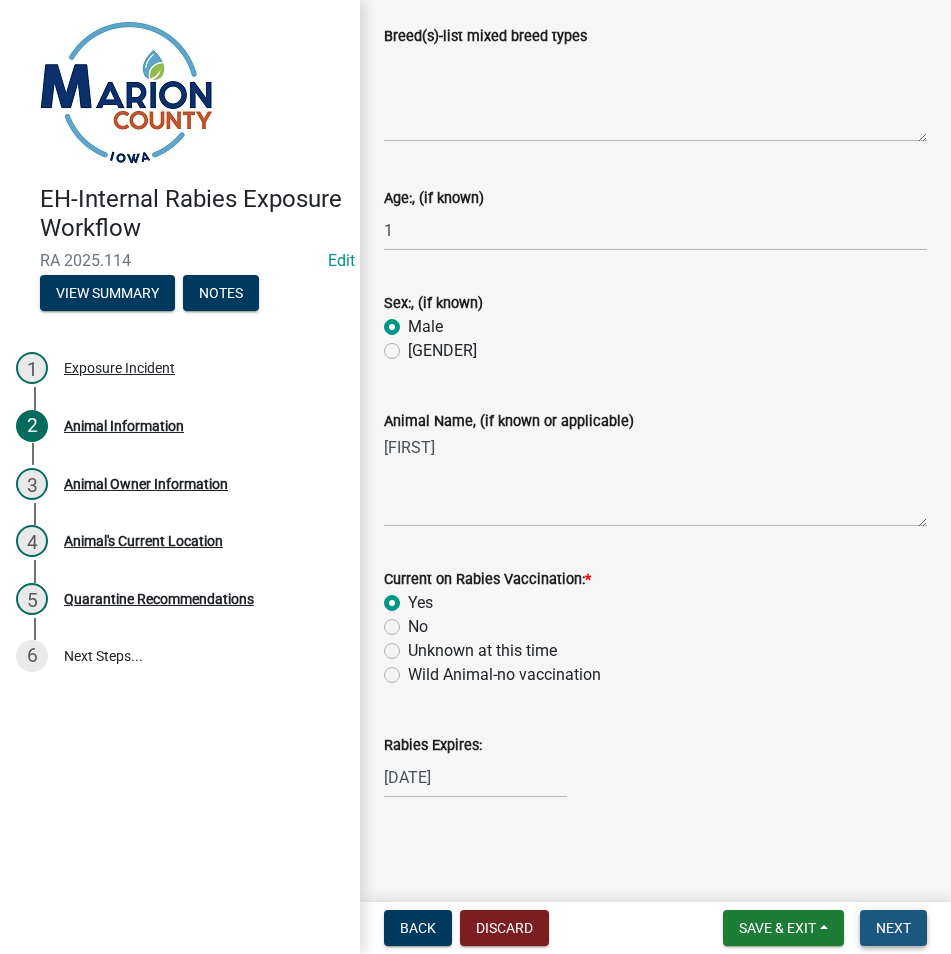 click on "Next" at bounding box center [893, 928] 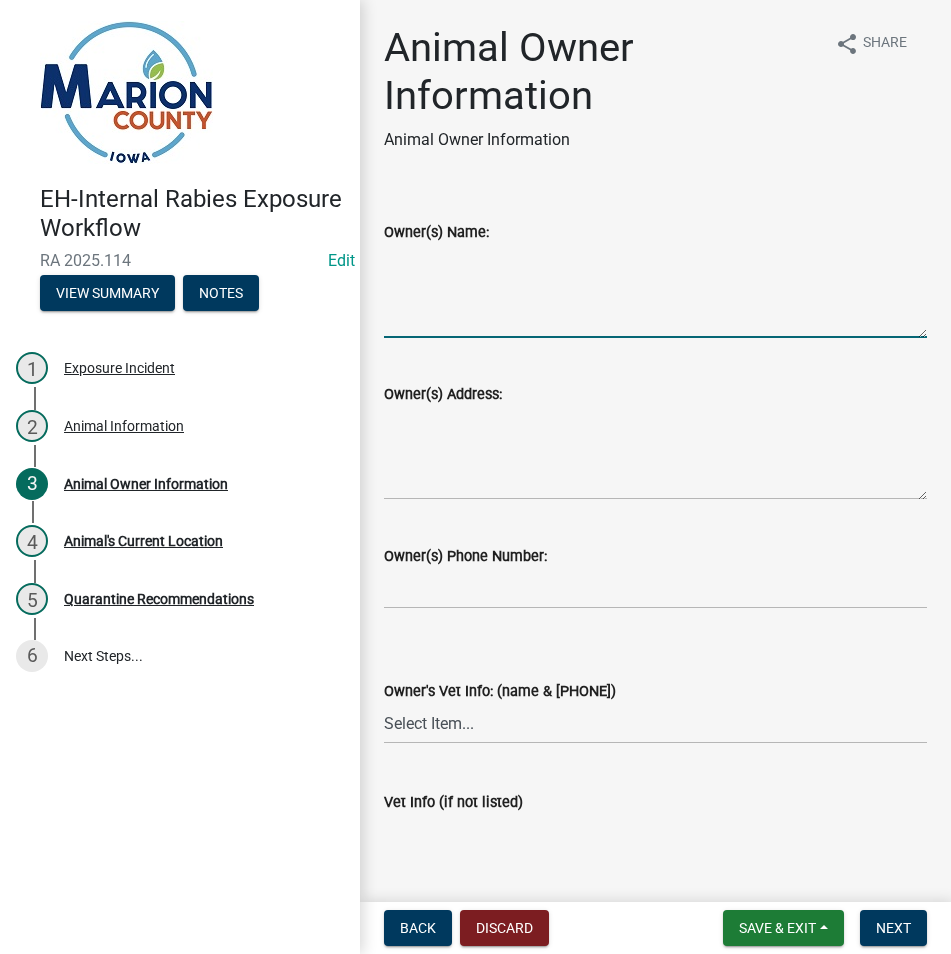 click on "Owner(s) Name:" at bounding box center [655, 291] 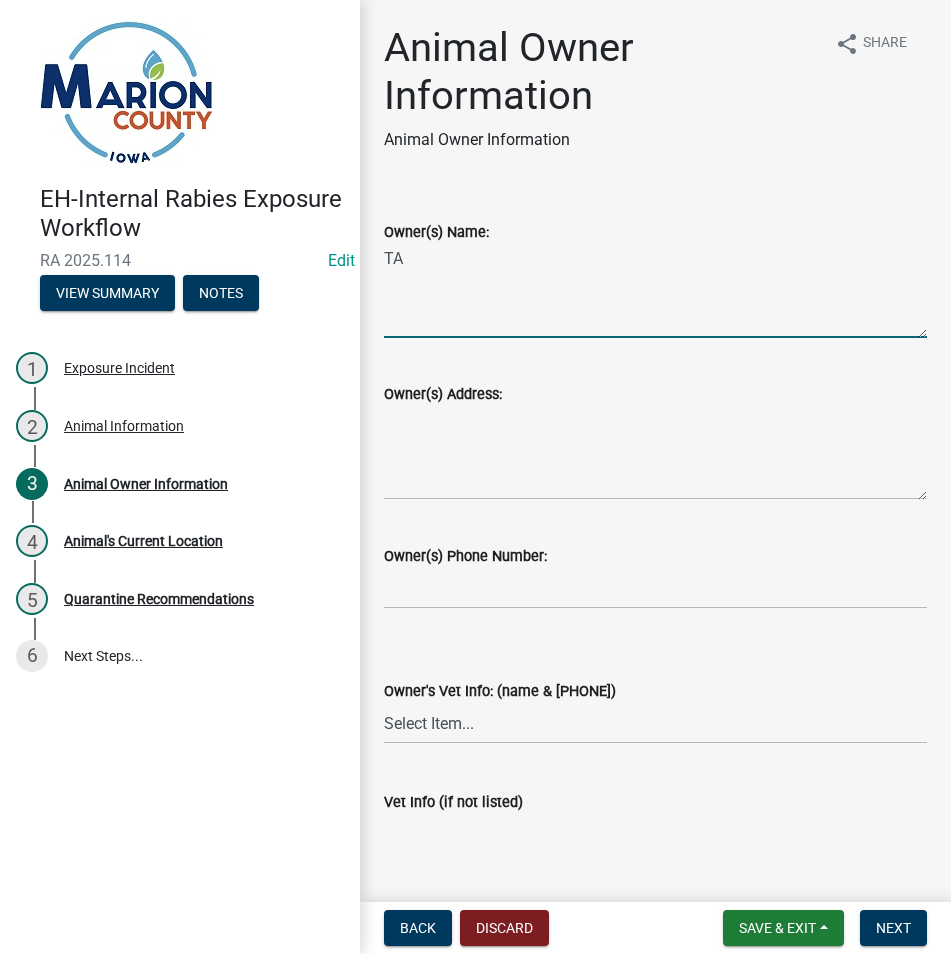 type on "T" 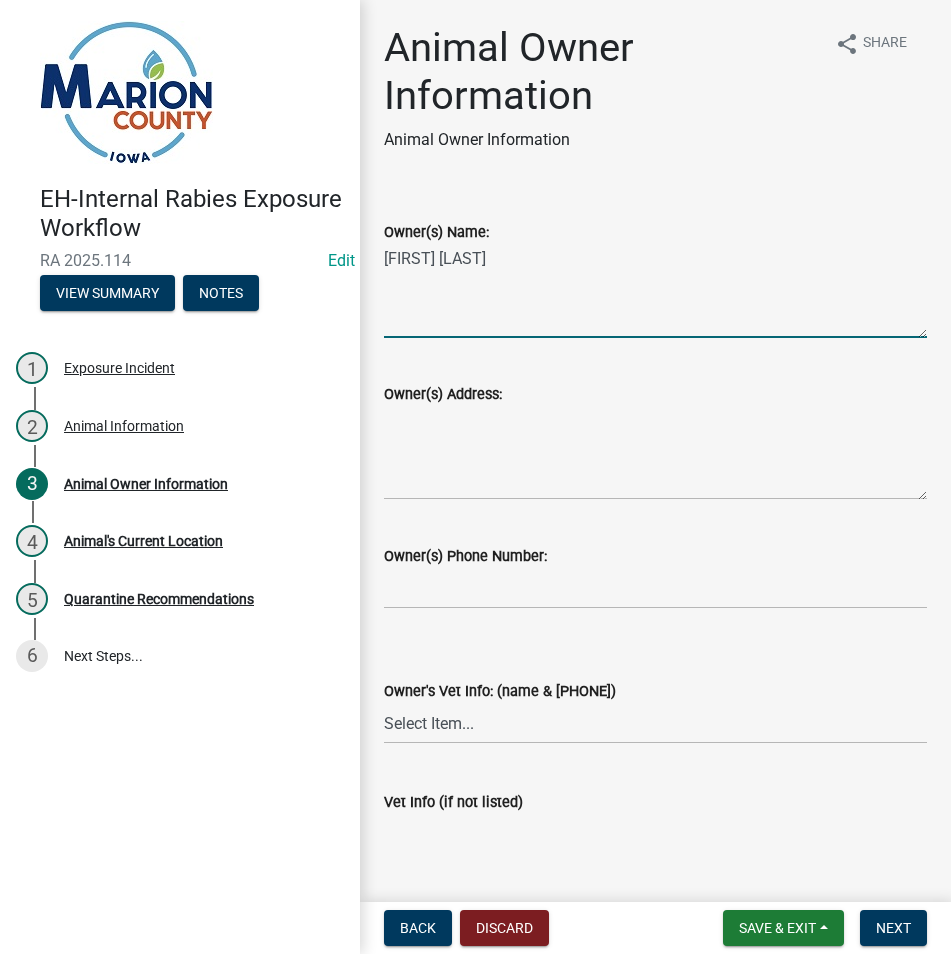 type on "[FIRST] [LAST]" 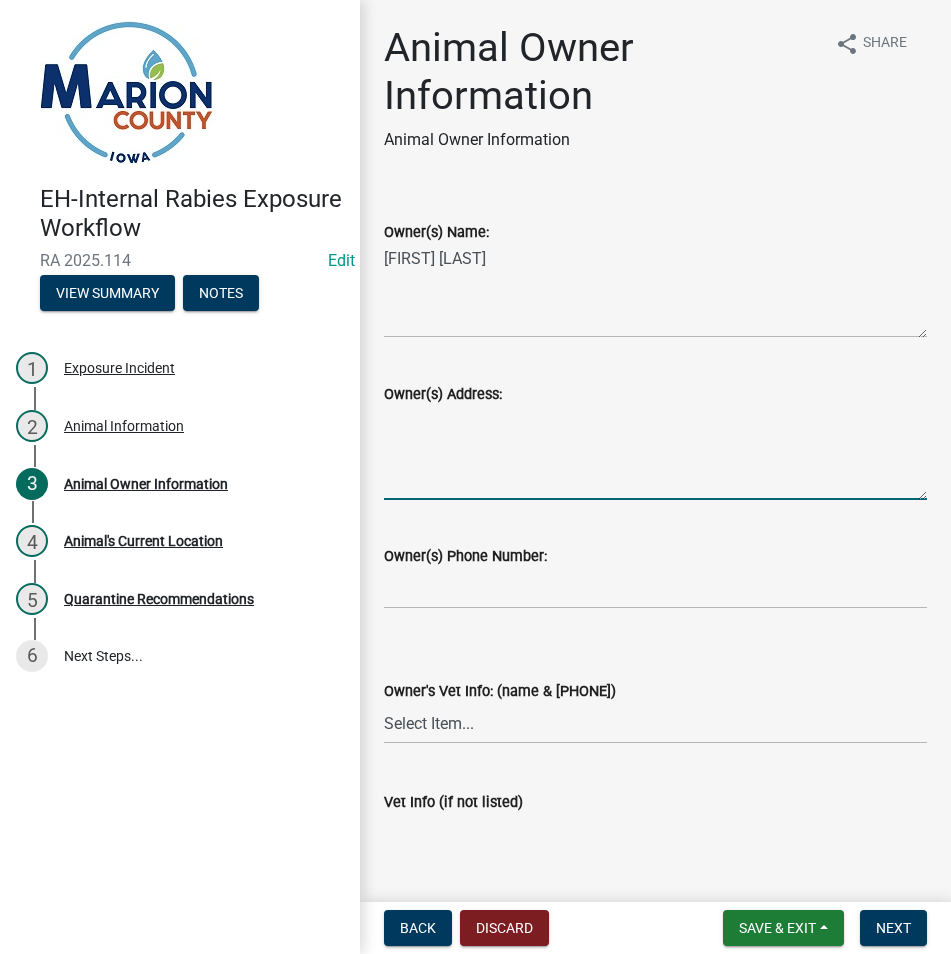 click on "Owner(s) Address:" at bounding box center (655, 453) 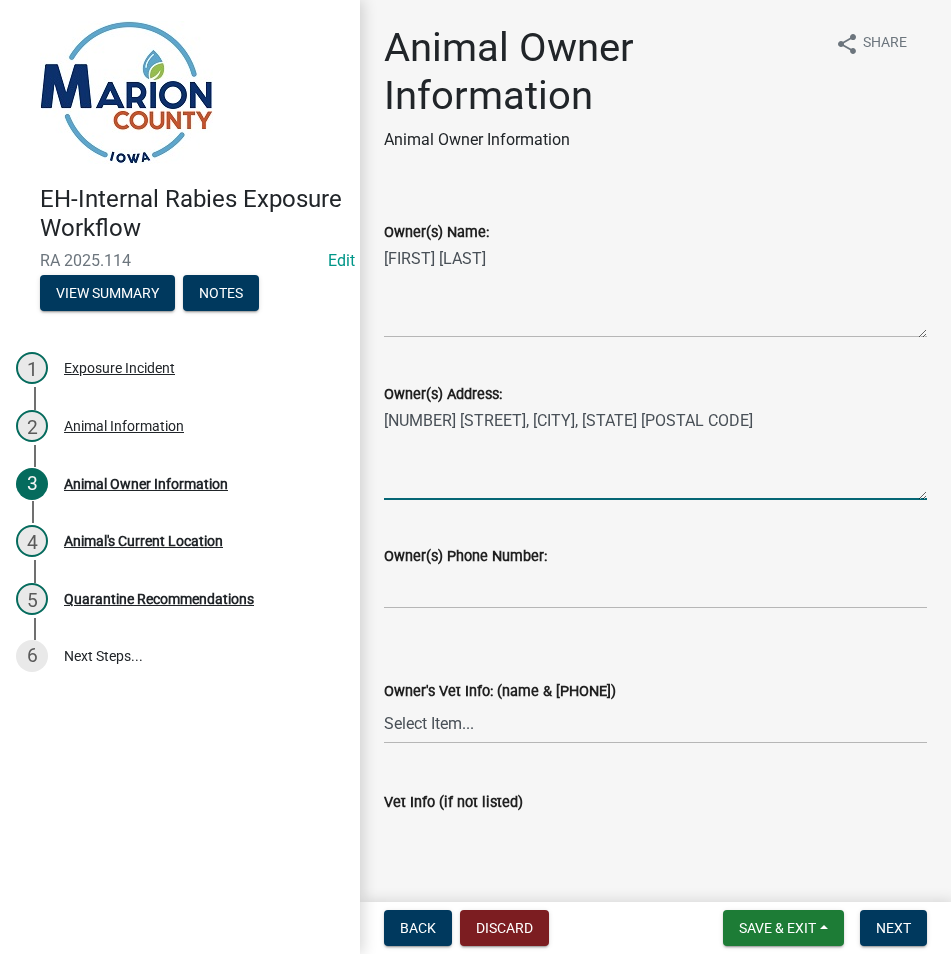 type on "[NUMBER] [STREET], [CITY], [STATE] [POSTAL CODE]" 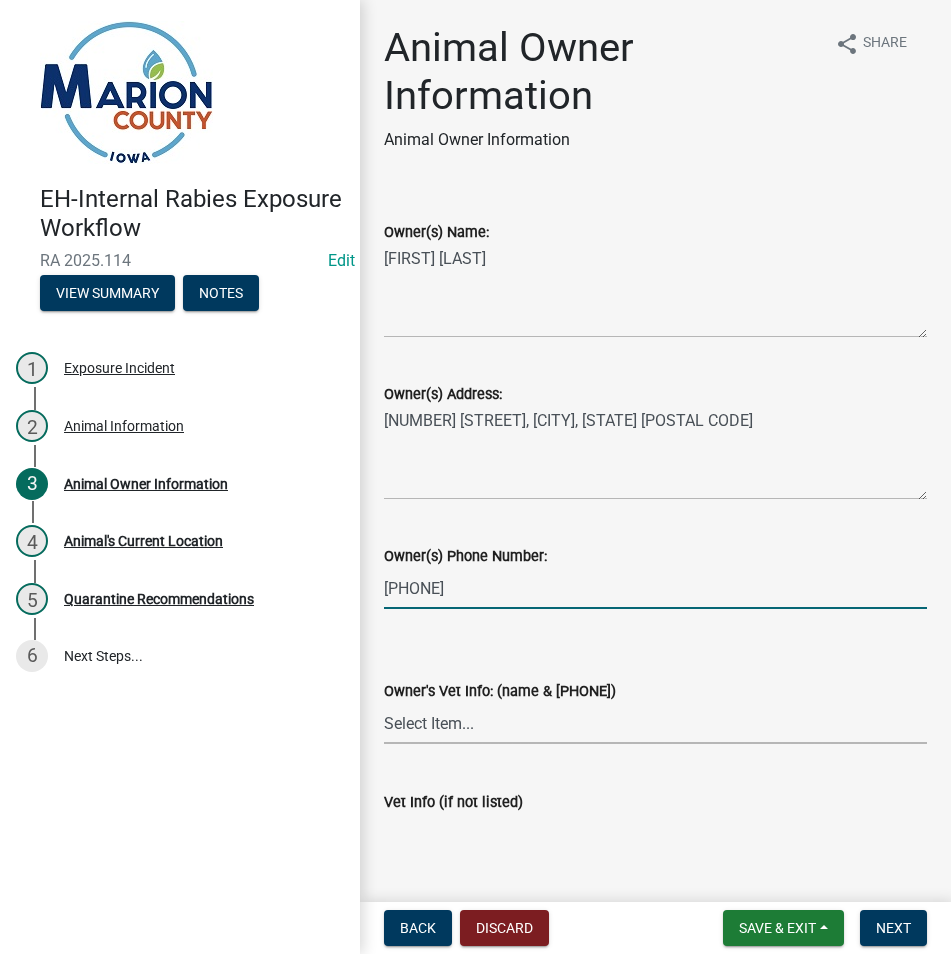 type on "[PHONE]" 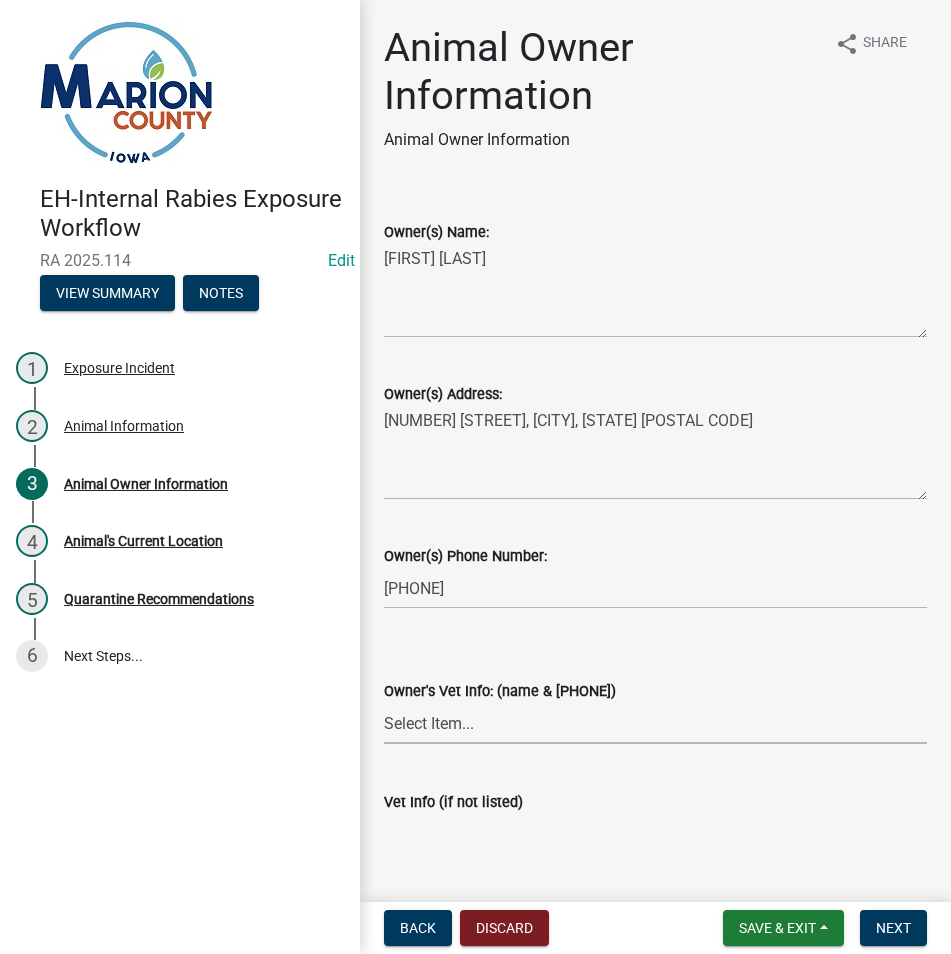 click on "Select Item...   Animal Health Center ([CITY]) [PHONE]   [CITY] Veterinary Clinic ([CITY]) [PHONE]   Tri-County Veterinary Clinic ([CITY]) [PHONE]   Van Wyk Veterinary Clinic ([CITY]) [PHONE]   Pella Pets Veterinary Clinic ([CITY]) [PHONE]   Animal Health Center ([CITY]) [PHONE]   Mahaska Veterinary Clinic ([CITY]) [PHONE]   Oskaloosa Small Animal Veterinary ([CITY]) [PHONE]   KG Veterinary Services ([CITY]) [PHONE]   Monroe Animal Clinic ([CITY]) [PHONE]   The Pet Stop ([CITY]) [PHONE]   [CITY] Animal Clinic ([CITY]) [PHONE]   Animal Health Center ([CITY]) [PHONE]   Town & Country Veterinary Clinic ([CITY]) [PHONE]   Eastridge Animal Center ([CITY]) [PHONE]   Carlisle Veterinary Clinic ([CITY]) [PHONE]   Kindness Pet Clinic ([CITY]) [PHONE]   [CITY] Veterinary Clinic ([CITY]) [PHONE]   All Creatures Small Animal Hospital ([CITY]) [PHONE]   Other" at bounding box center [655, 723] 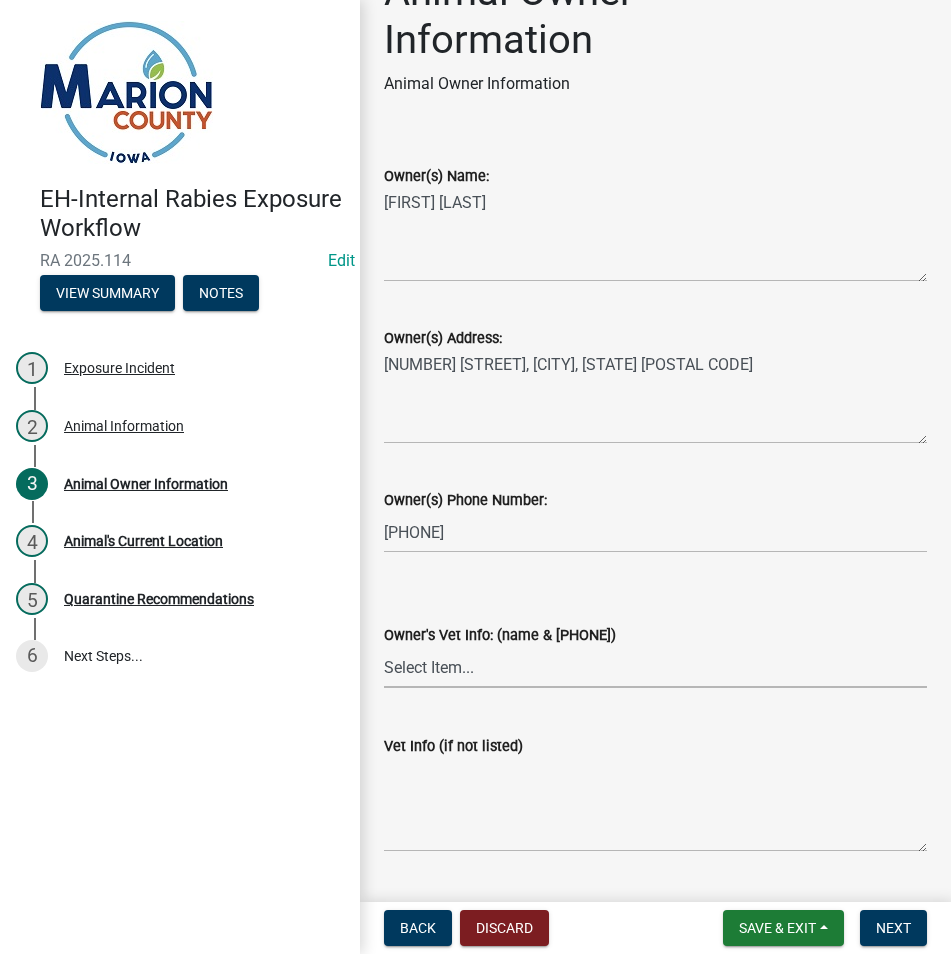 scroll, scrollTop: 108, scrollLeft: 0, axis: vertical 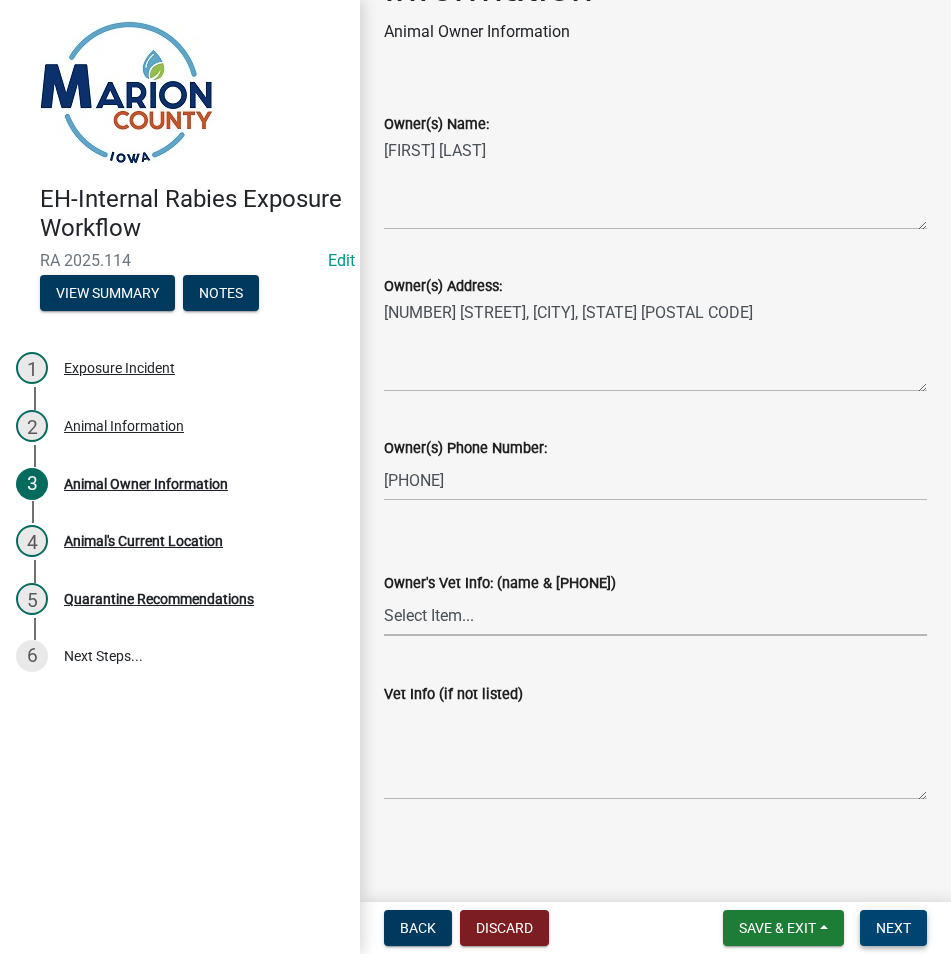 click on "Next" at bounding box center [893, 928] 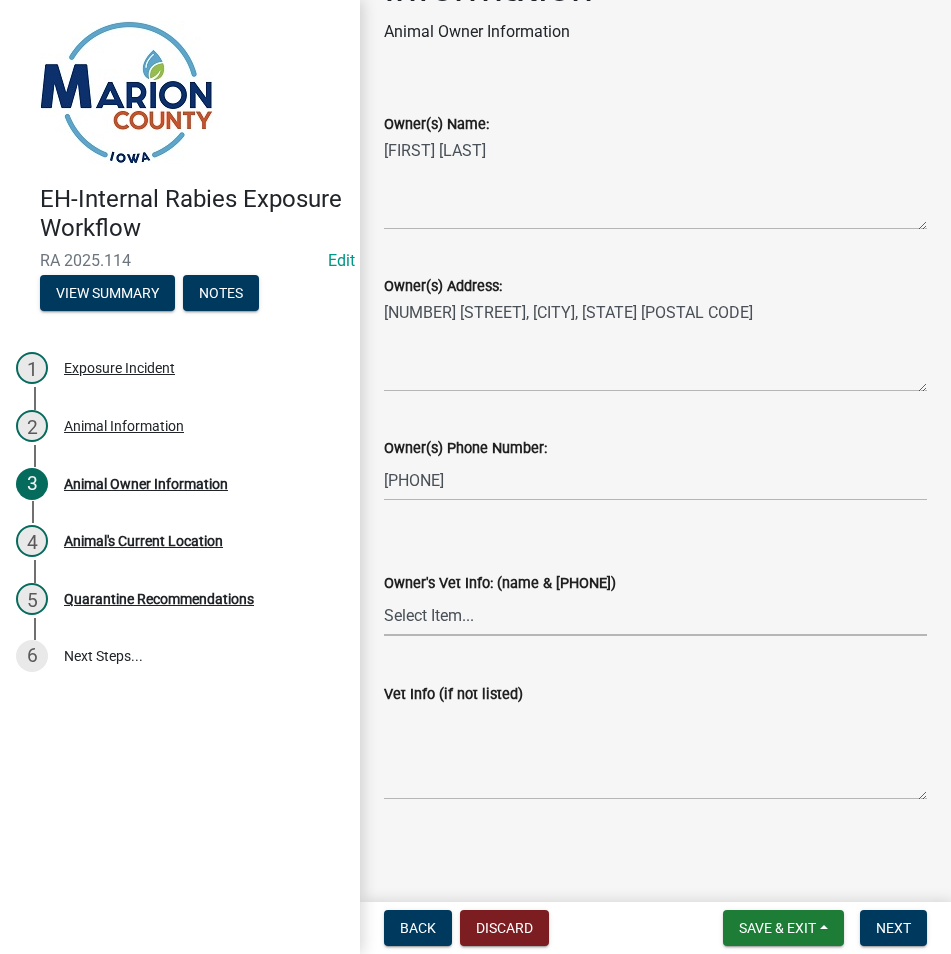 scroll, scrollTop: 0, scrollLeft: 0, axis: both 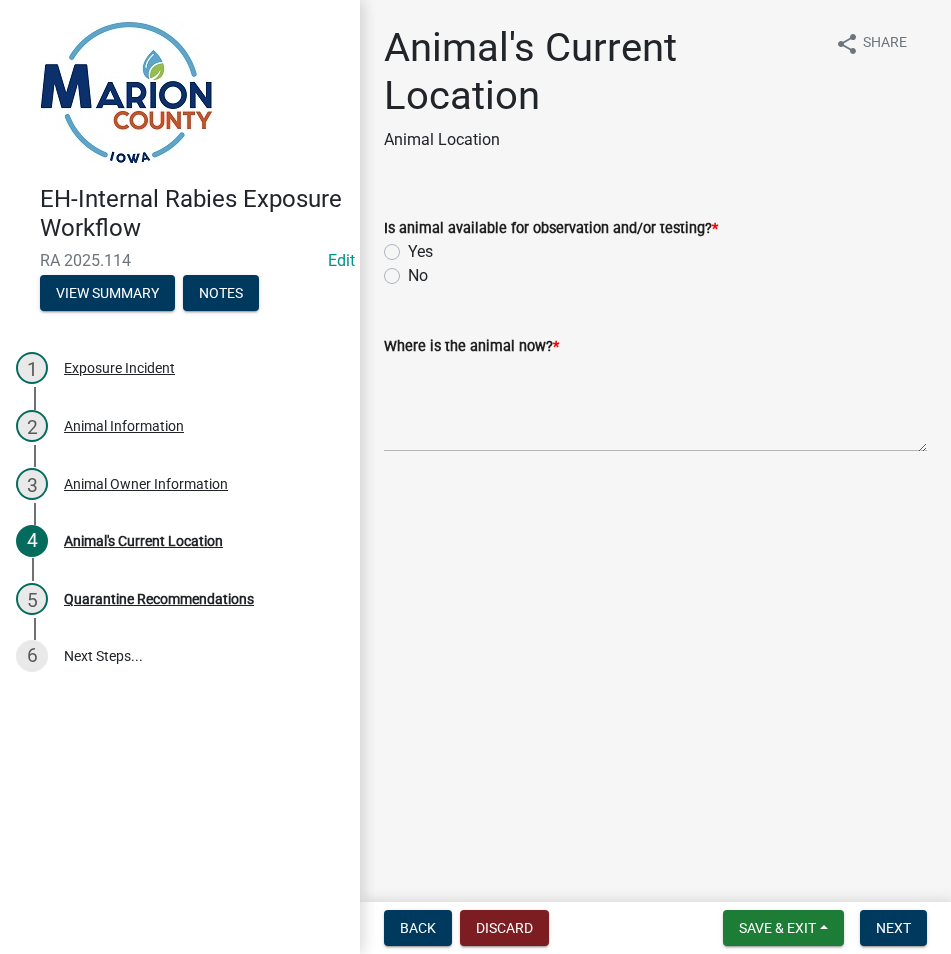 click on "Yes" 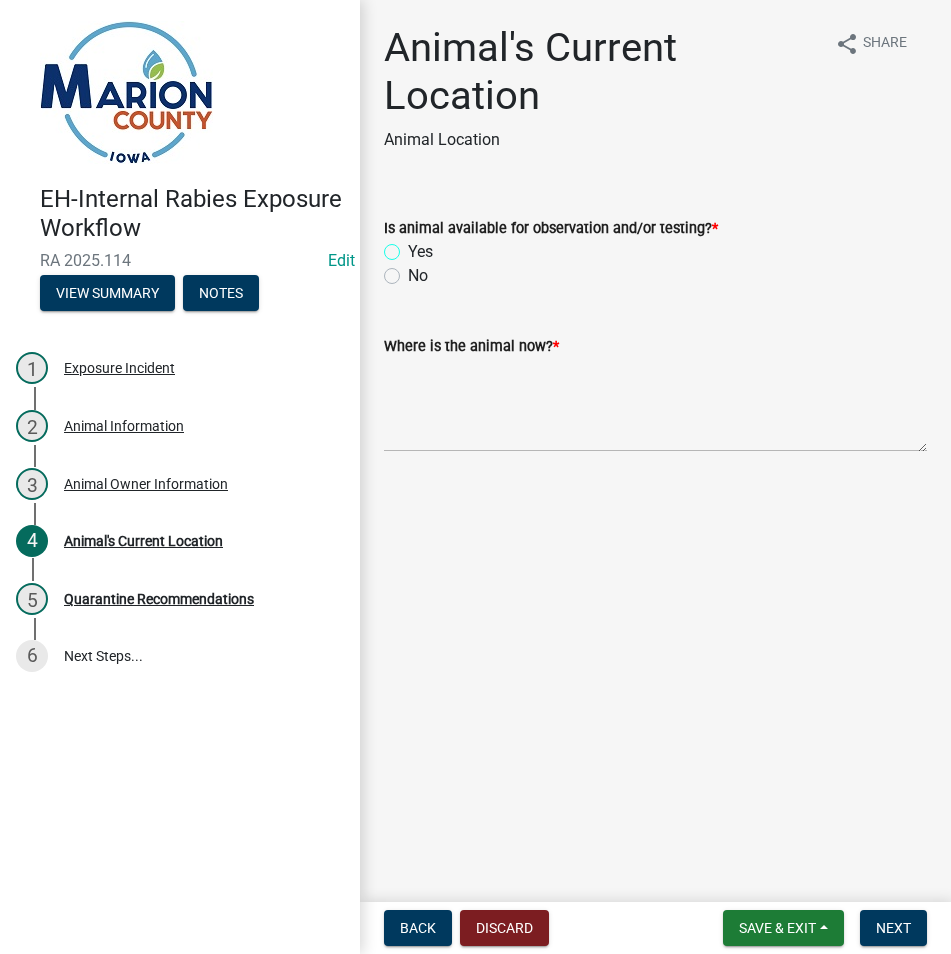 click on "Yes" at bounding box center [414, 246] 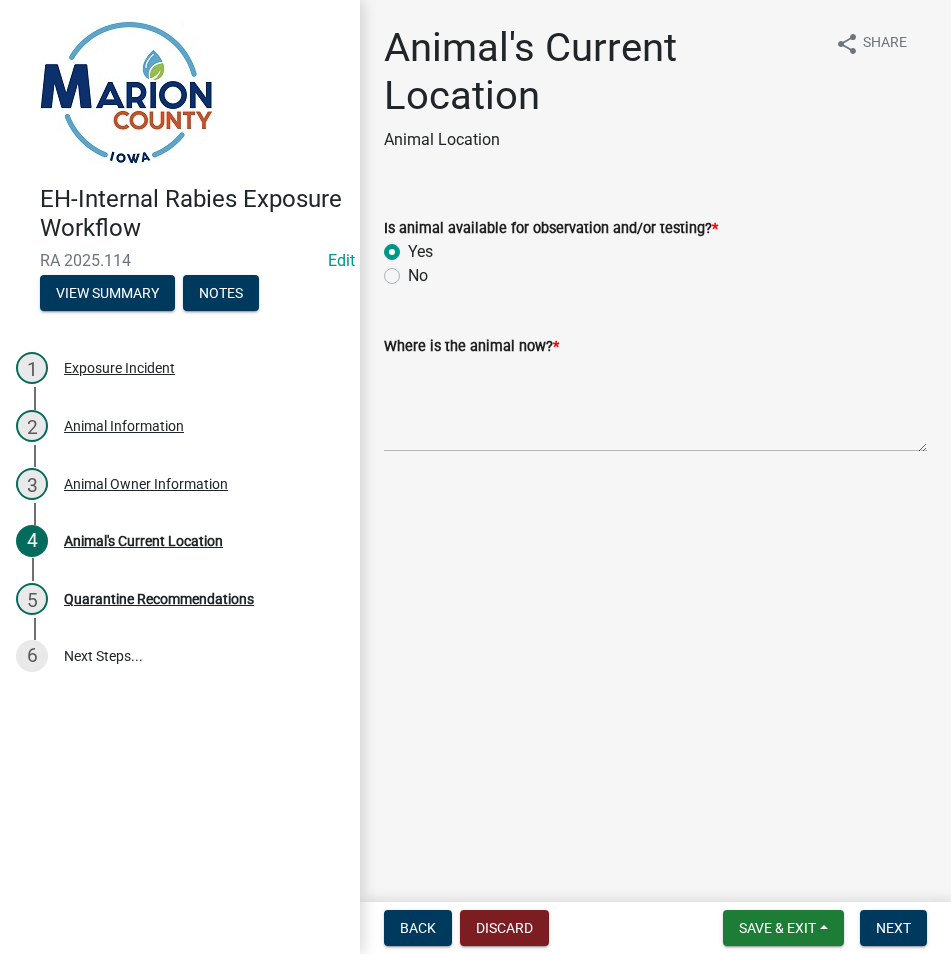 radio on "true" 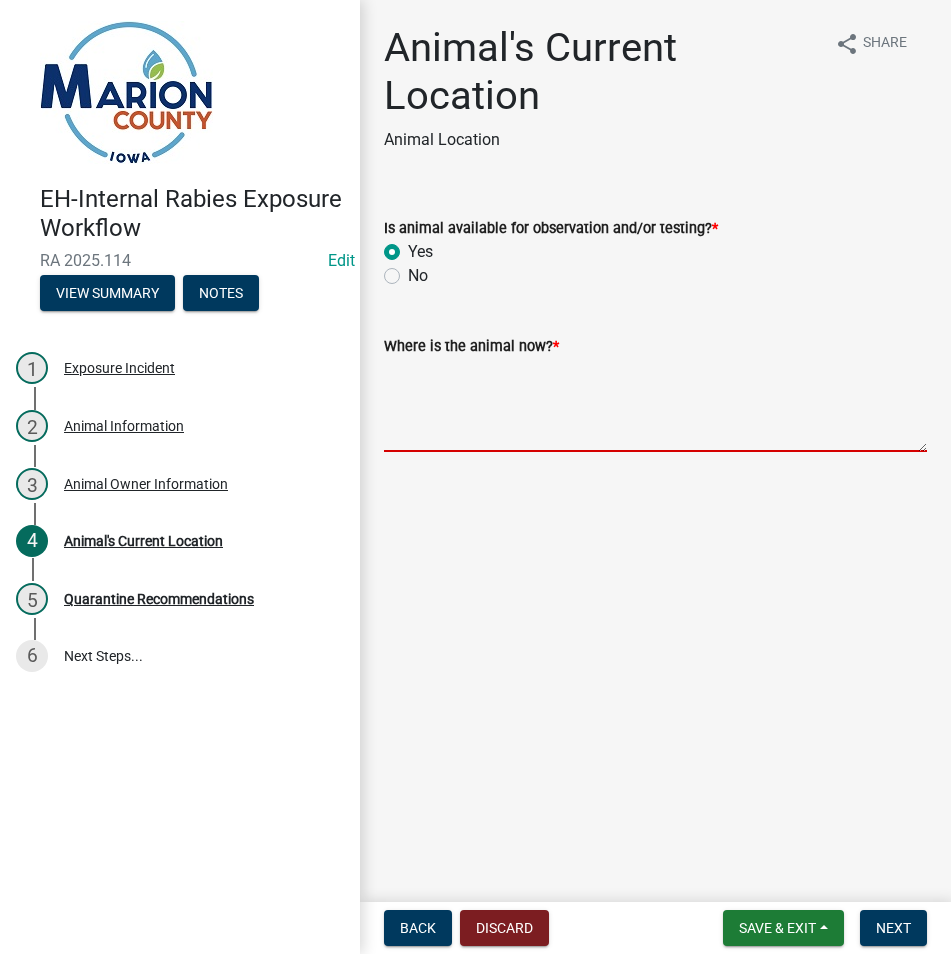 click on "Where is the animal now?  *" at bounding box center [655, 405] 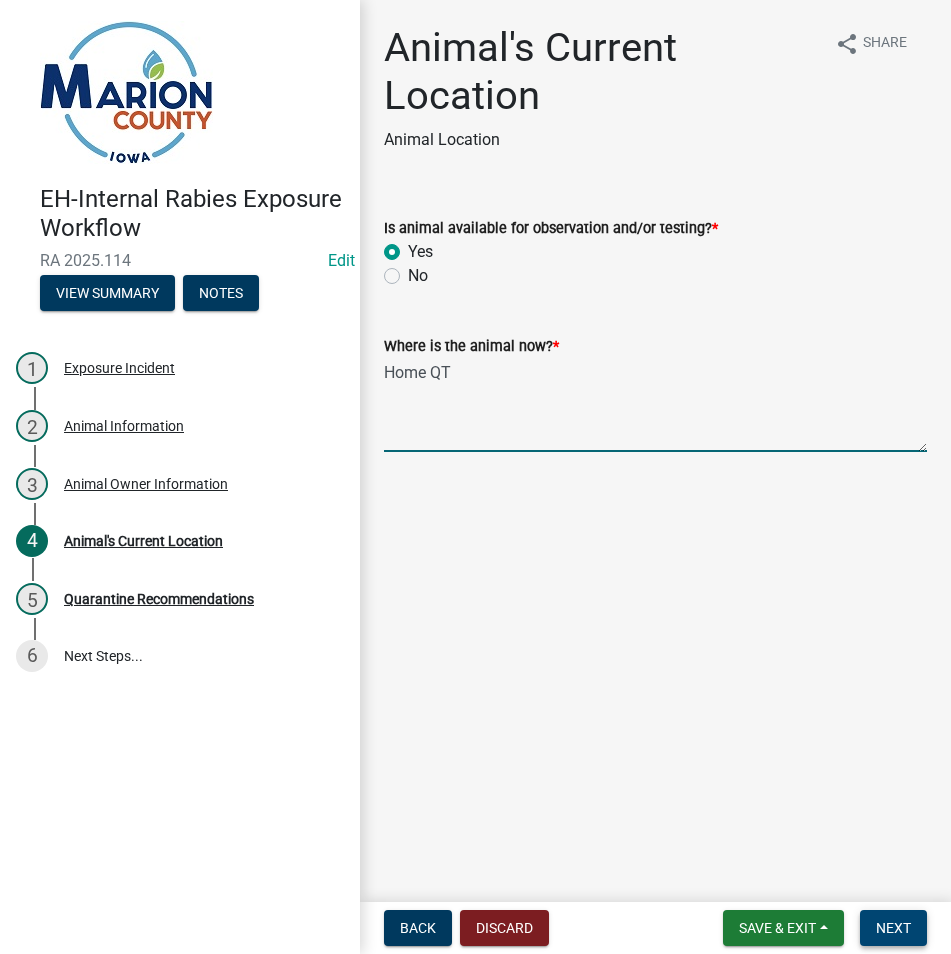 type on "Home QT" 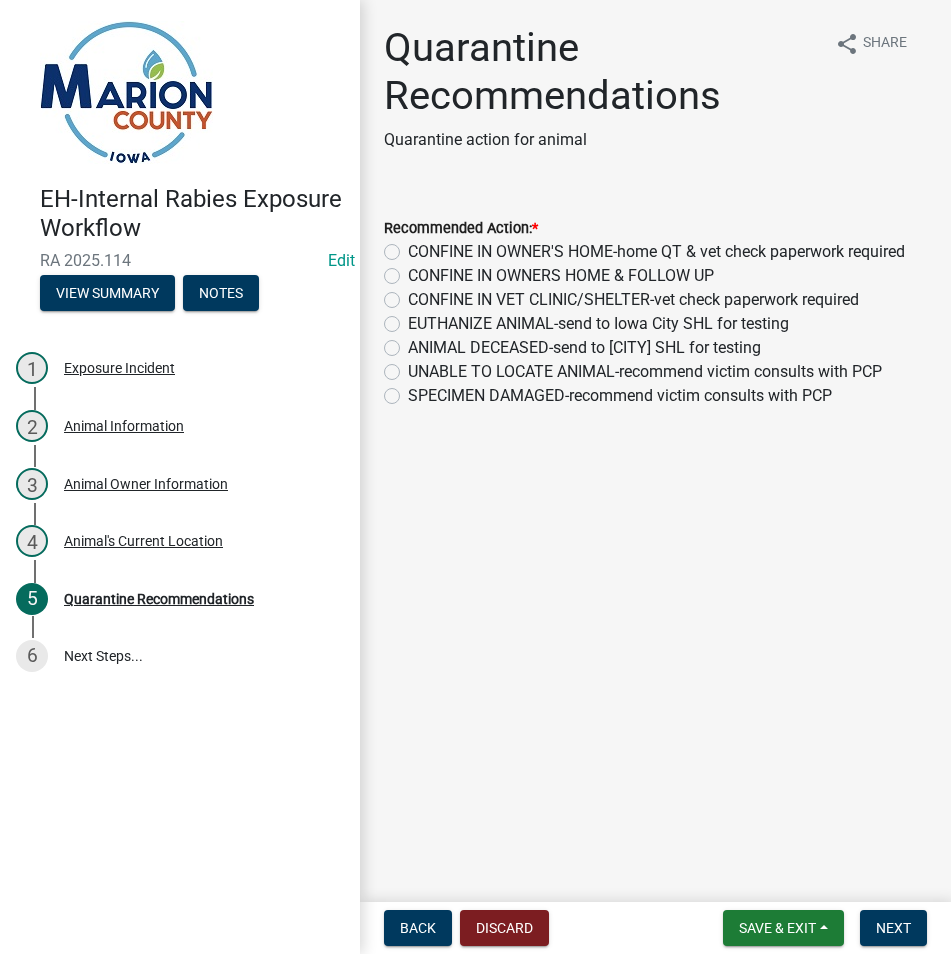 click on "CONFINE IN OWNER'S HOME-home QT  & vet check paperwork required" 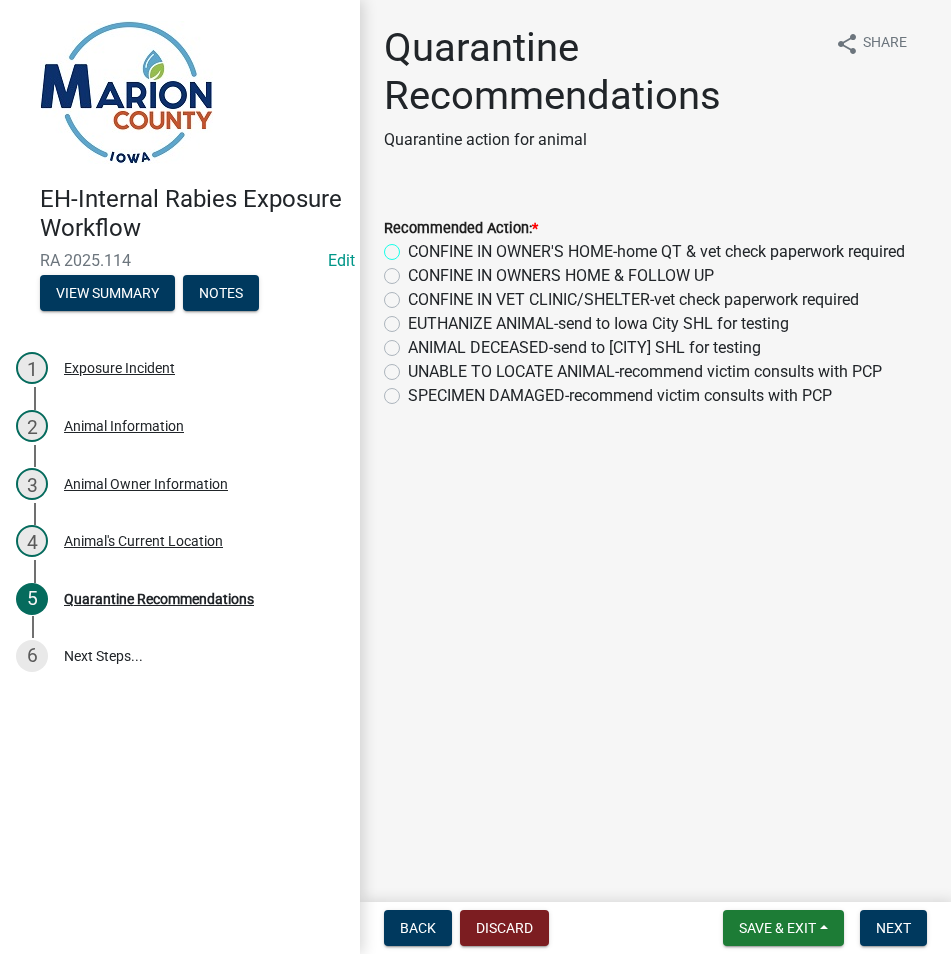 click on "CONFINE IN OWNER'S HOME-home QT  & vet check paperwork required" at bounding box center [414, 246] 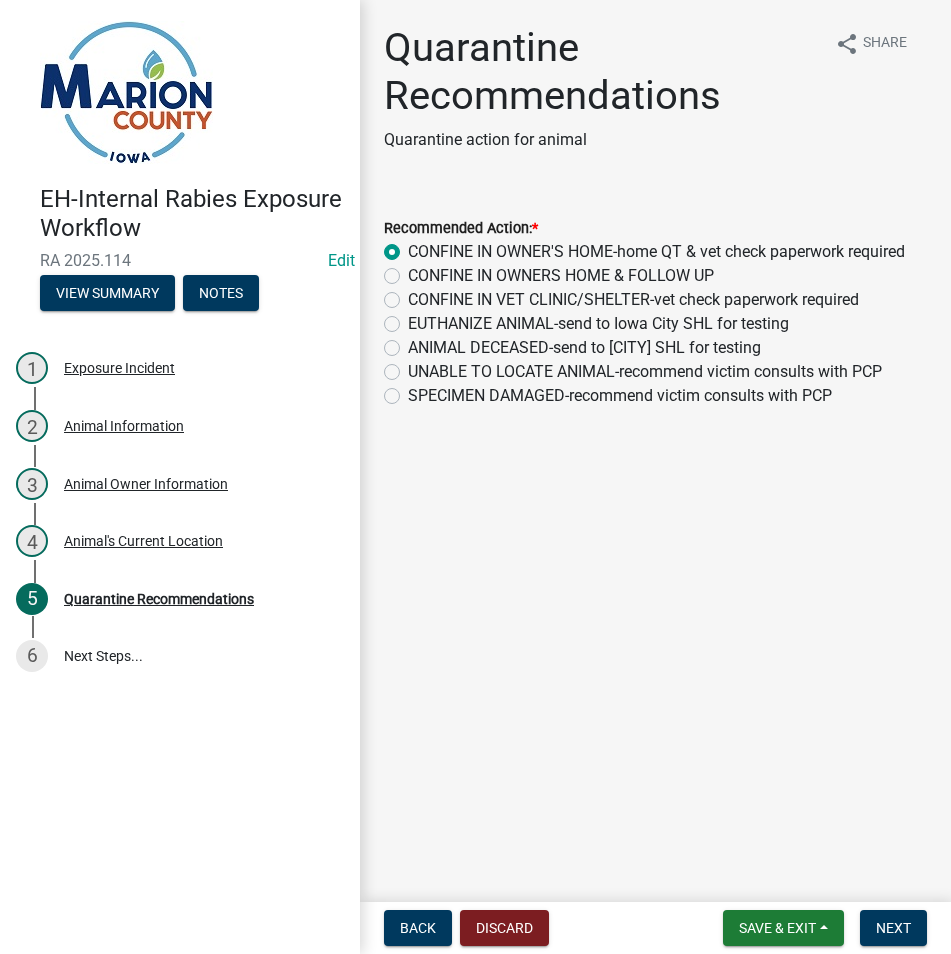 radio on "true" 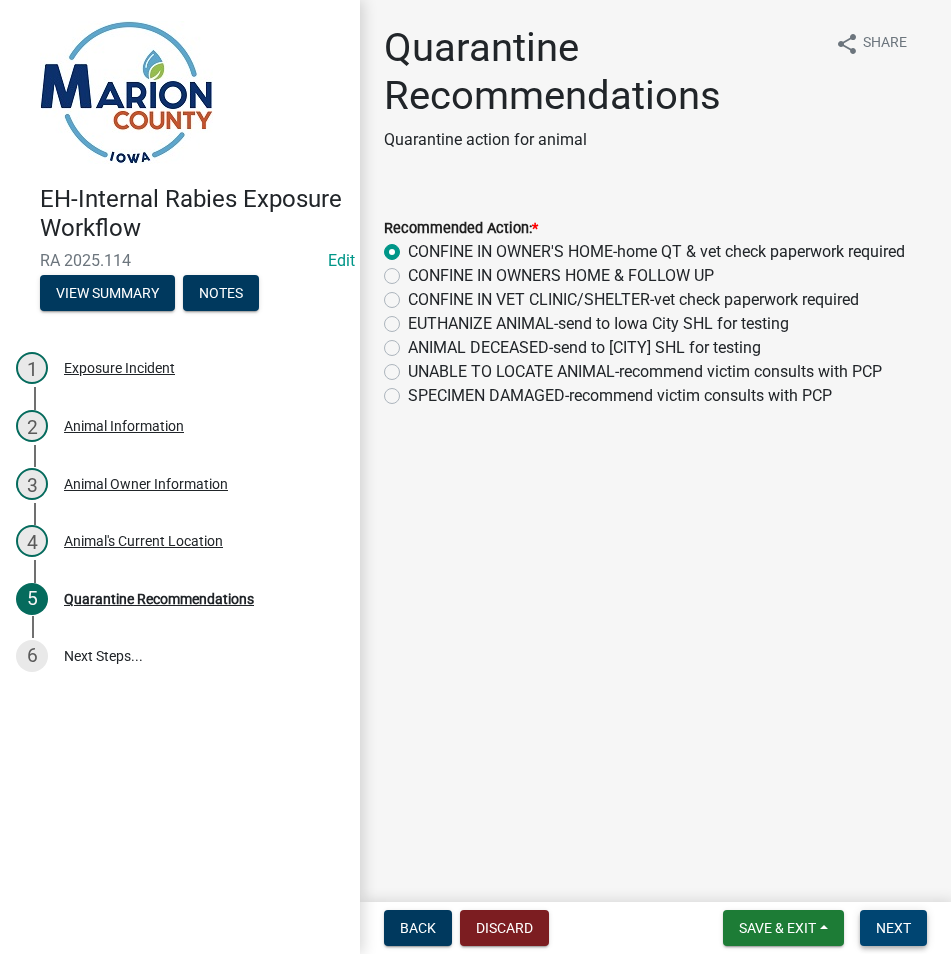 click on "Next" at bounding box center (893, 928) 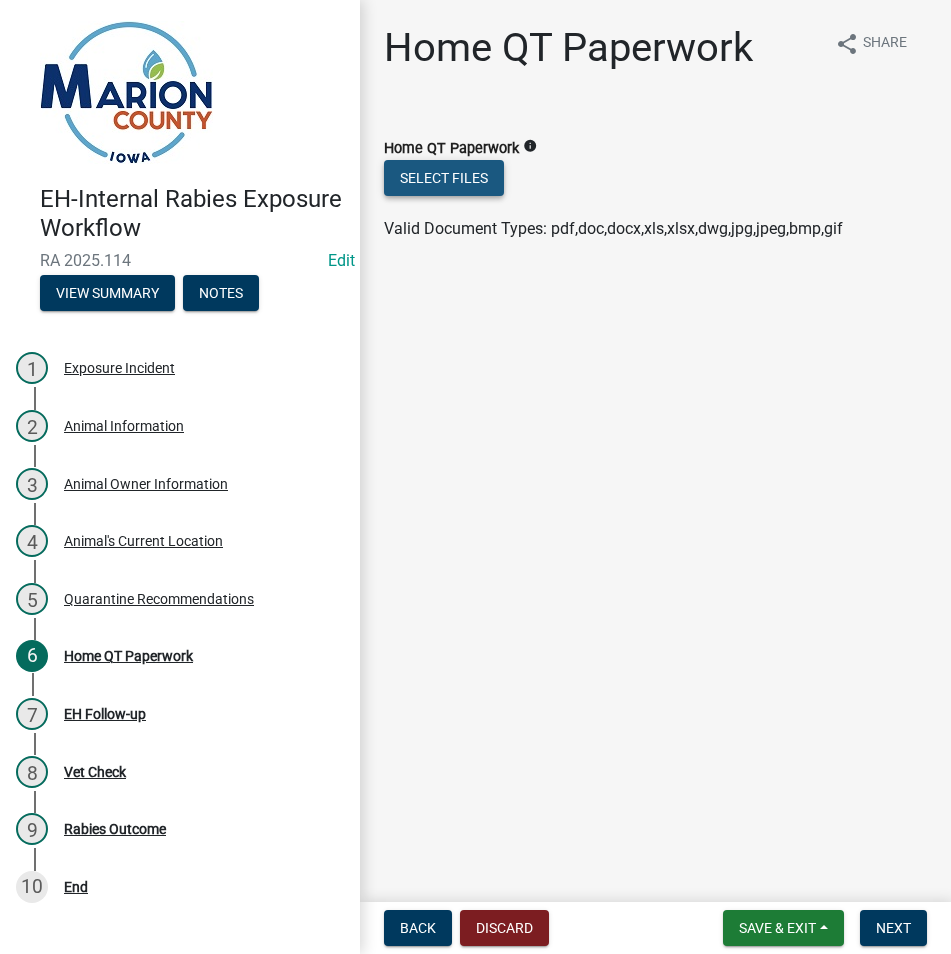 click on "Select files" 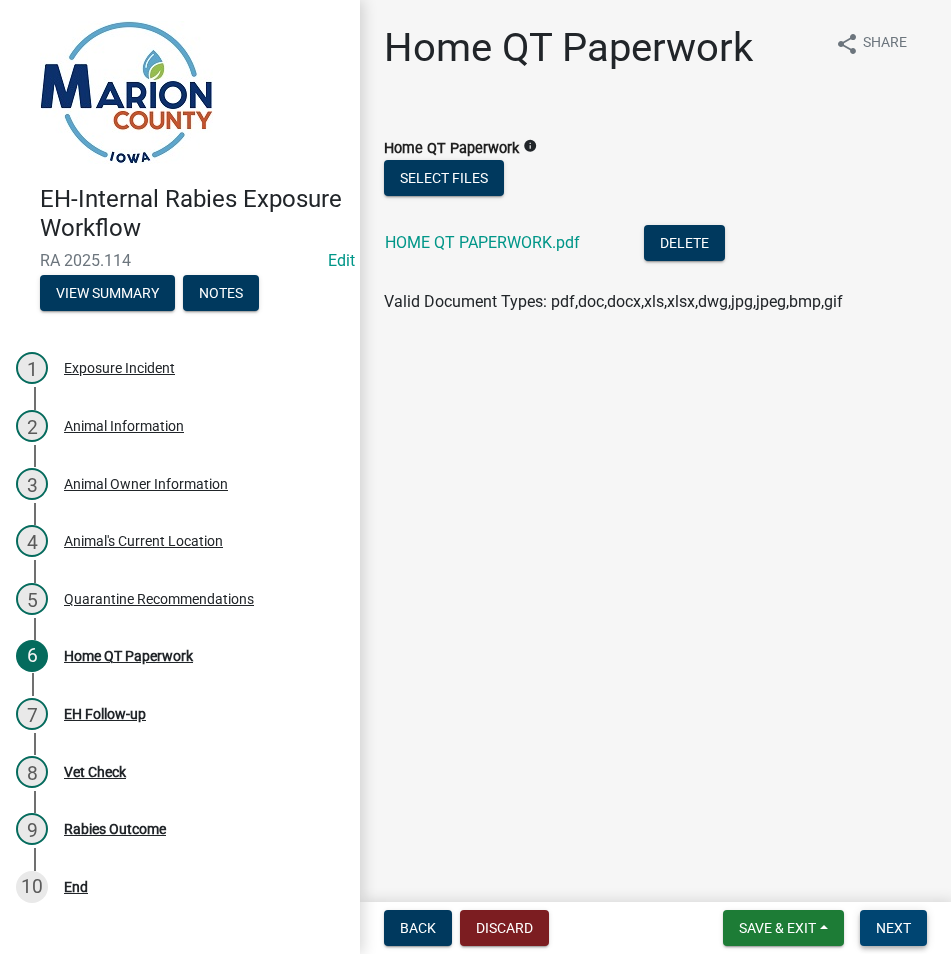 click on "Next" at bounding box center [893, 928] 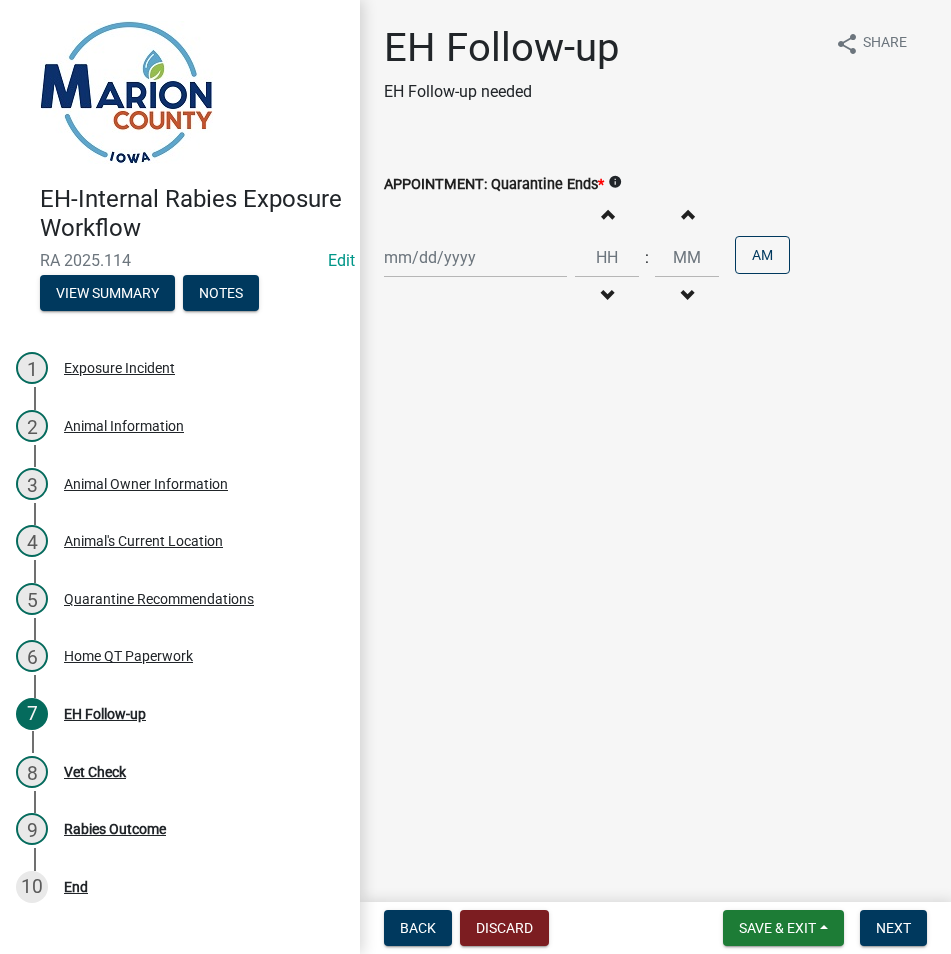 click on "Increment hours Decrement hours : Increment minutes Decrement minutes AM" 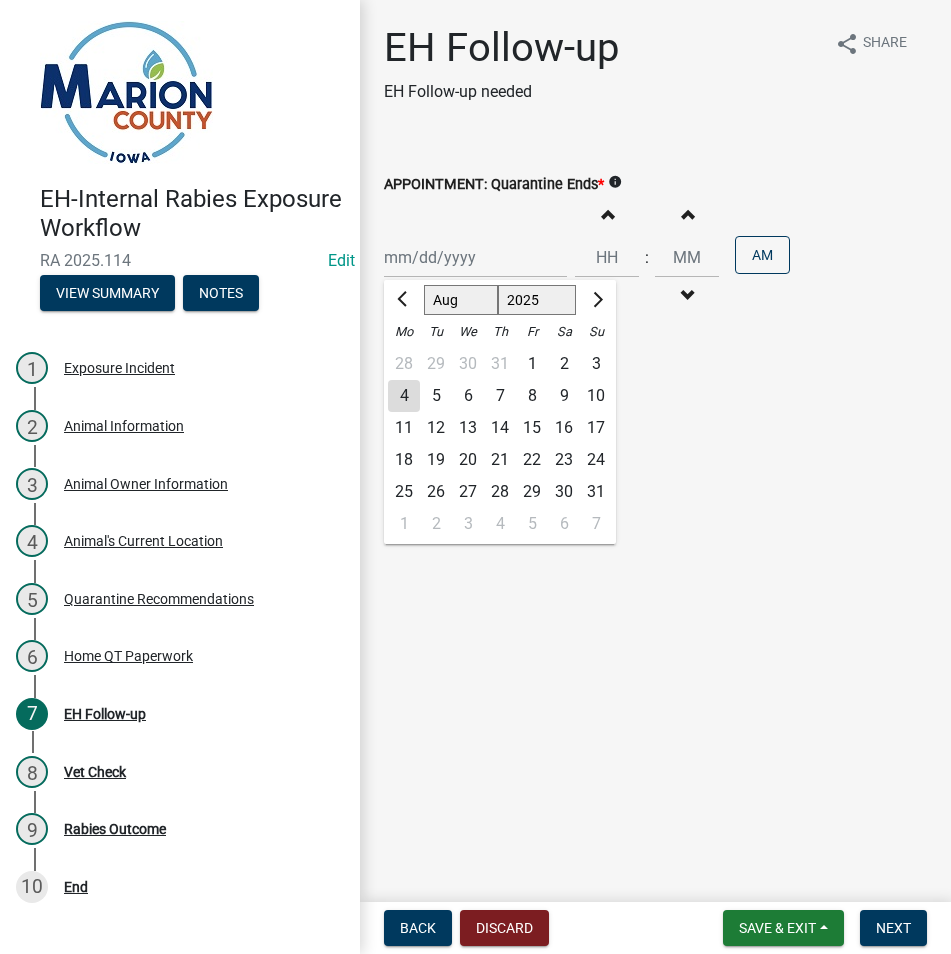 drag, startPoint x: 435, startPoint y: 262, endPoint x: 437, endPoint y: 328, distance: 66.0303 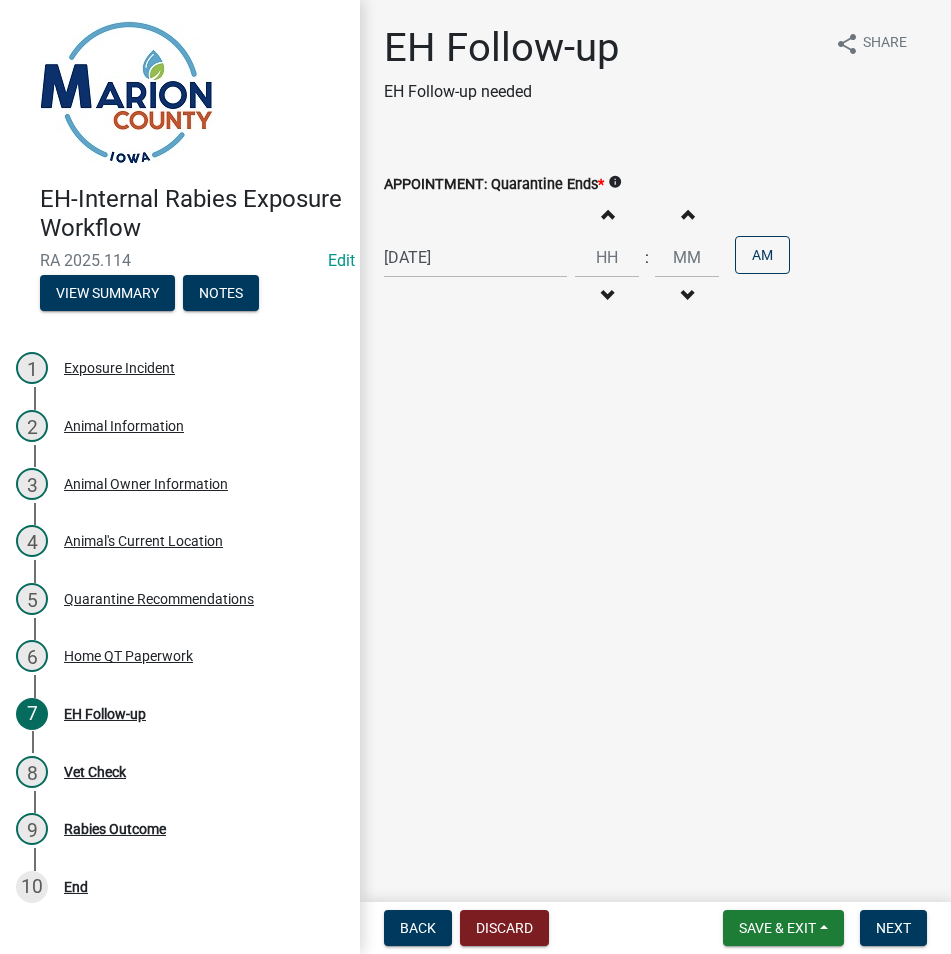 click on "Increment hours" at bounding box center (607, 214) 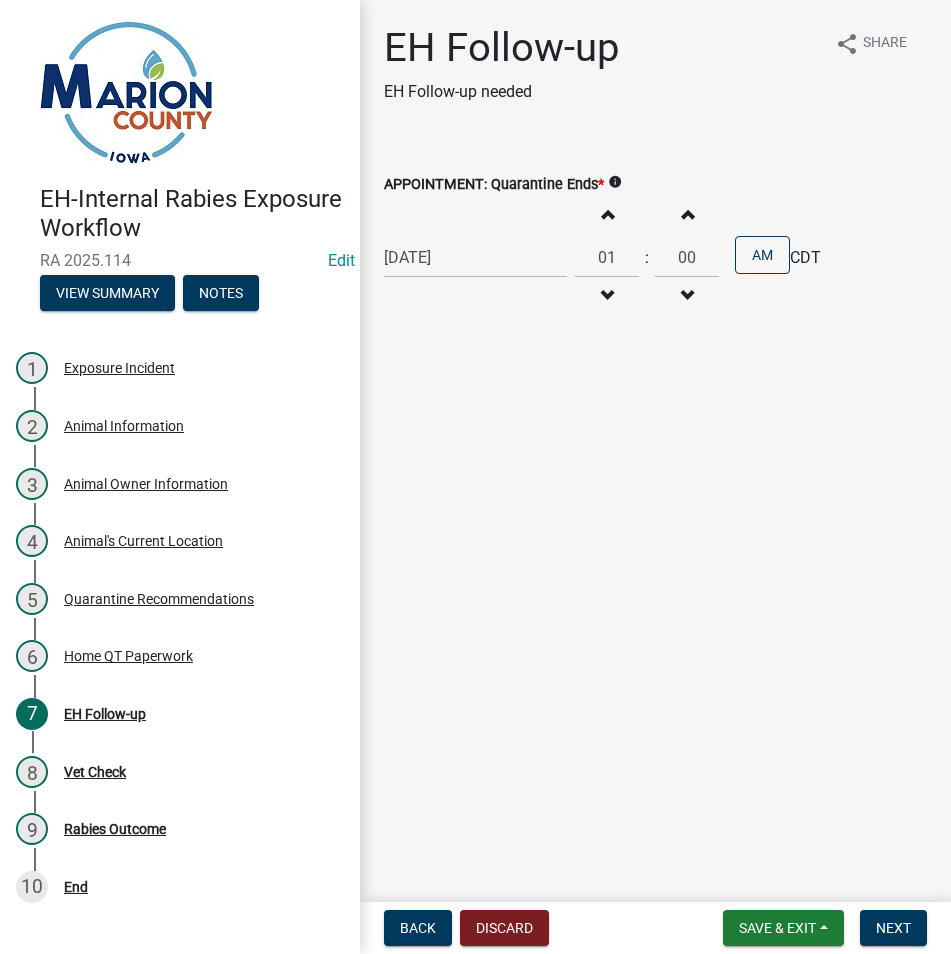 click on "Increment hours" at bounding box center [607, 214] 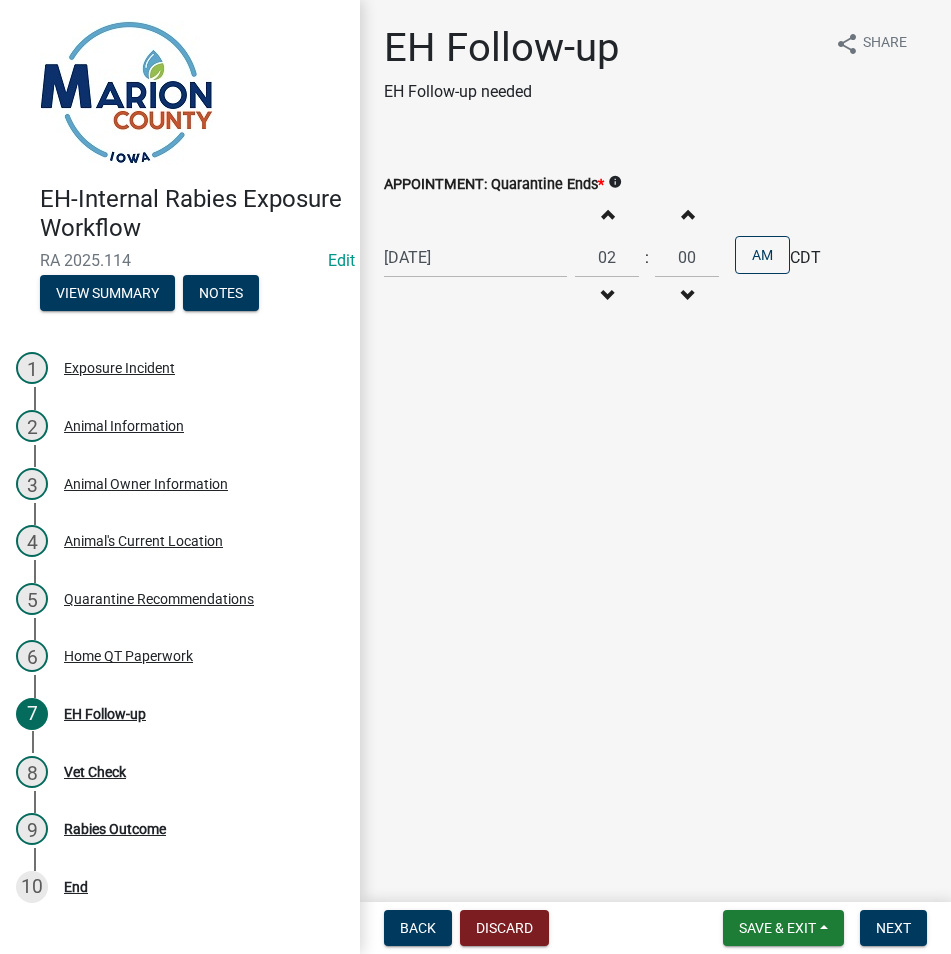click on "Increment hours" at bounding box center [607, 214] 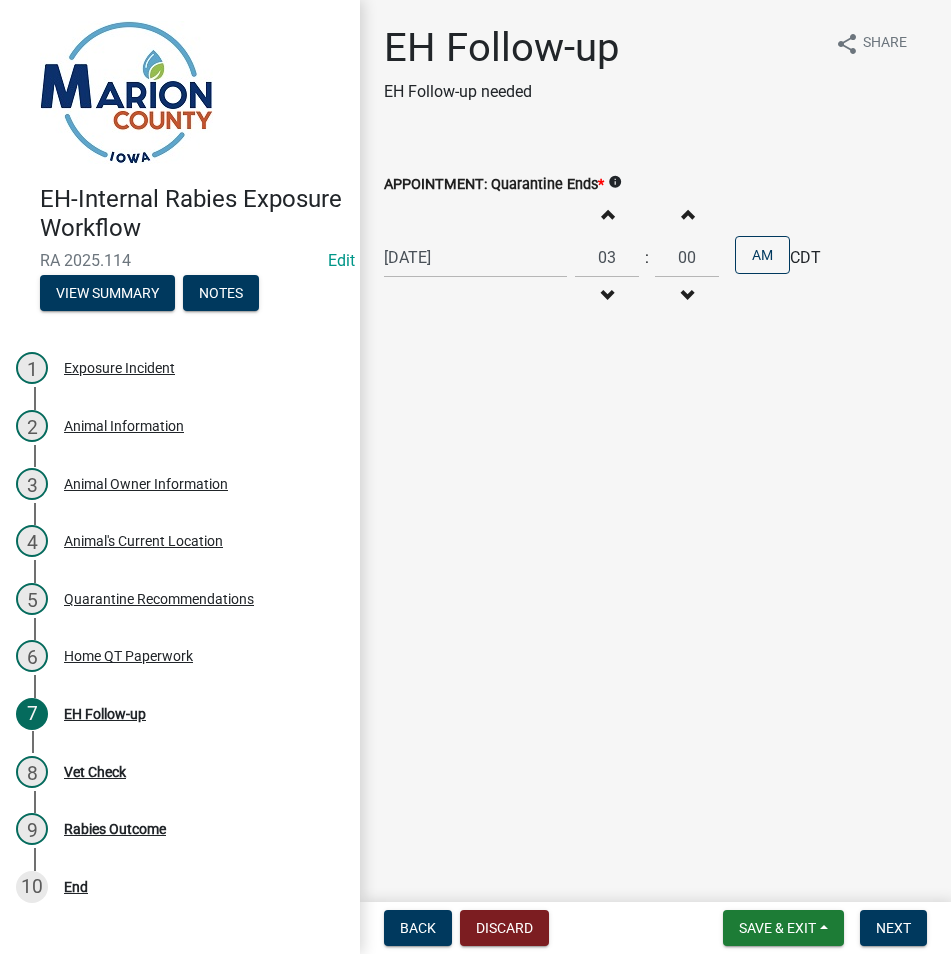 click on "Increment hours" at bounding box center [607, 214] 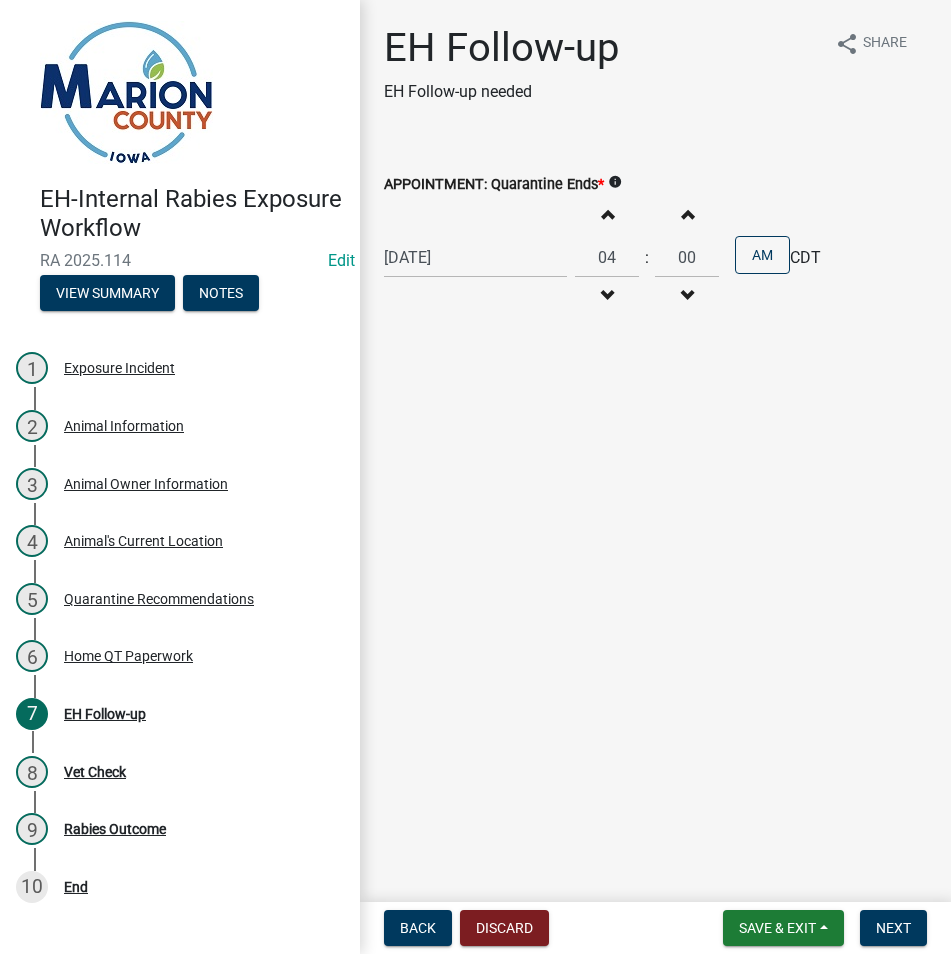 click on "Increment hours" at bounding box center [607, 214] 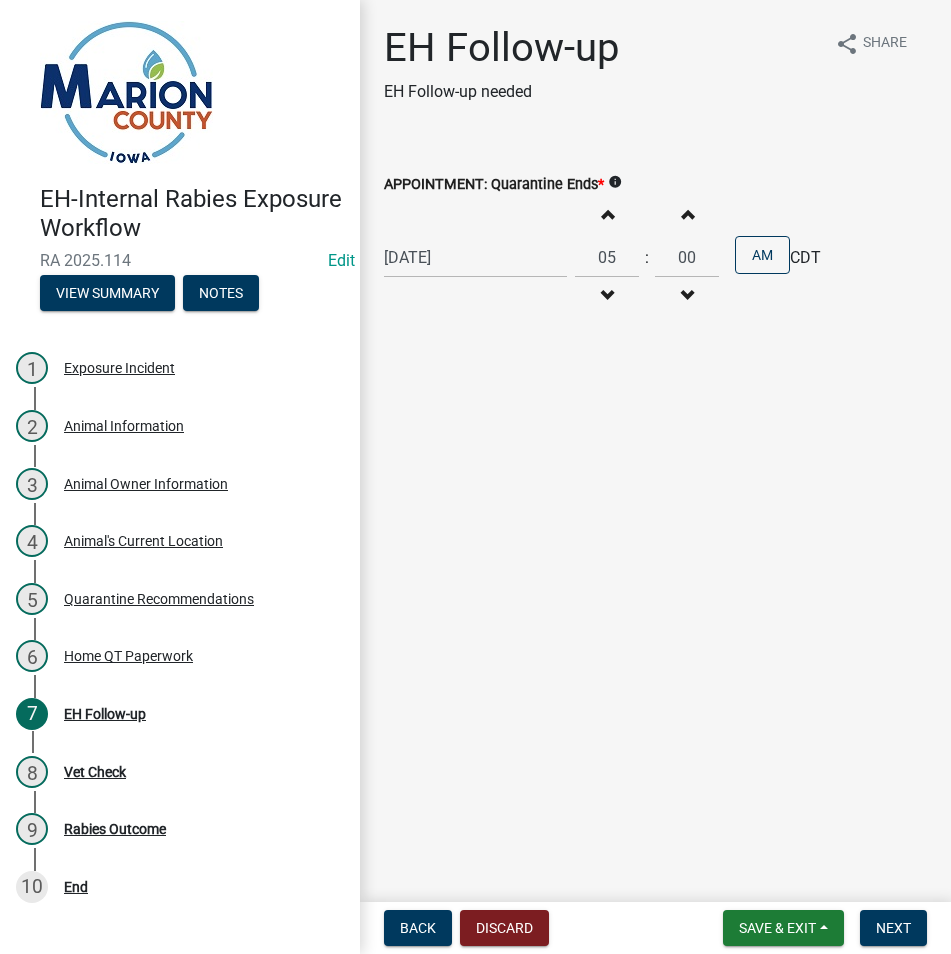 click on "Increment hours" at bounding box center [607, 214] 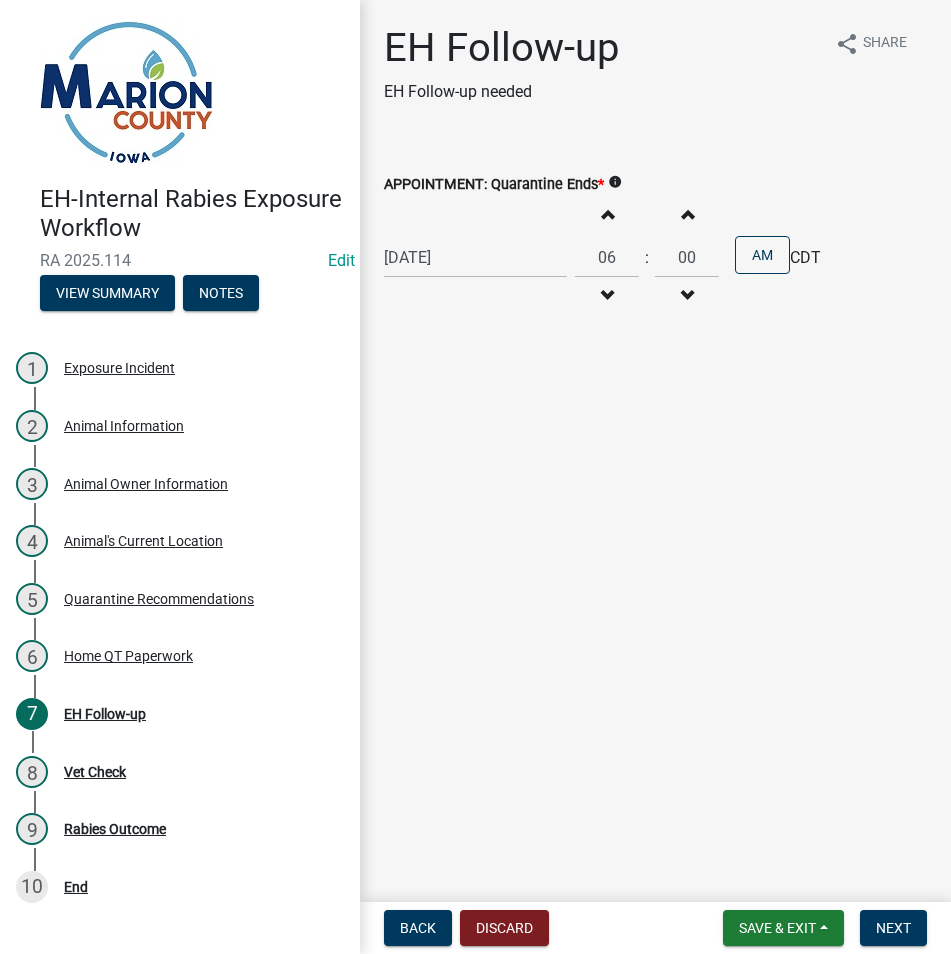 click on "Increment hours" at bounding box center (607, 214) 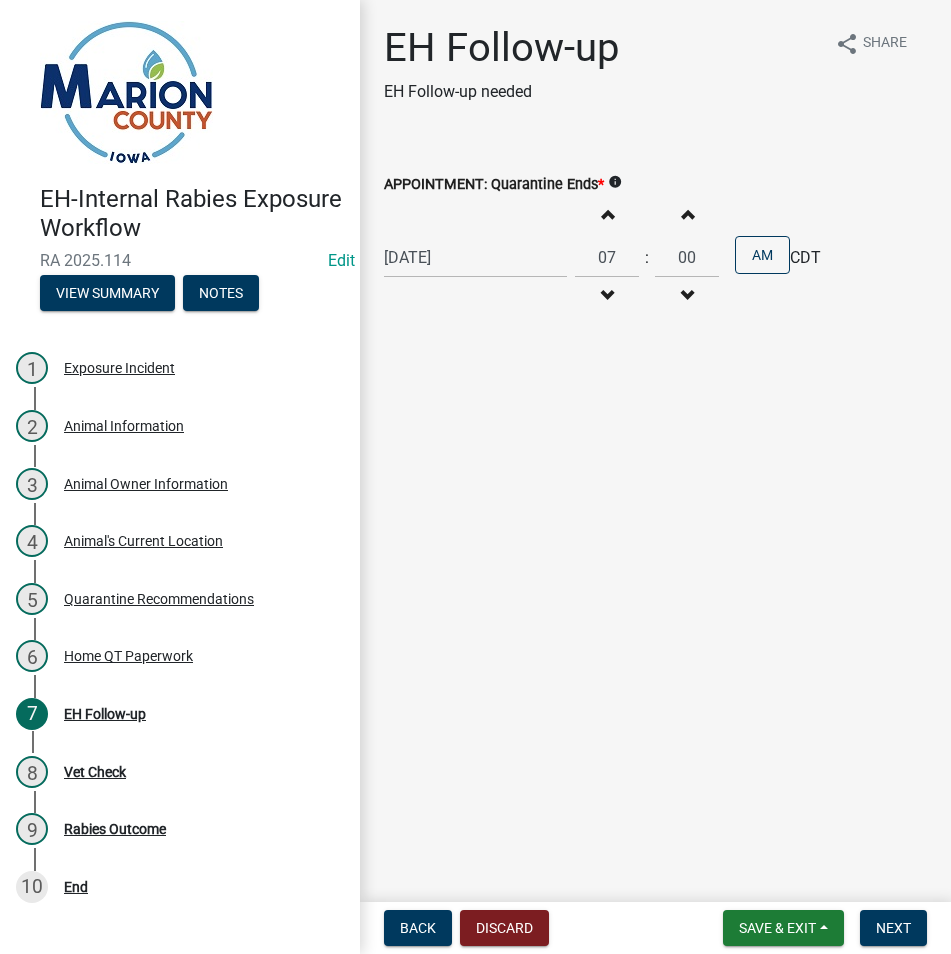 click on "Increment hours" at bounding box center (607, 214) 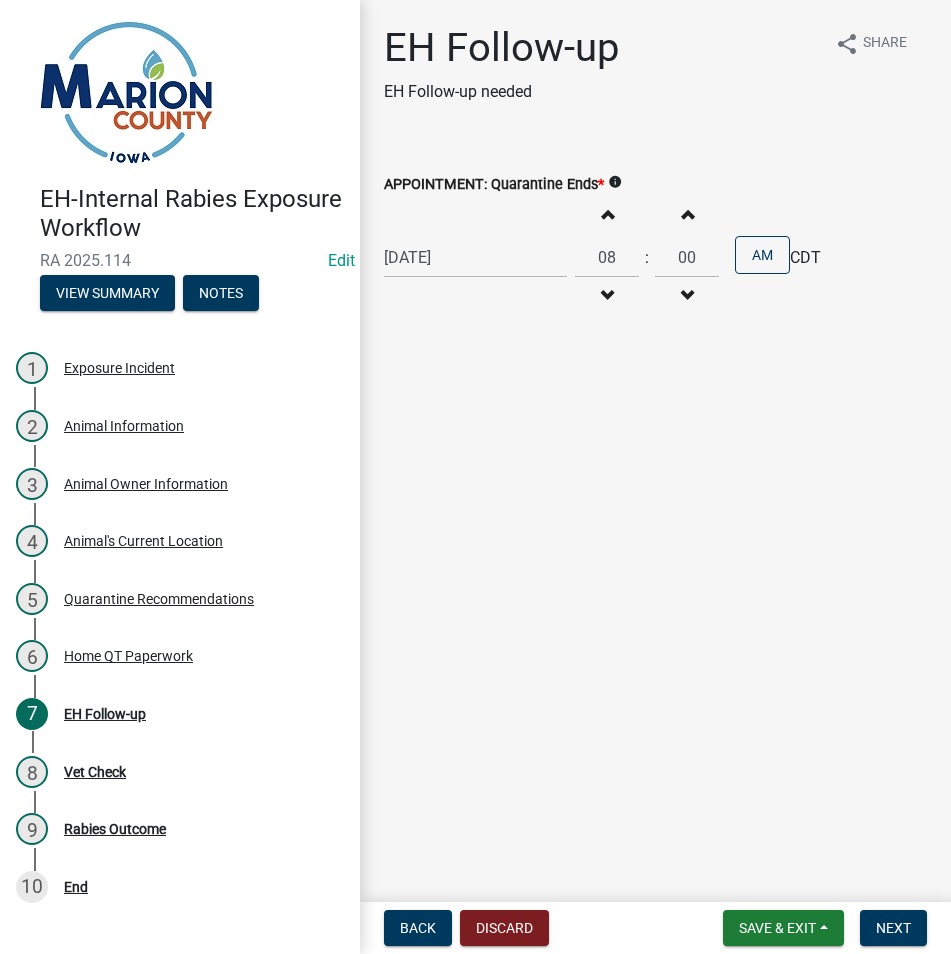 click on "Increment hours" at bounding box center (607, 214) 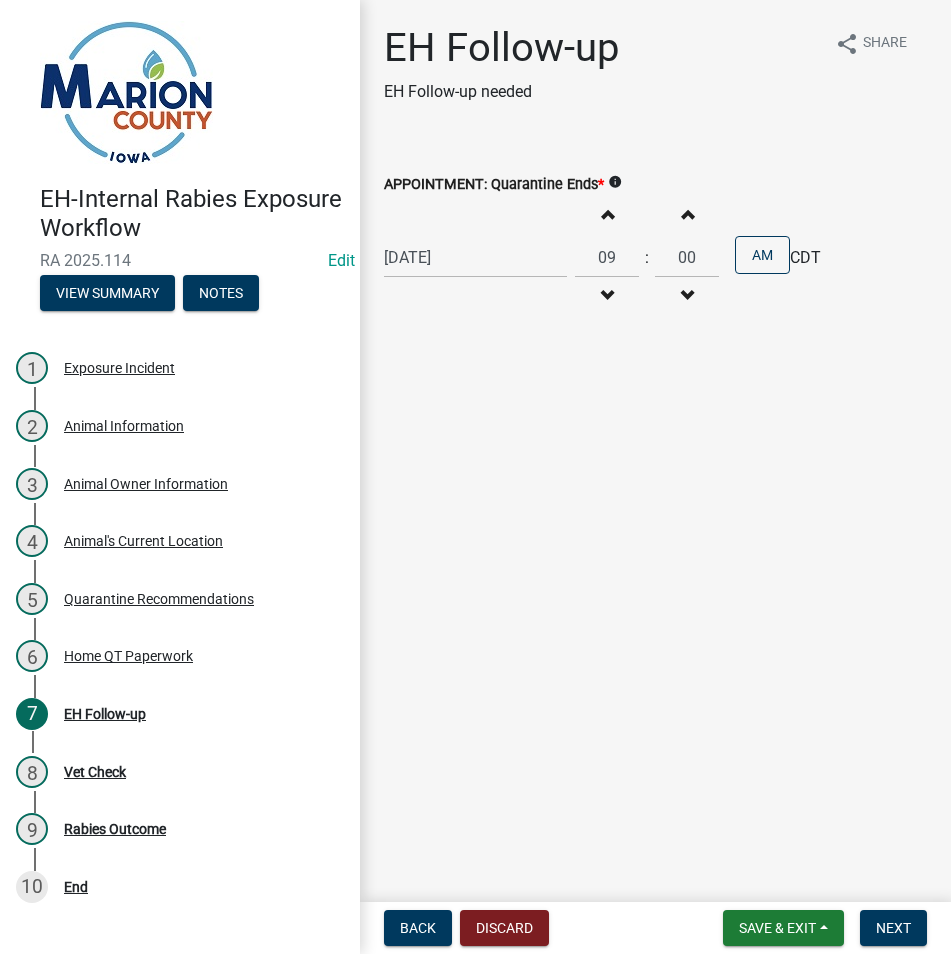 click on "Increment hours" at bounding box center (607, 214) 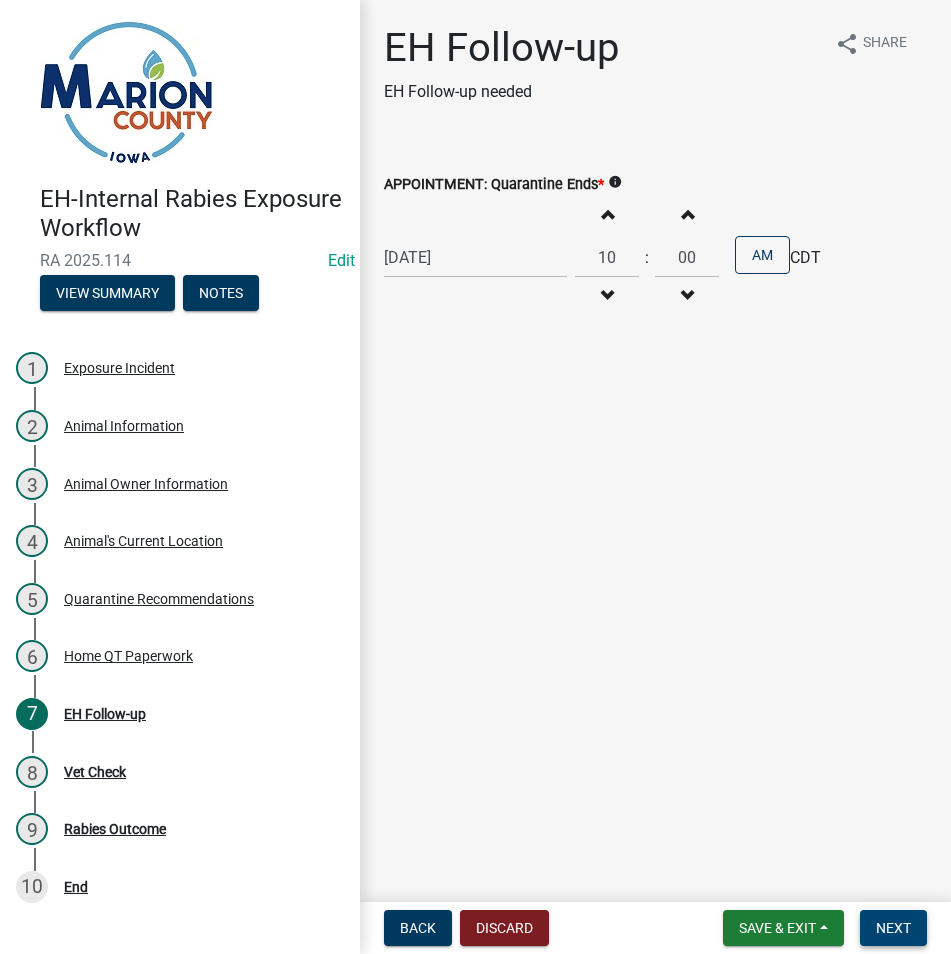 click on "Next" at bounding box center [893, 928] 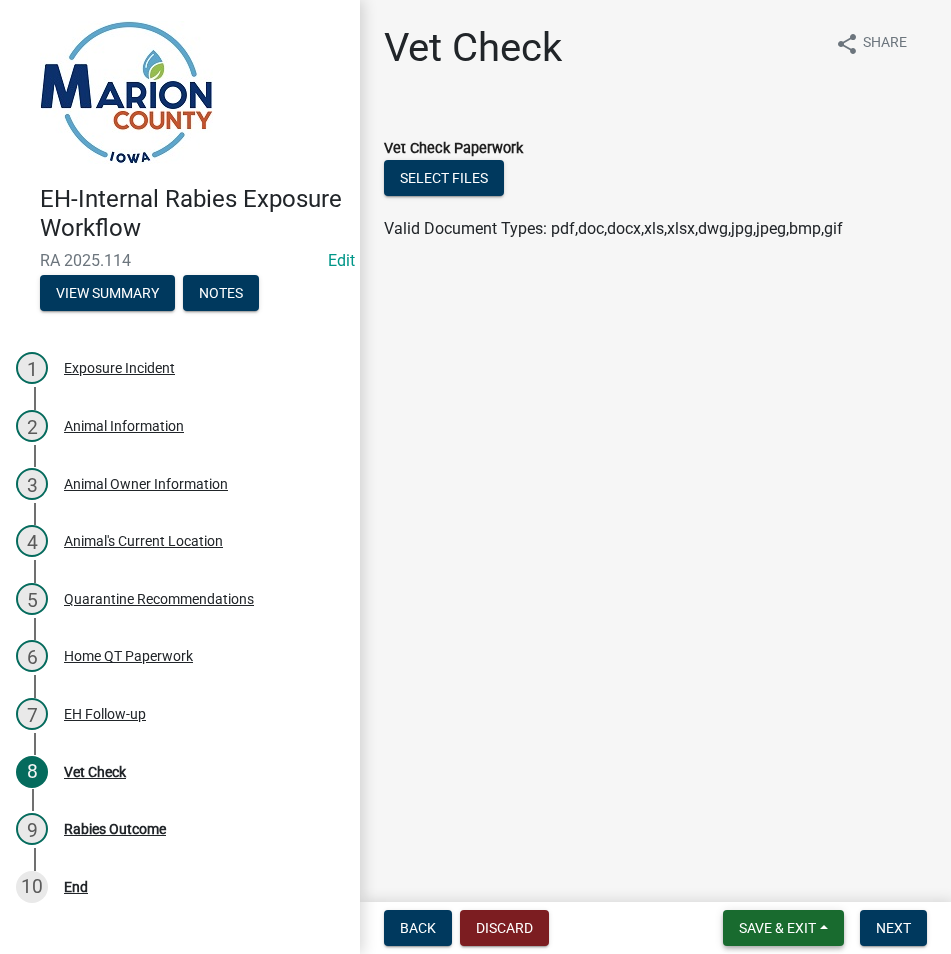 click on "Save & Exit" at bounding box center (783, 928) 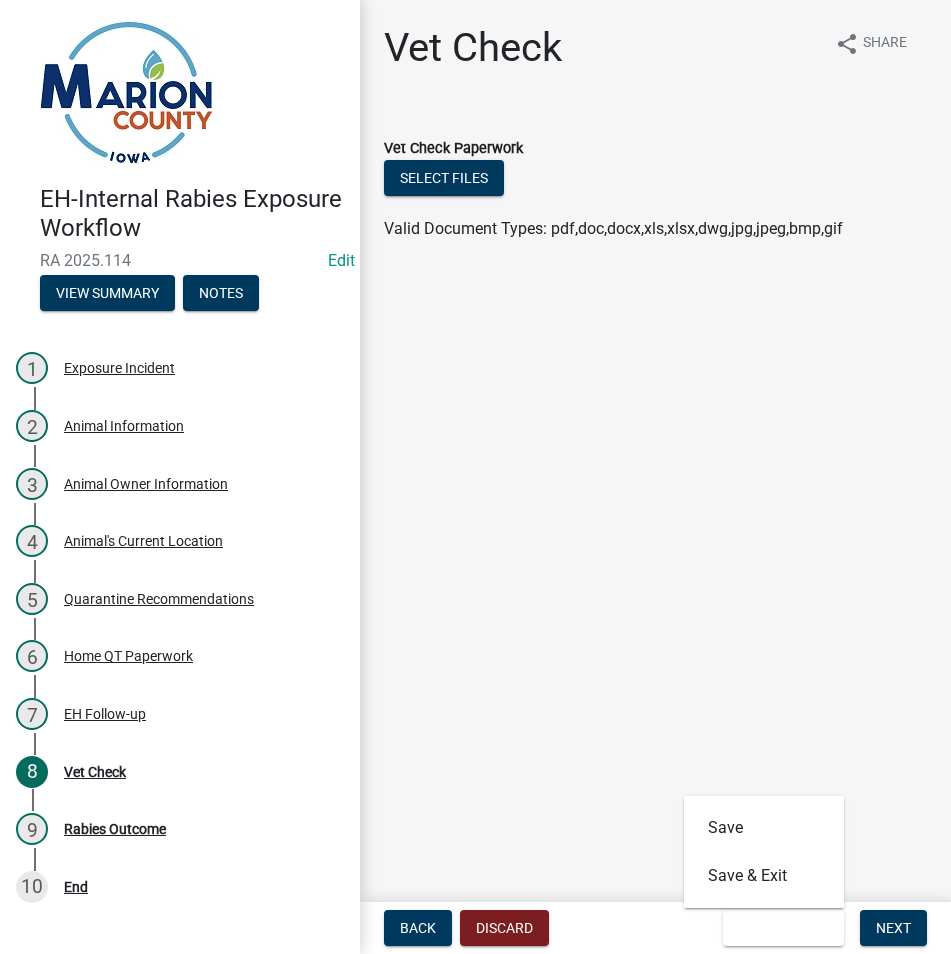 click on "Vet Check share Share   Vet Check Paperwork   Select files  Valid Document Types: pdf,doc,docx,xls,xlsx,dwg,jpg,jpeg,bmp,gif" 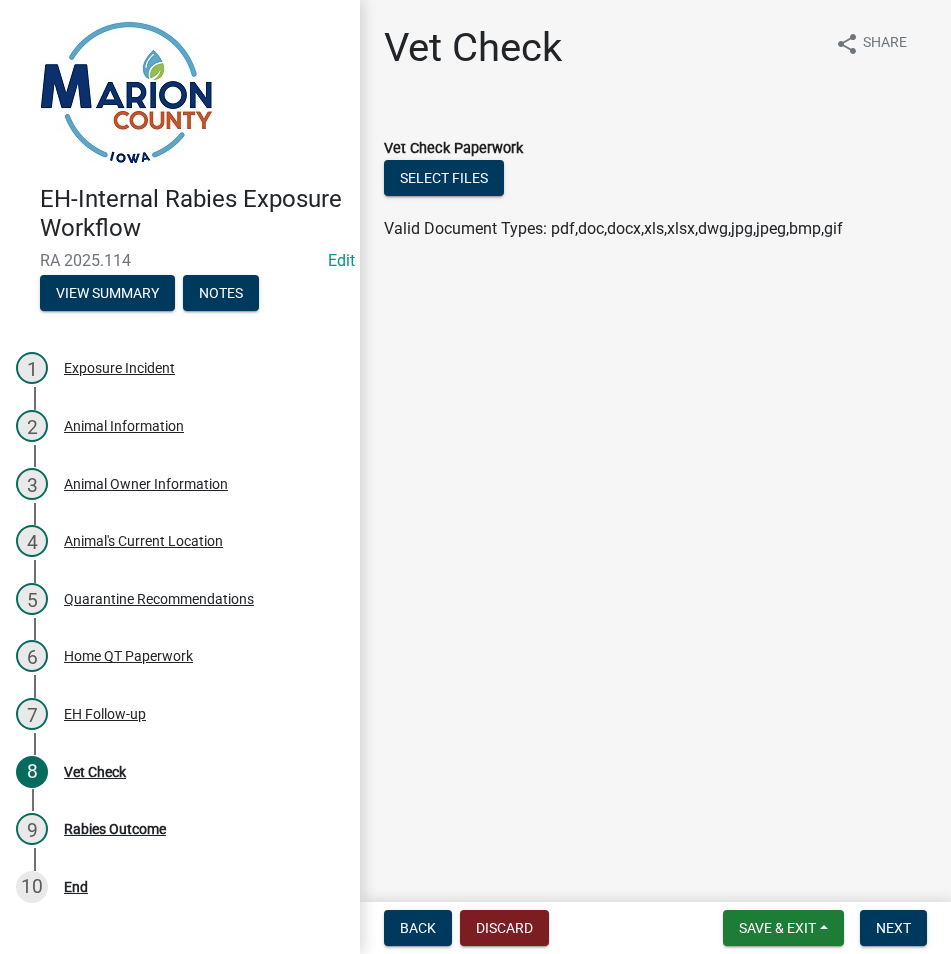click on "EH-Internal Rabies Exposure Workflow RA [DATE] Edit View Summary Notes" at bounding box center (180, 242) 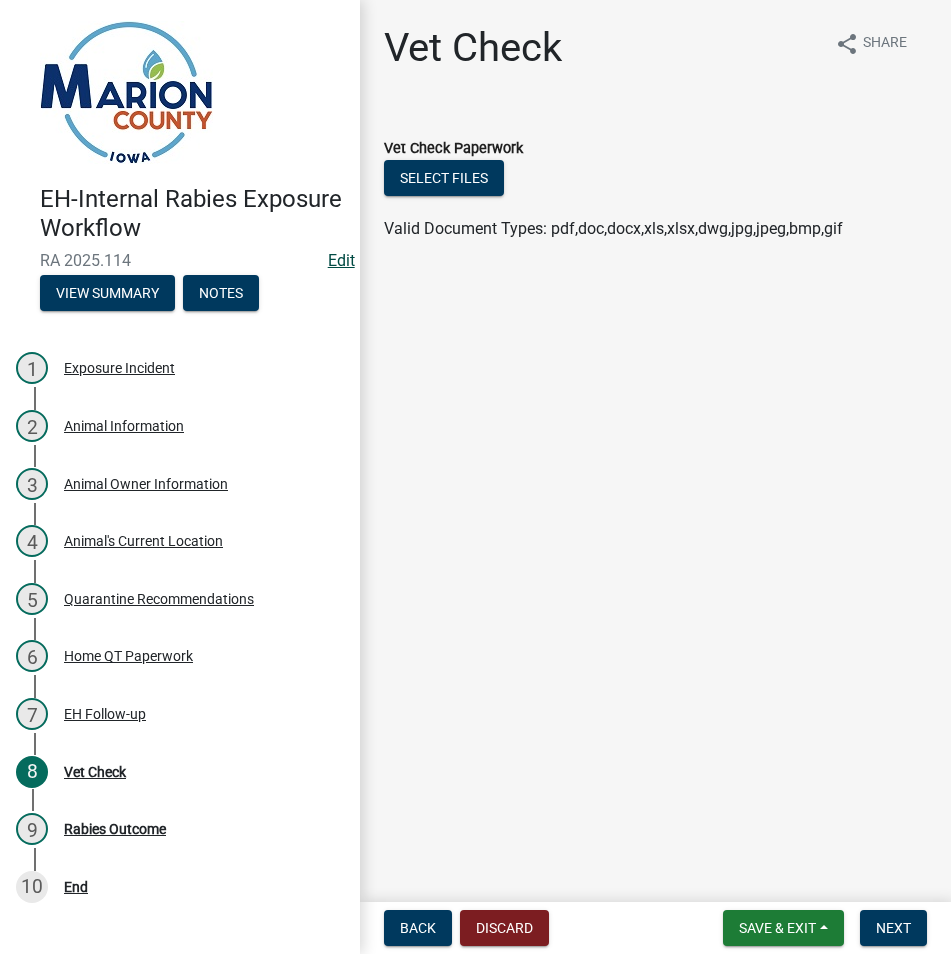 click on "Edit" at bounding box center [341, 260] 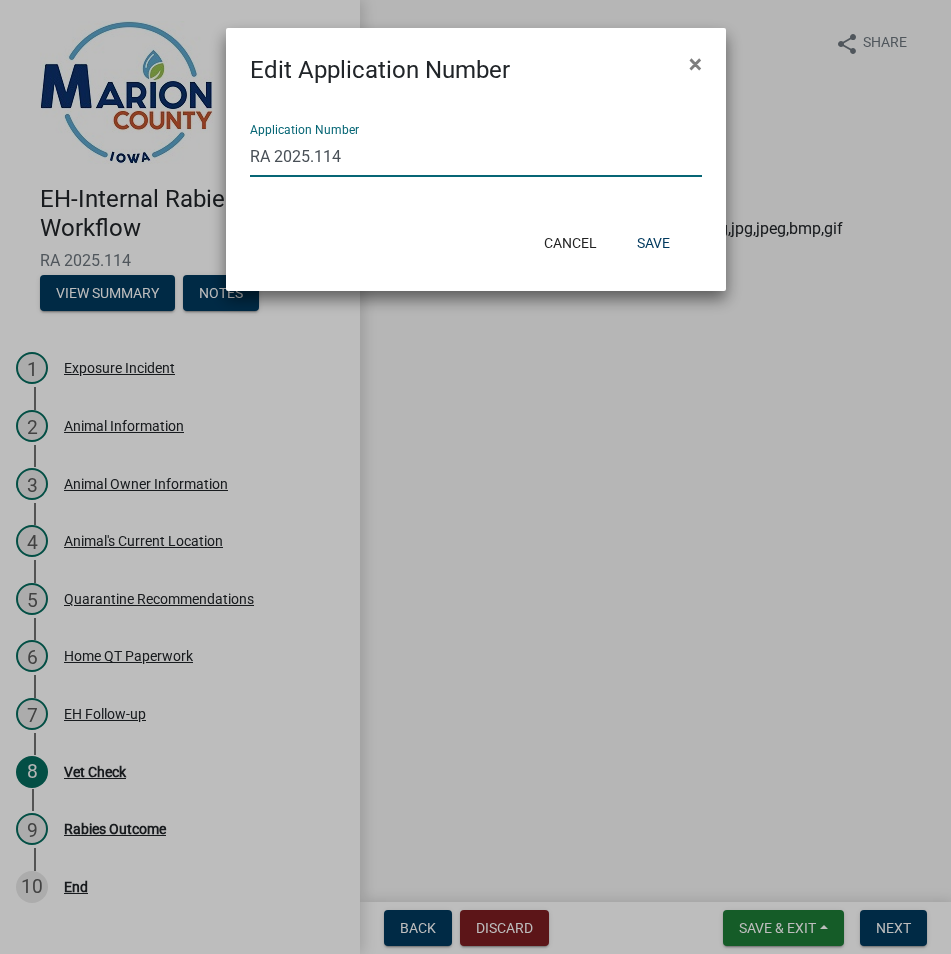 click on "RA 2025.114" 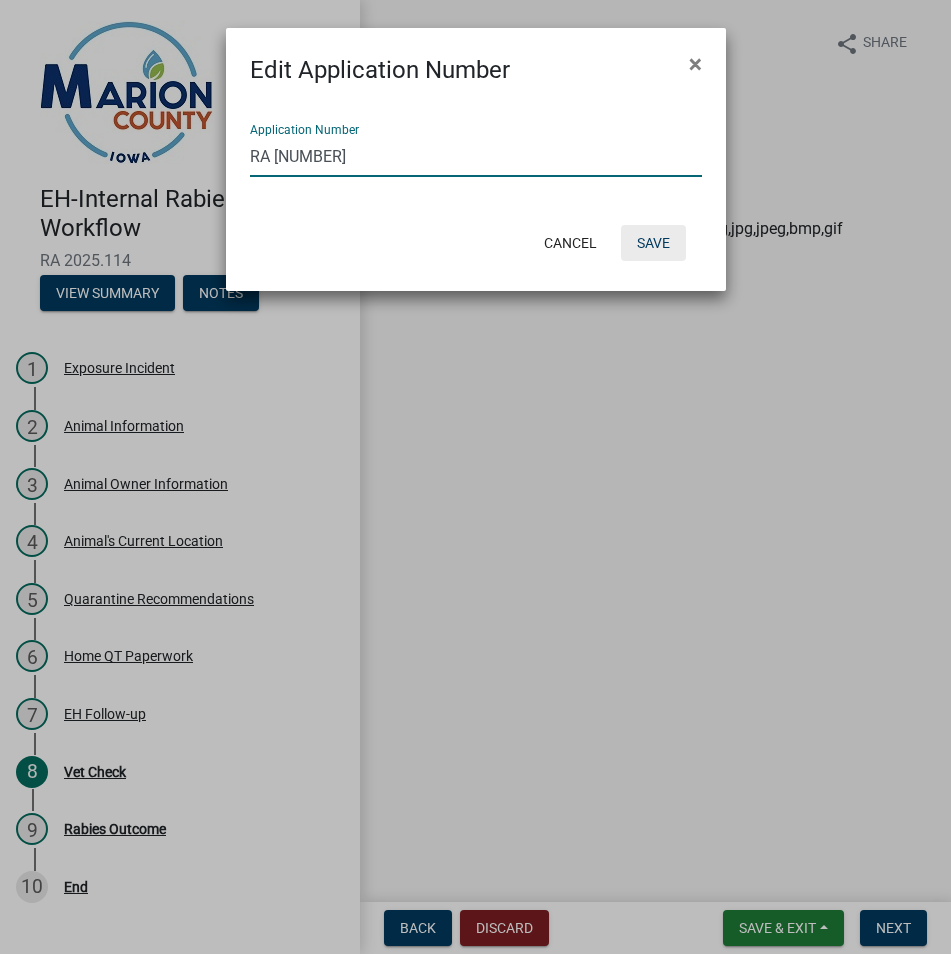 type on "RA [NUMBER]" 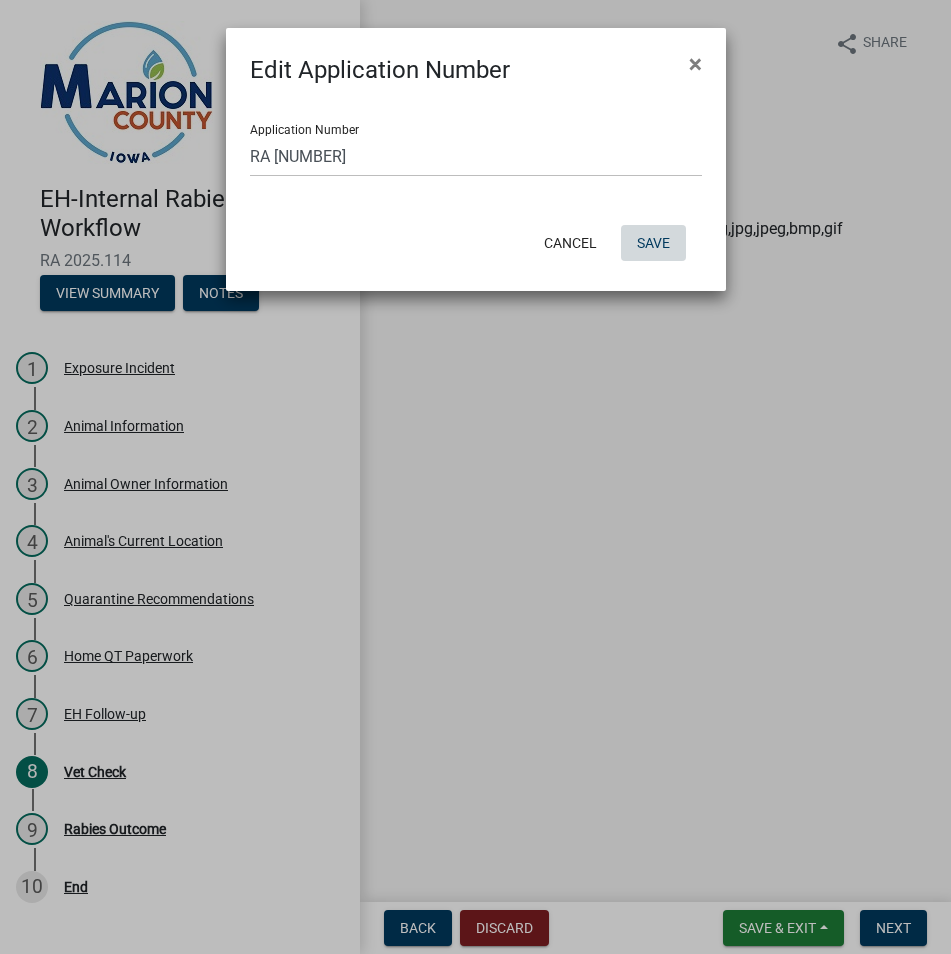 click on "Save" 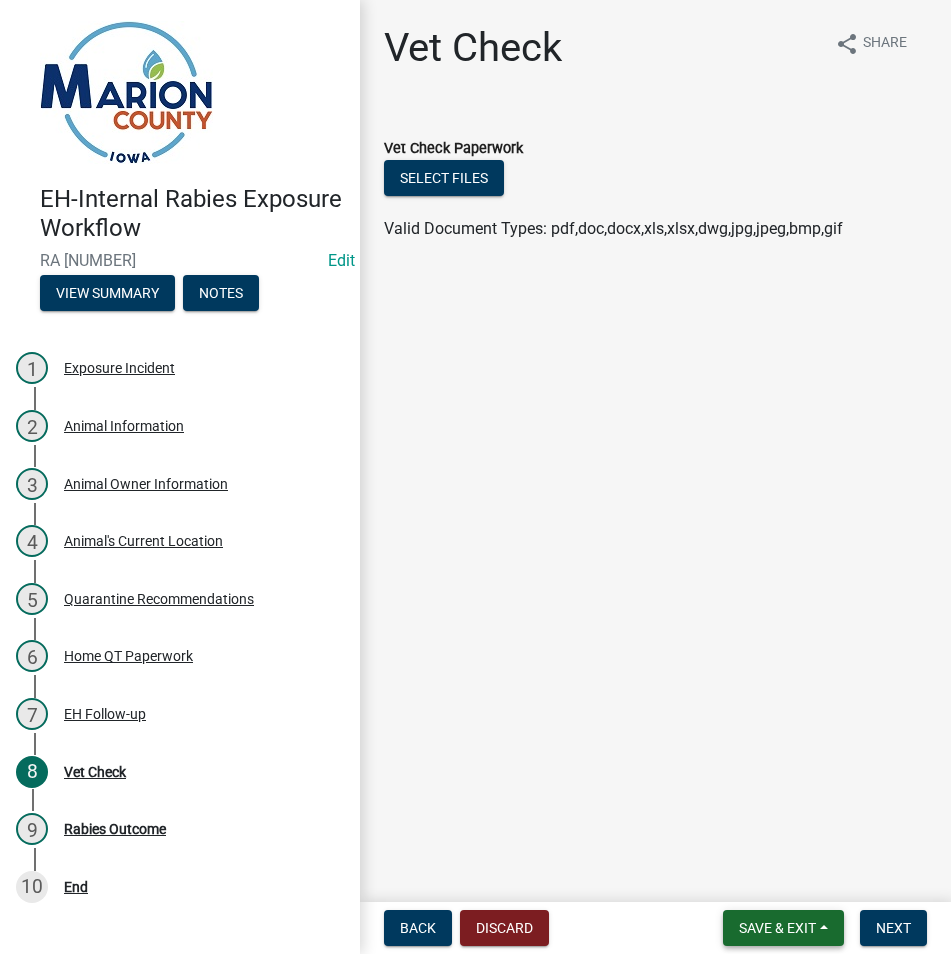 click on "Save & Exit" at bounding box center (783, 928) 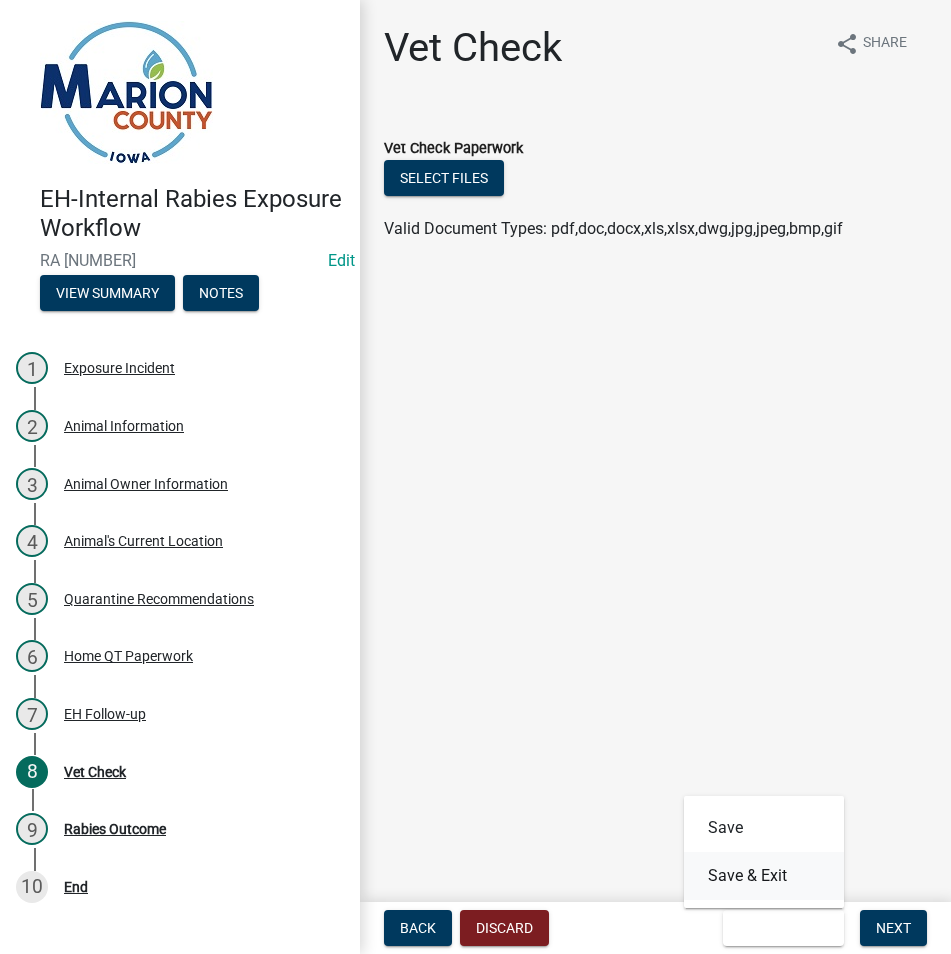 click on "Save & Exit" at bounding box center [764, 876] 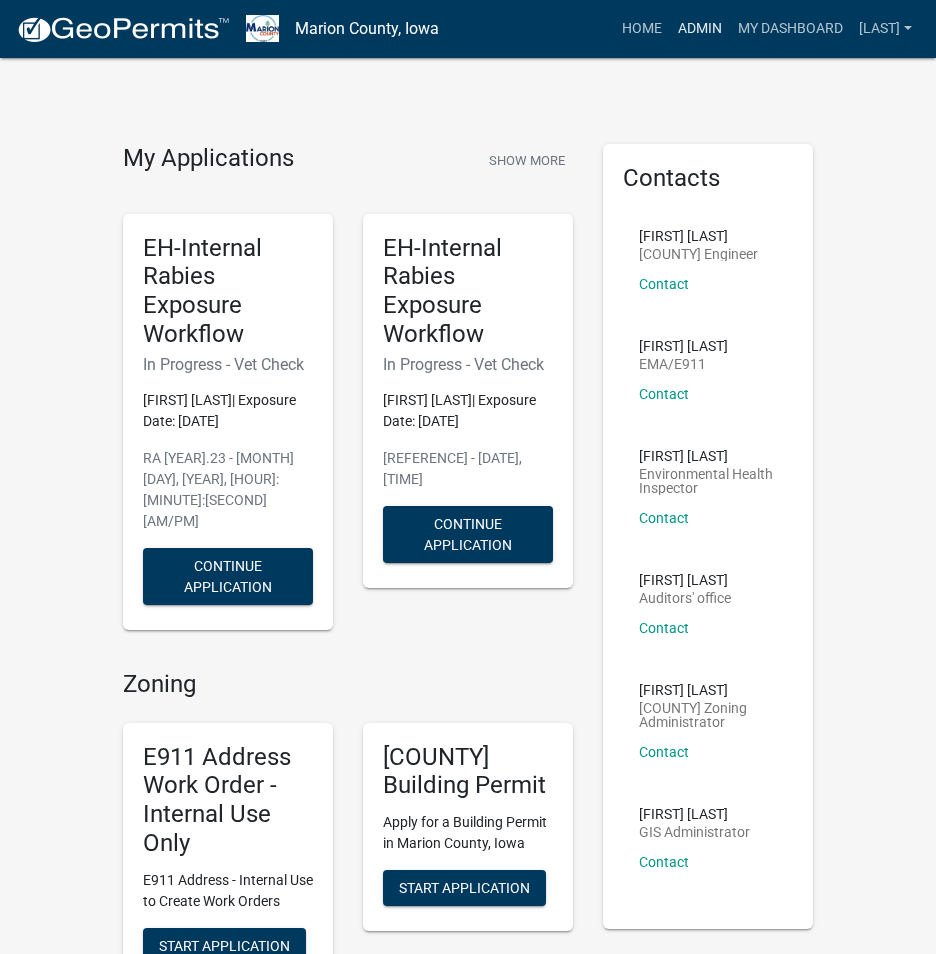 click on "Admin" at bounding box center [700, 29] 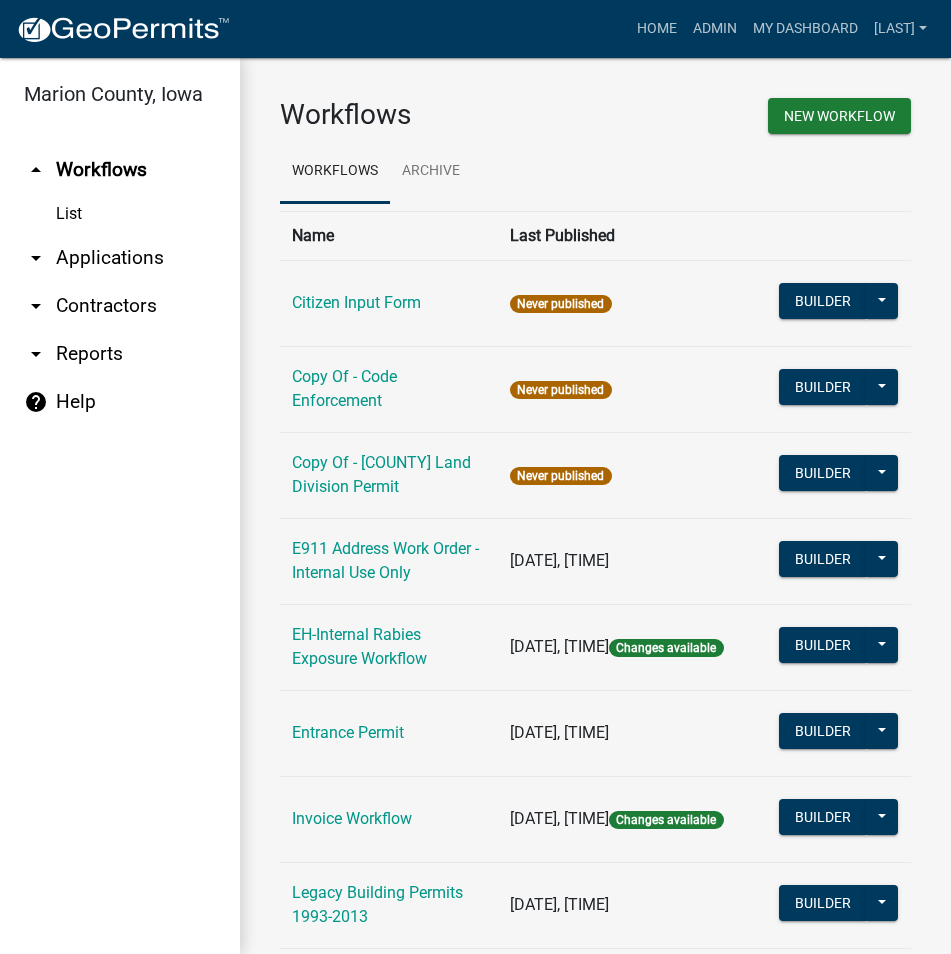 click on "arrow_drop_down   Applications" at bounding box center [120, 258] 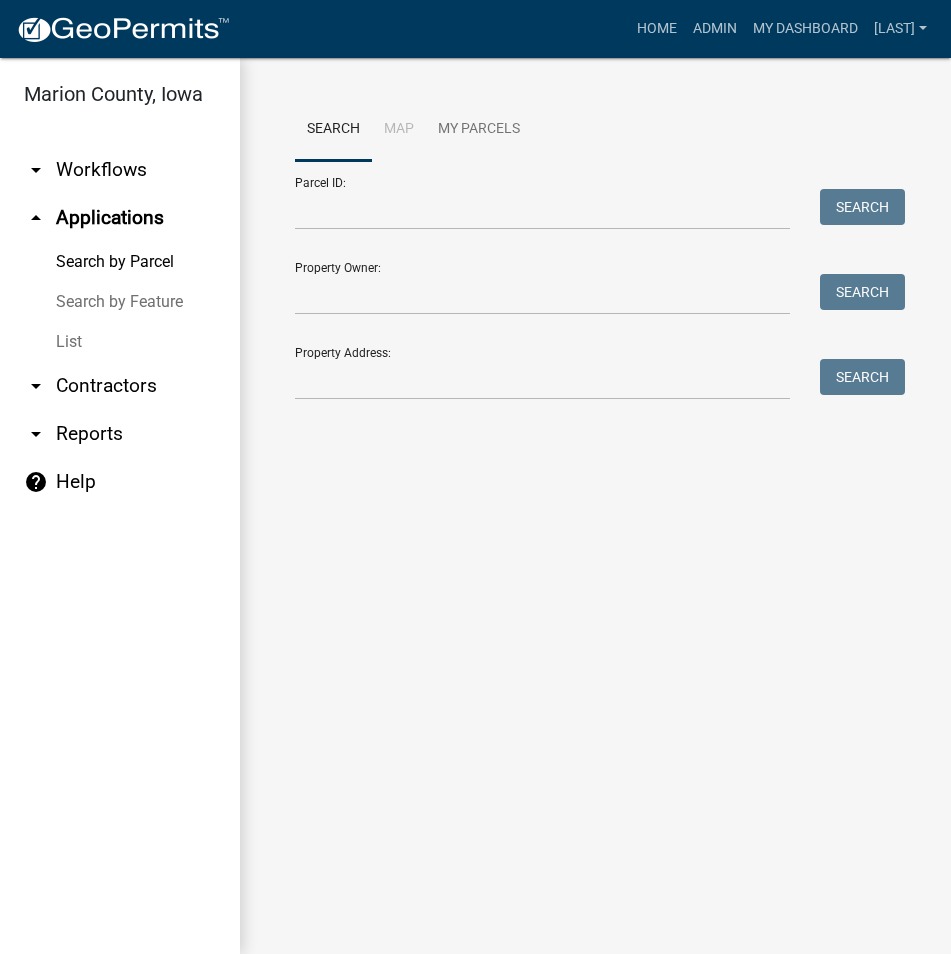 click on "List" at bounding box center [120, 342] 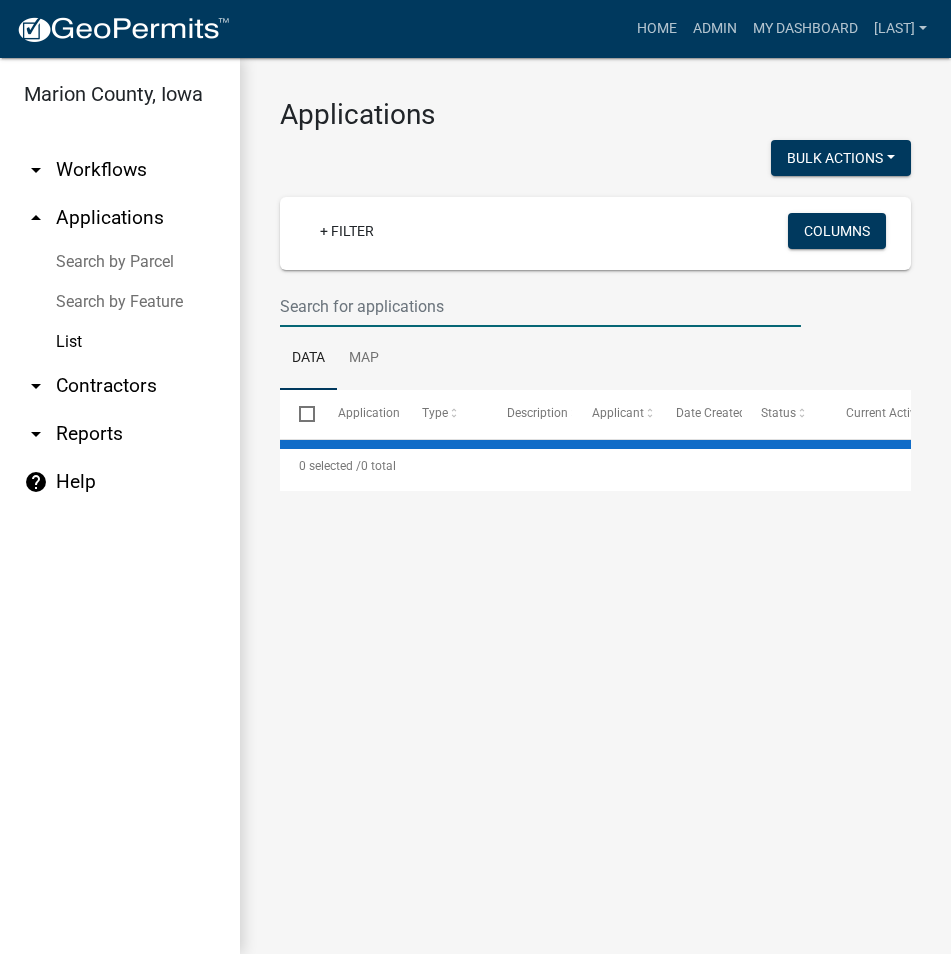 click at bounding box center [540, 306] 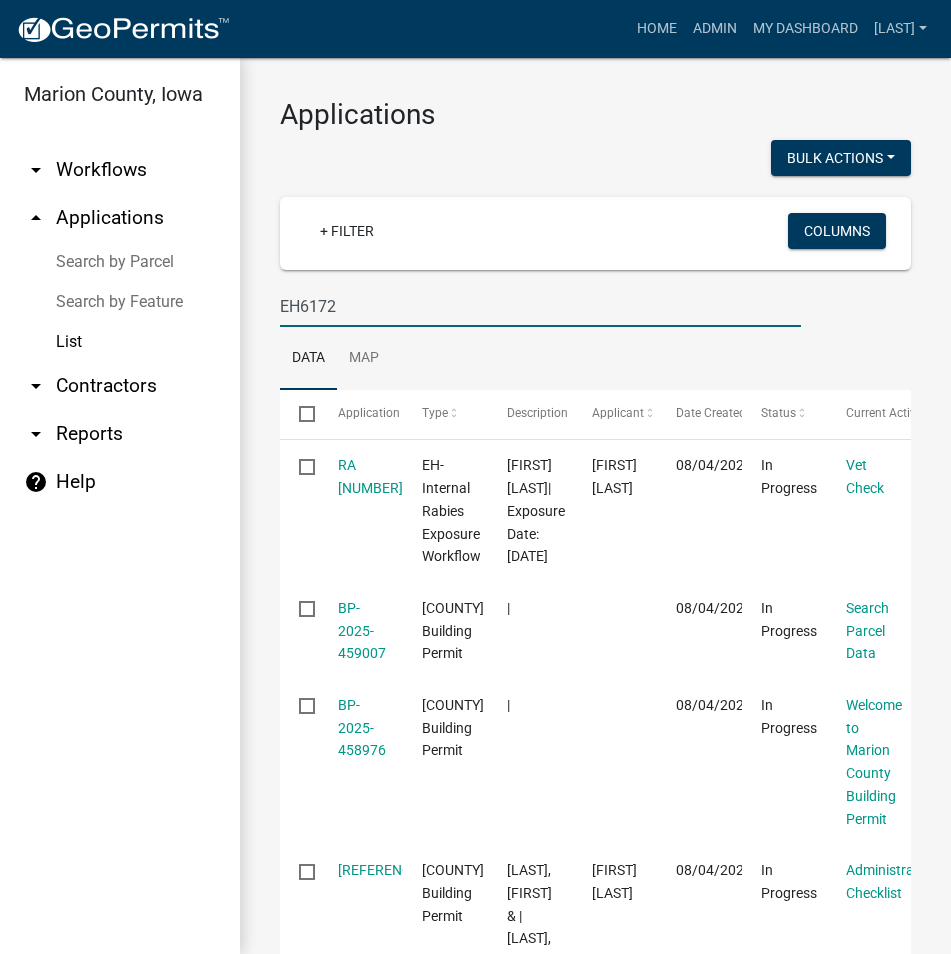type on "EH6172" 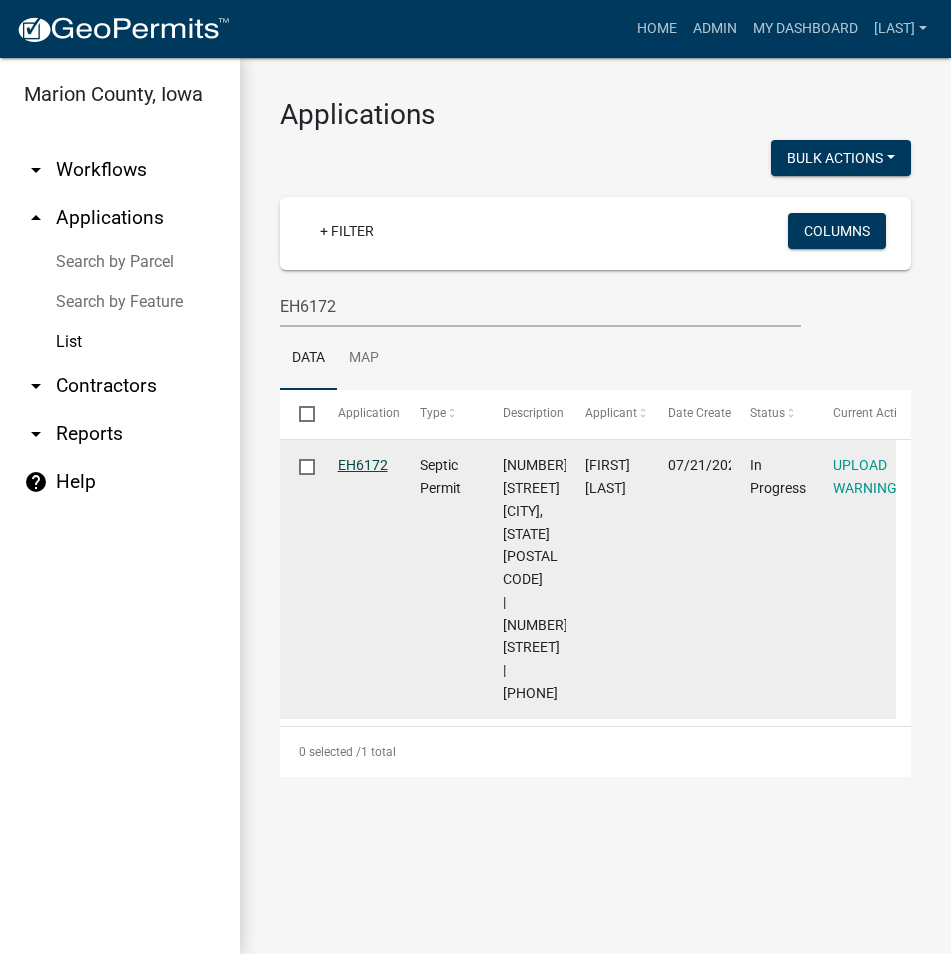 click on "EH6172" 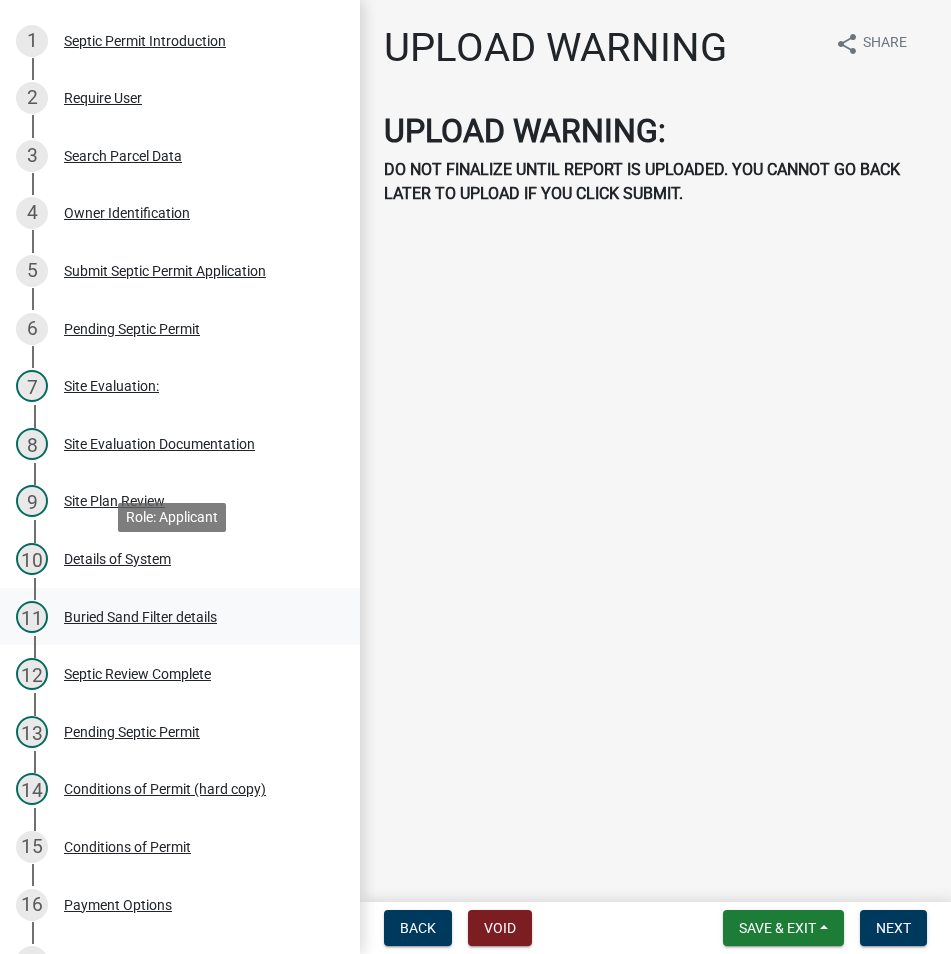 scroll, scrollTop: 300, scrollLeft: 0, axis: vertical 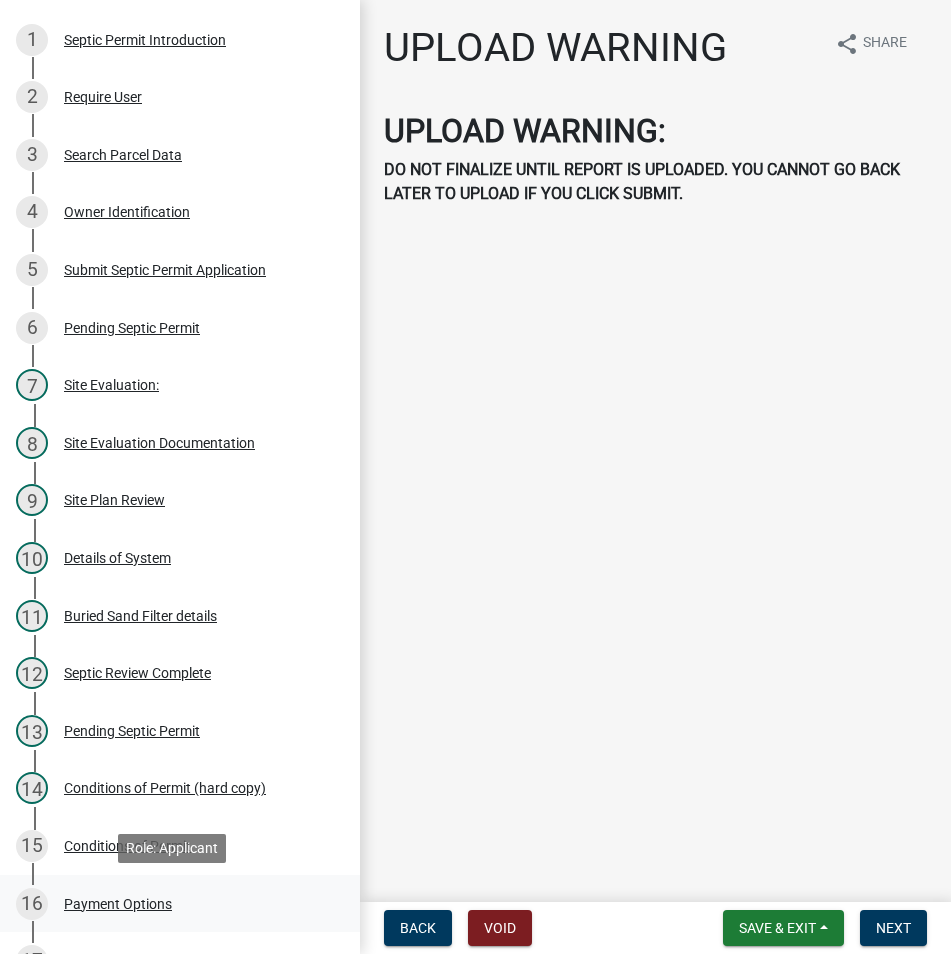click on "[NUMBER] Payment Options" at bounding box center (172, 904) 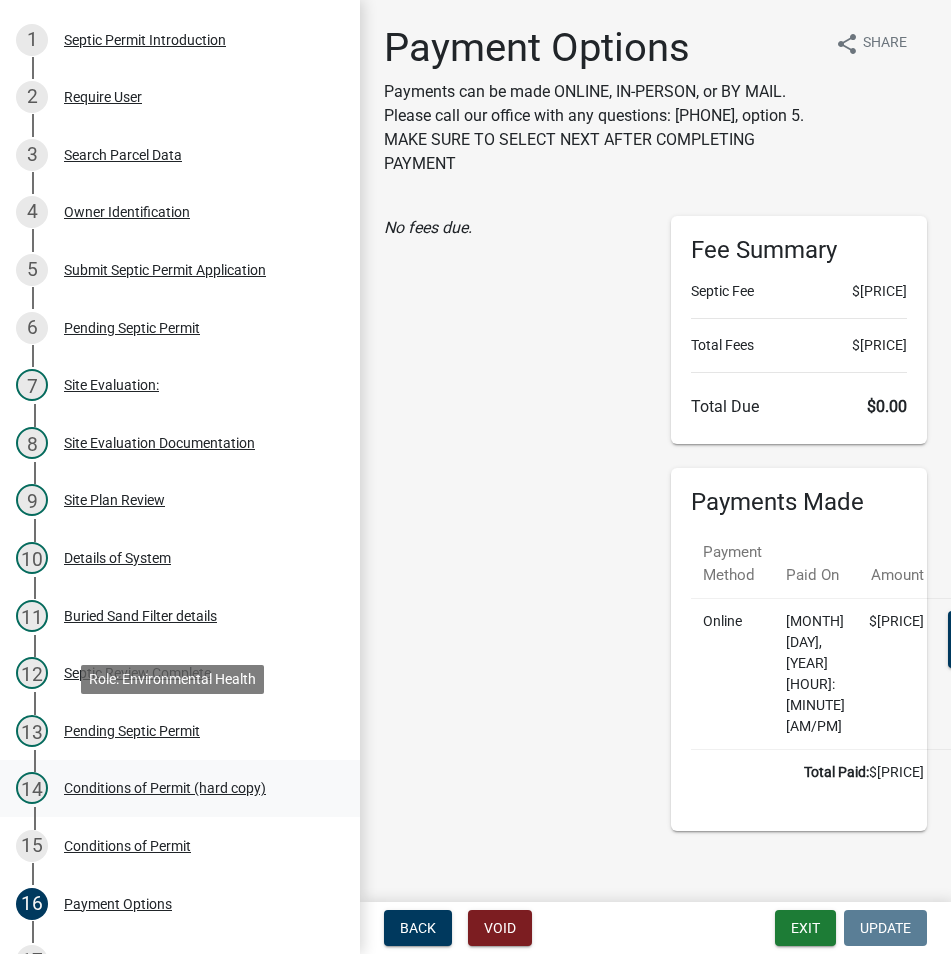 scroll, scrollTop: 400, scrollLeft: 0, axis: vertical 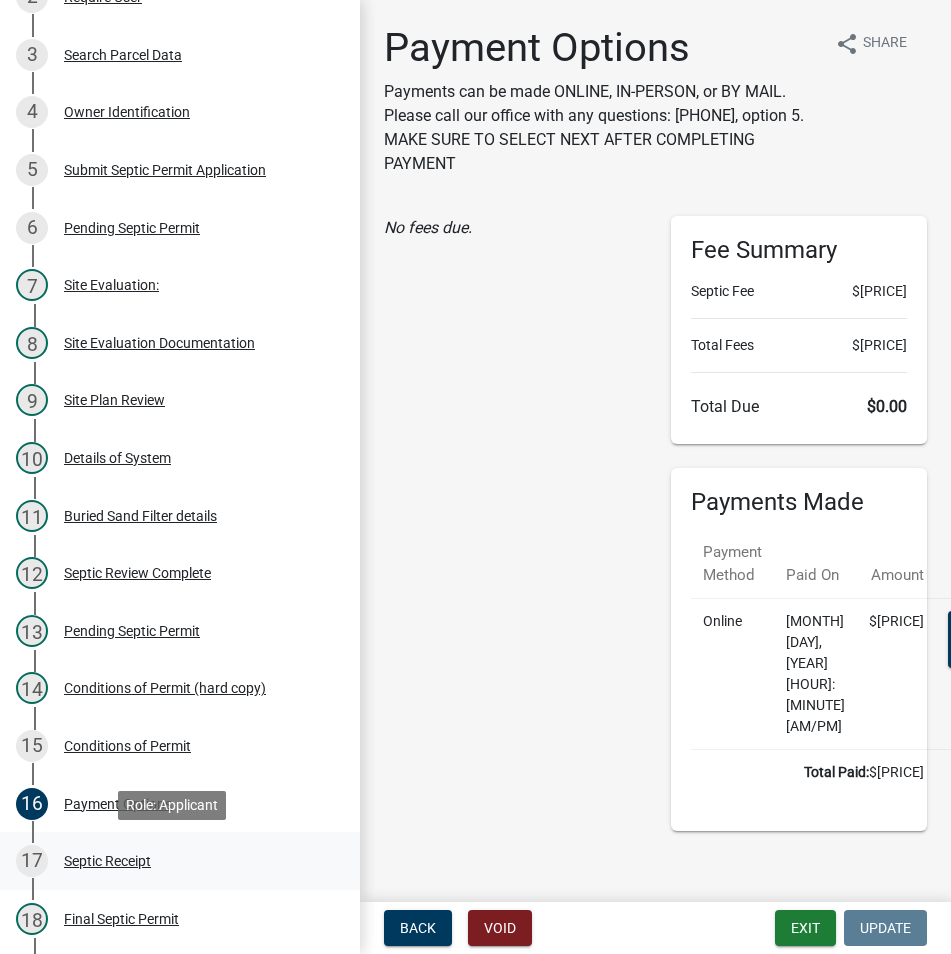click on "Septic Receipt" at bounding box center [107, 861] 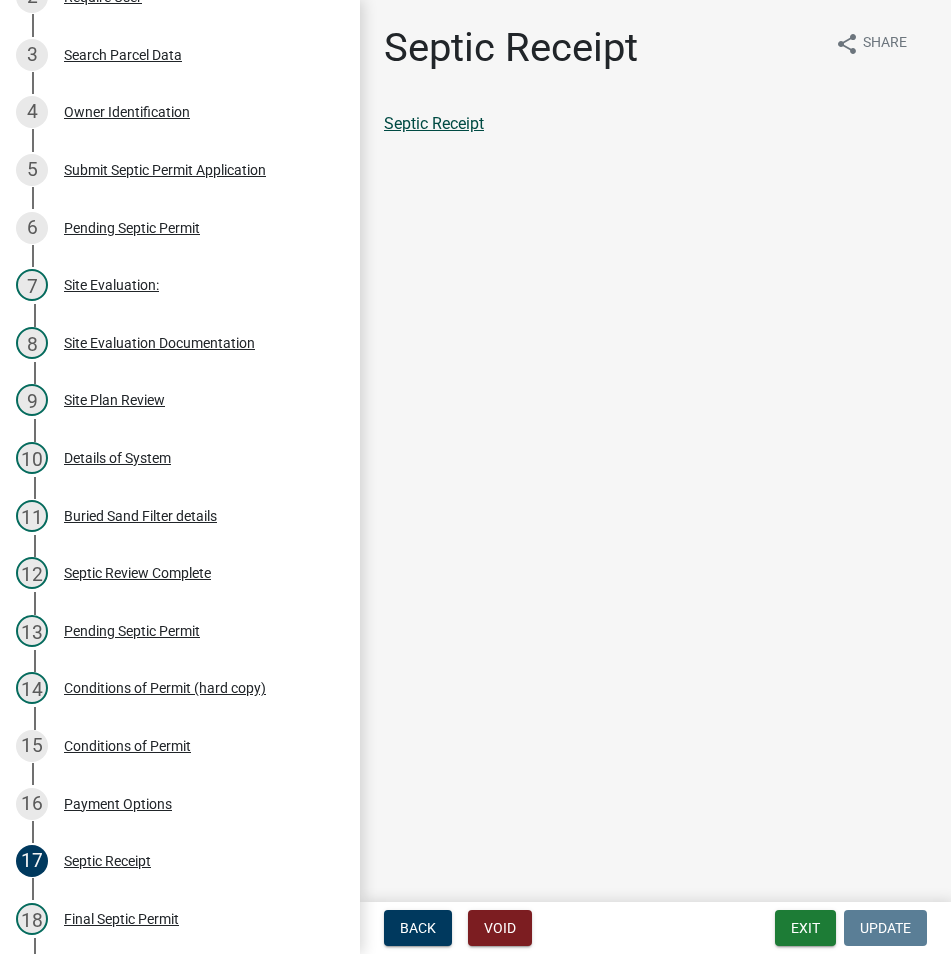 click on "Septic Receipt" 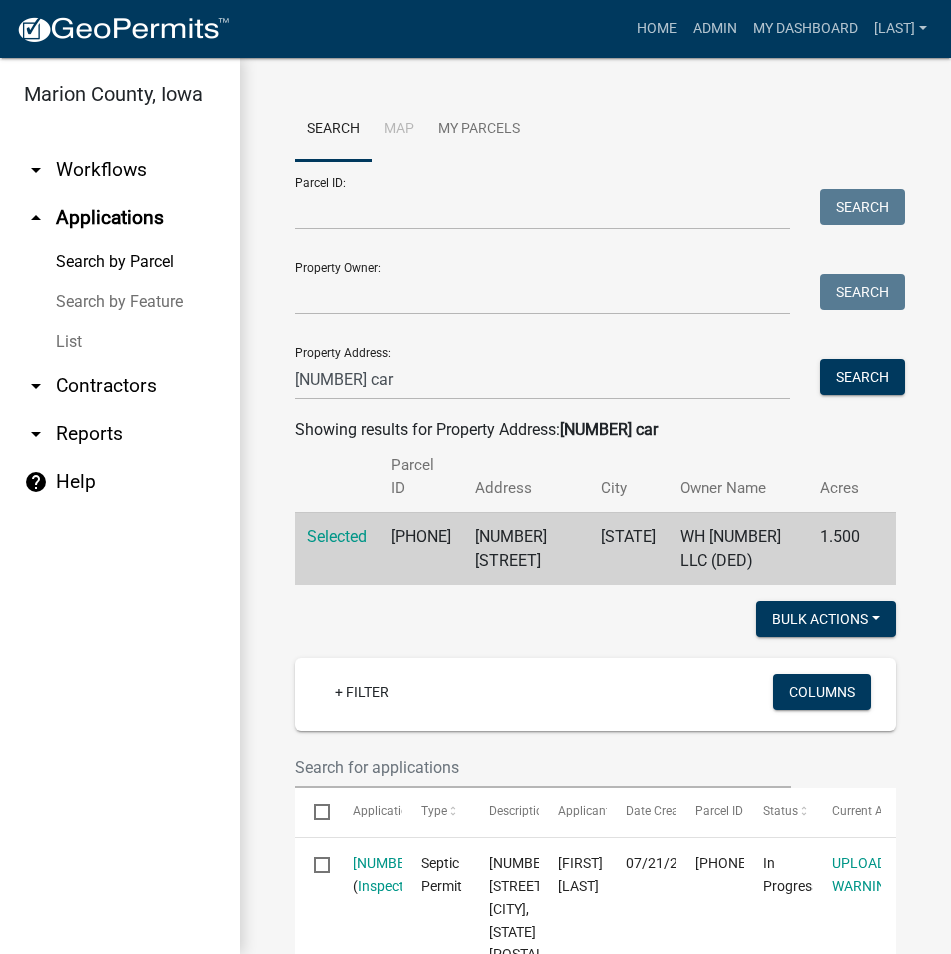 scroll, scrollTop: 0, scrollLeft: 0, axis: both 